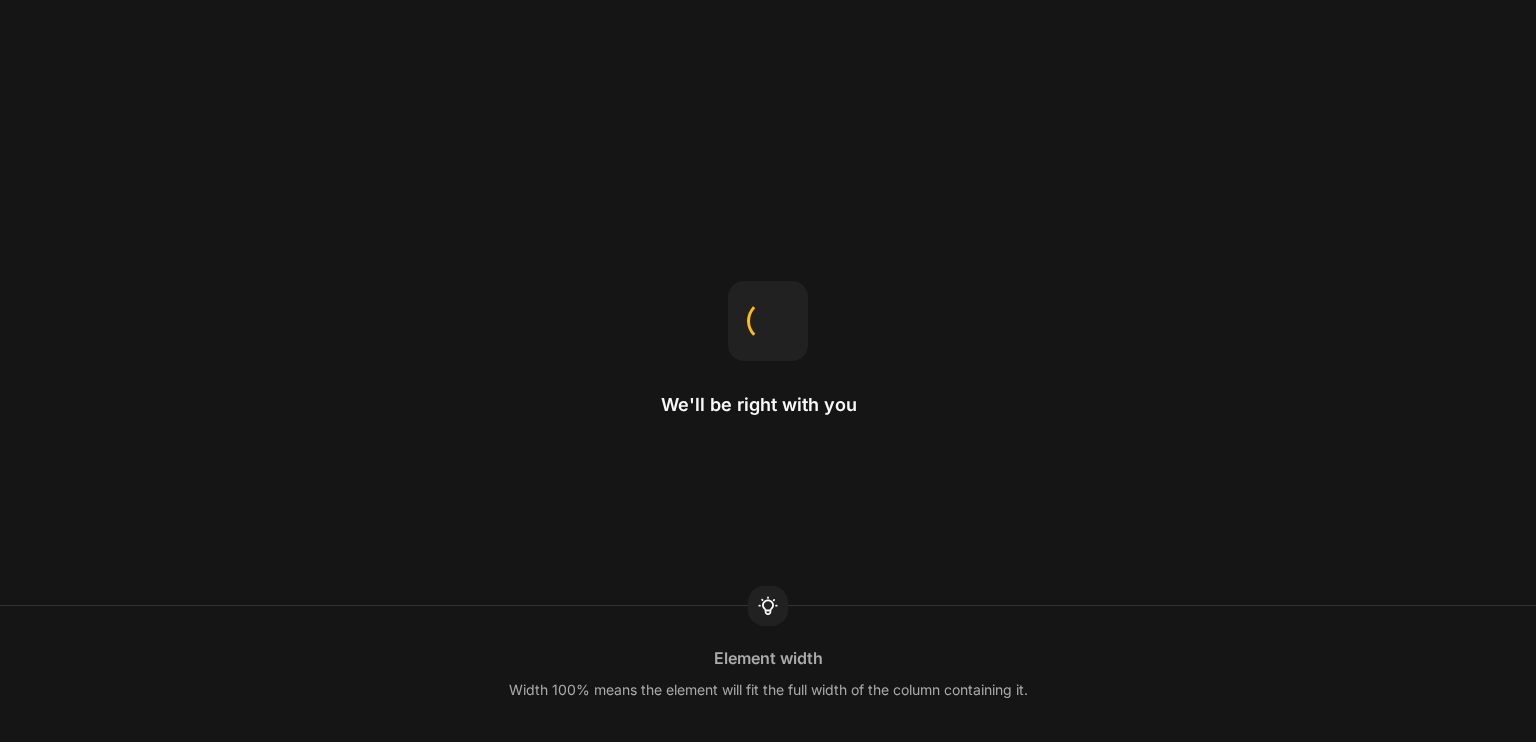 scroll, scrollTop: 0, scrollLeft: 0, axis: both 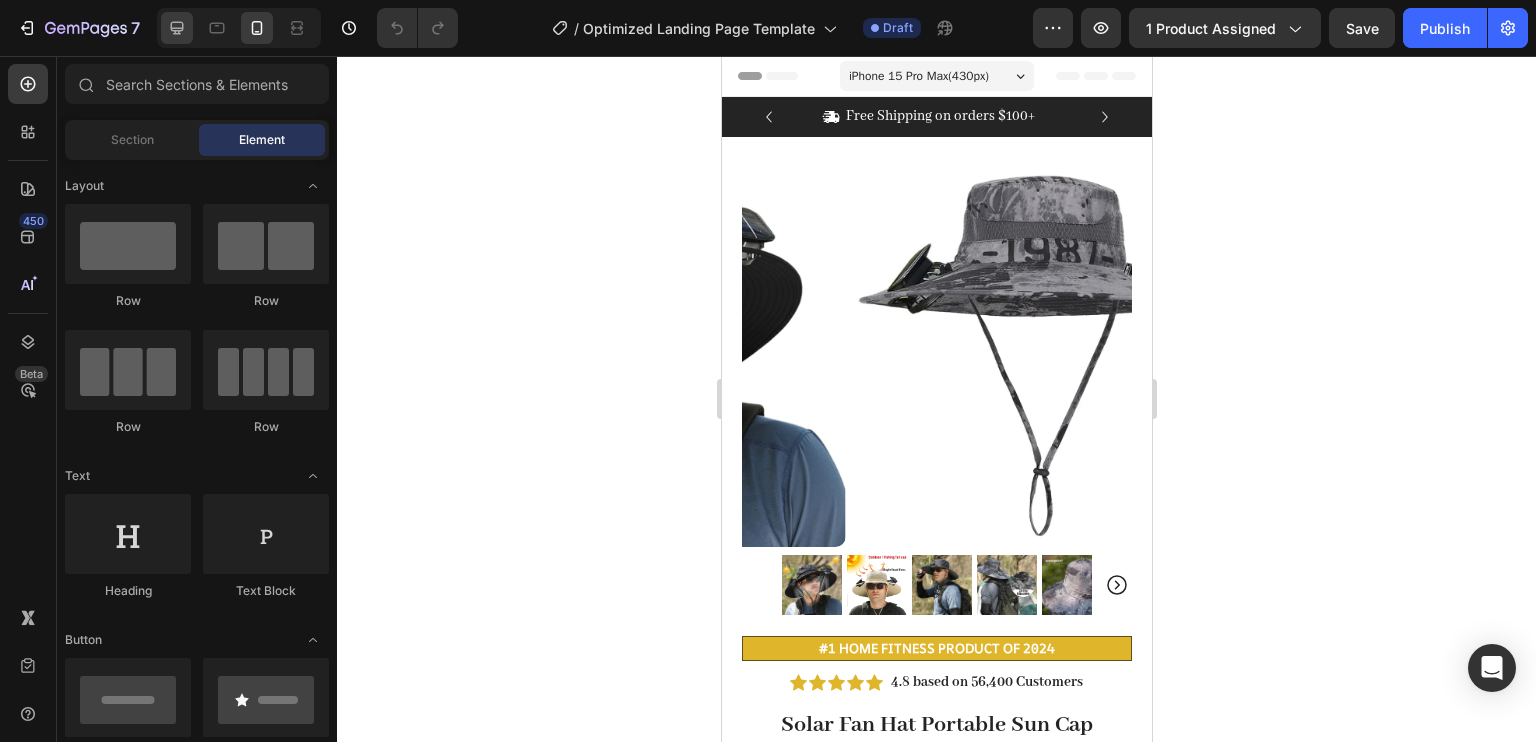 click 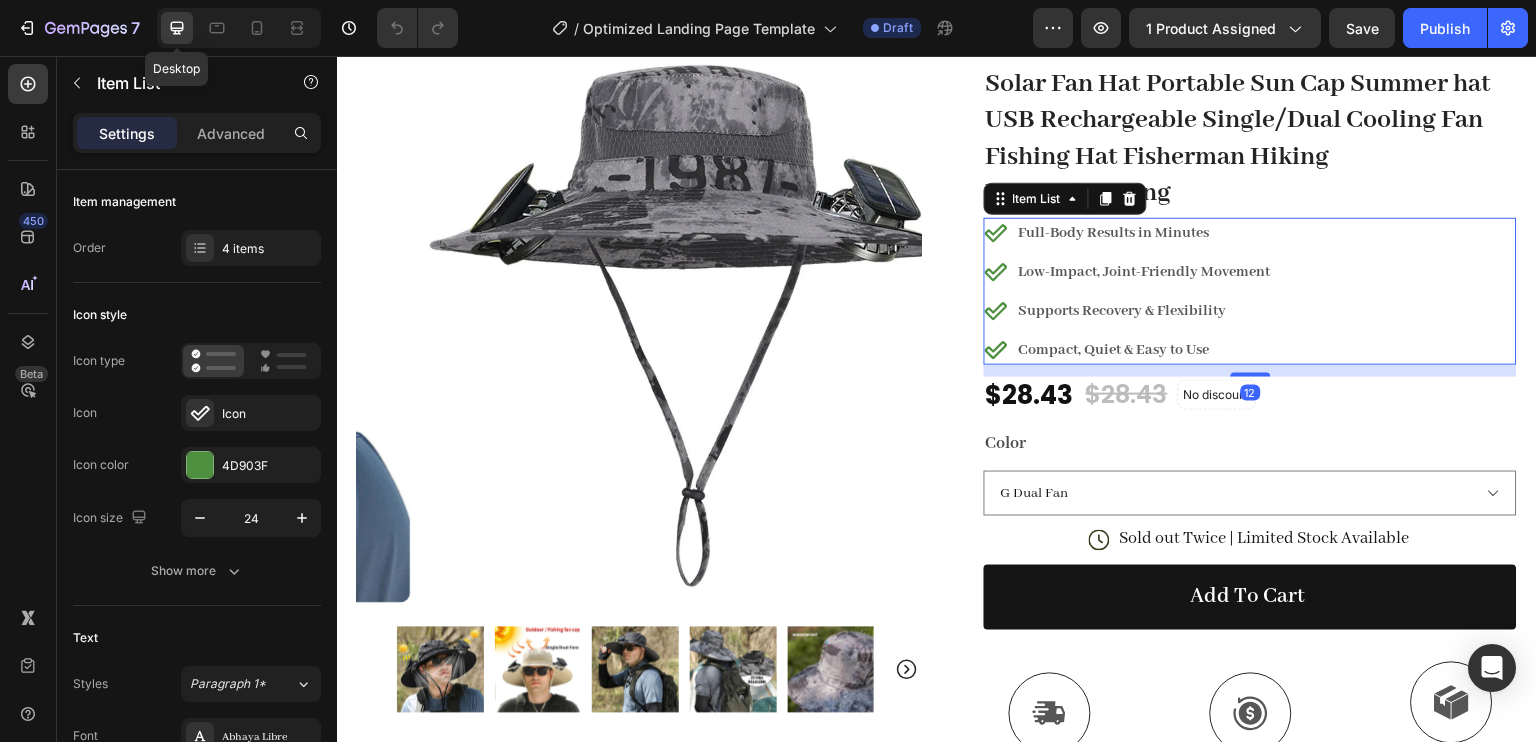 scroll, scrollTop: 148, scrollLeft: 0, axis: vertical 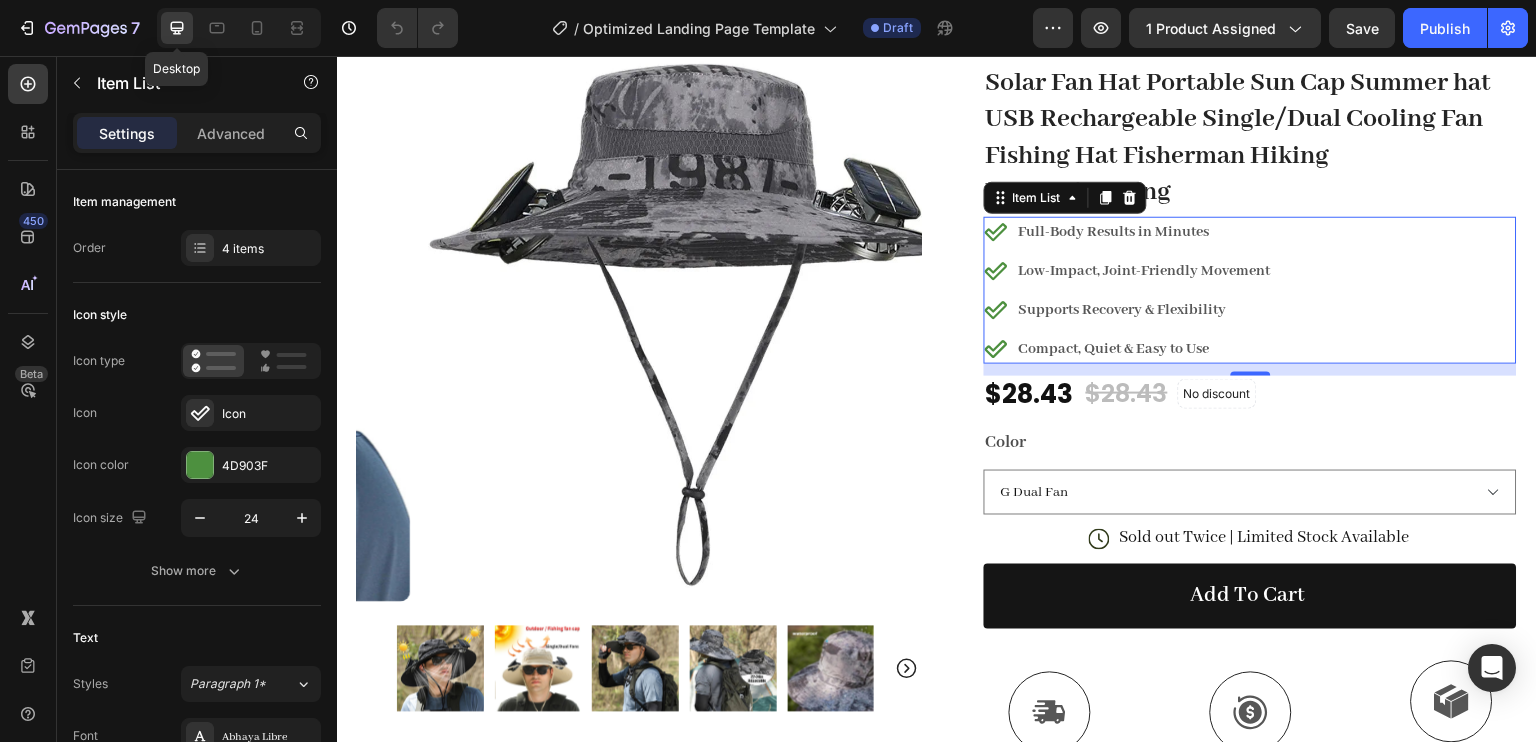 click on "Full-Body Results in Minutes" at bounding box center (1145, 232) 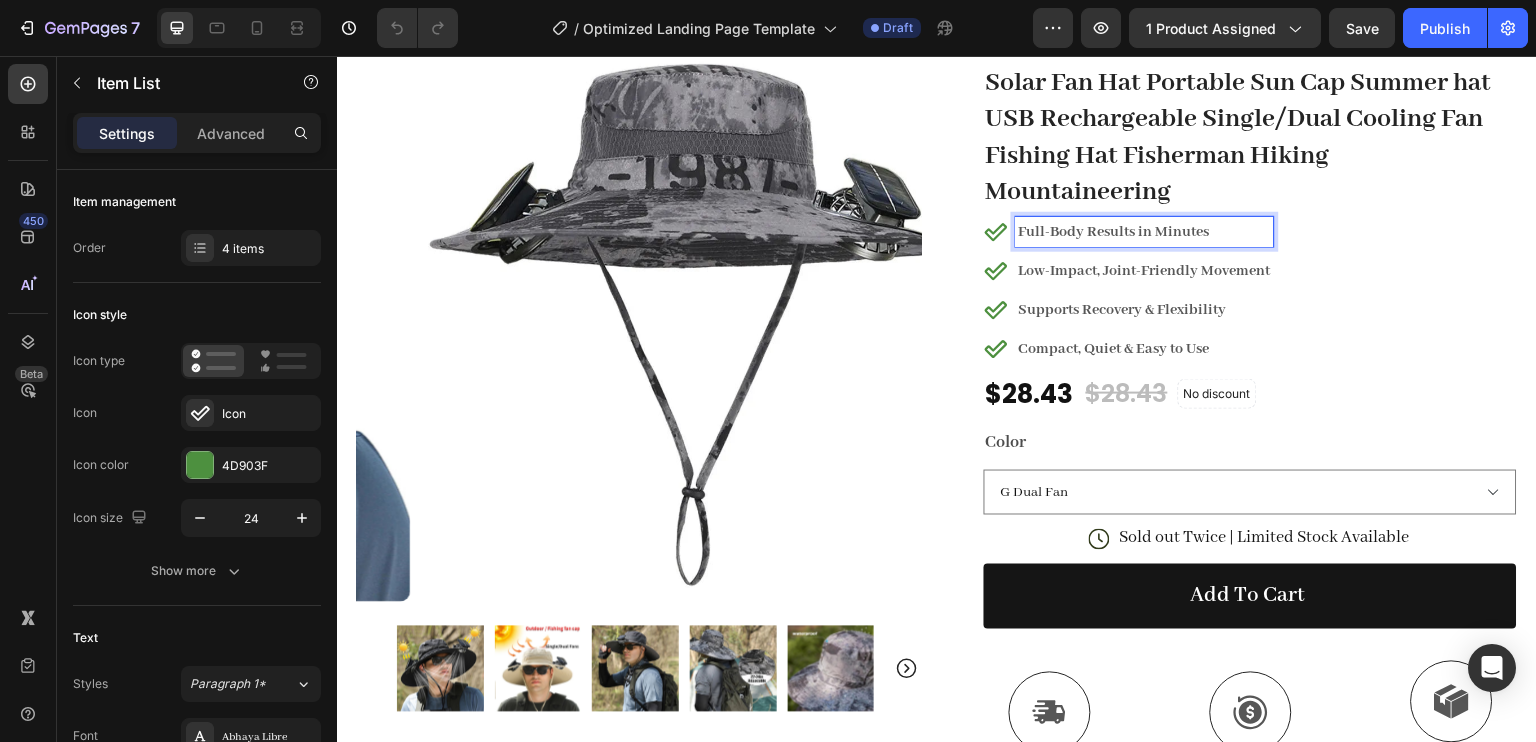 click on "Compact, Quiet & Easy to Use" at bounding box center (1114, 349) 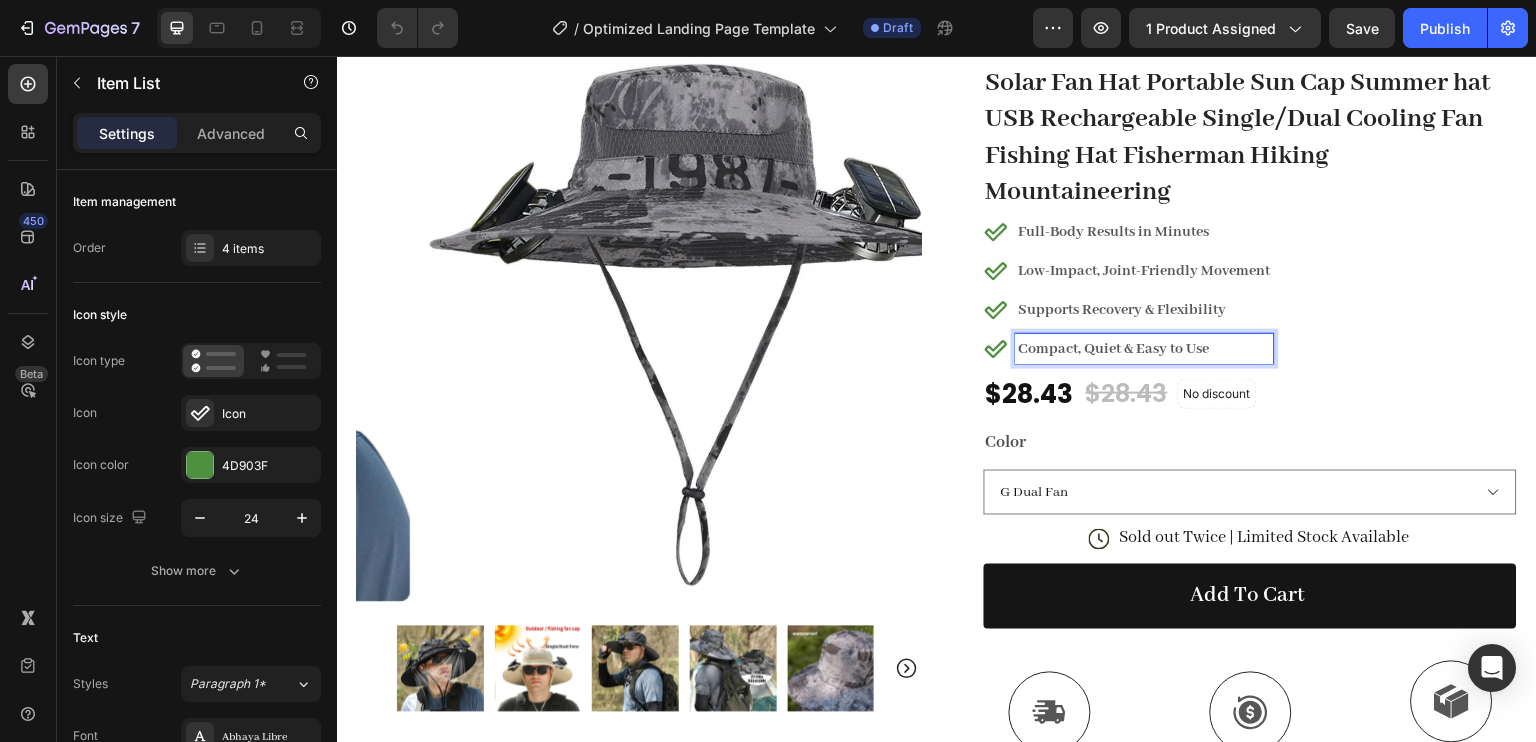 click on "Compact, Quiet & Easy to Use" at bounding box center [1114, 349] 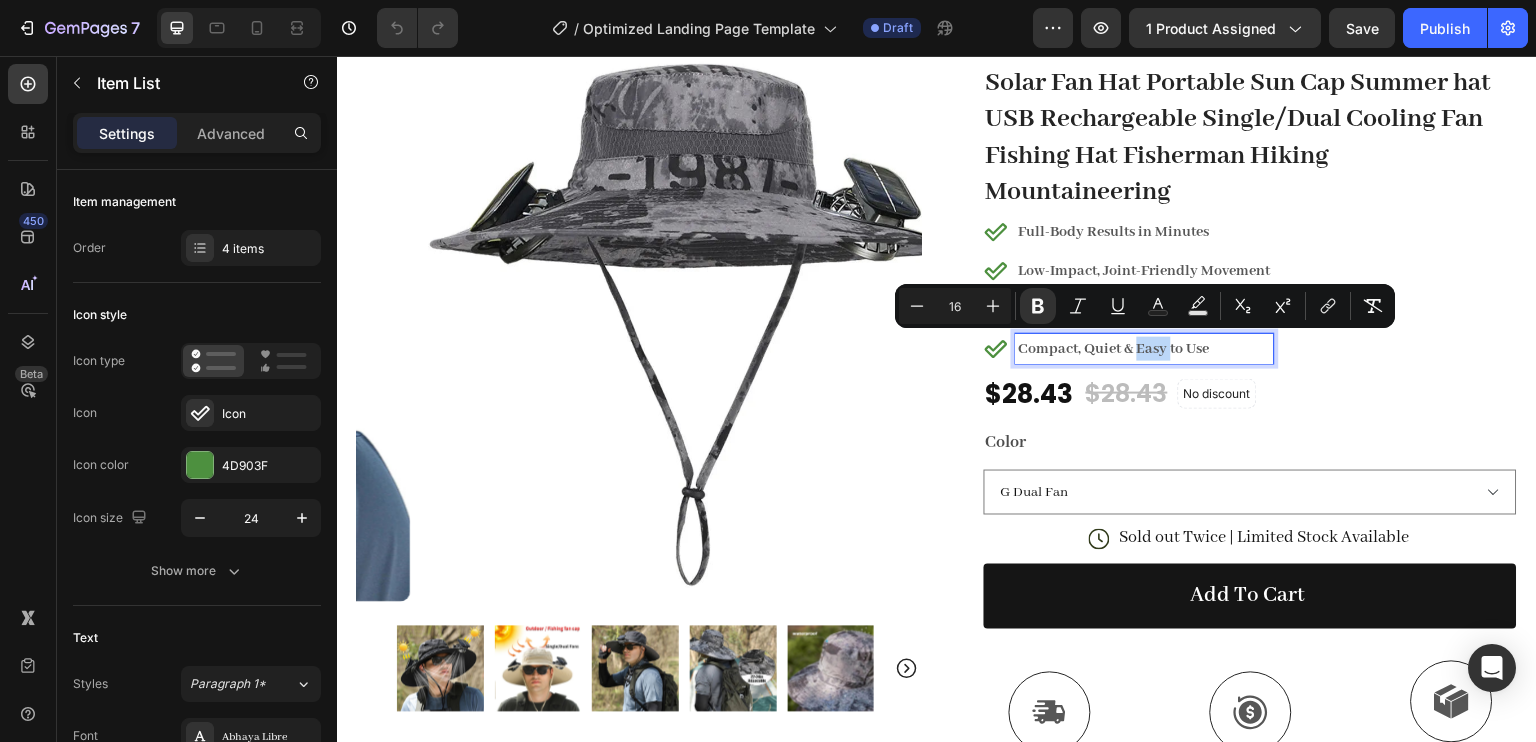 click on "Full-Body Results in Minutes
Low-Impact, Joint-Friendly Movement
Supports Recovery & Flexibility
Compact, Quiet & Easy to Use" at bounding box center (1250, 290) 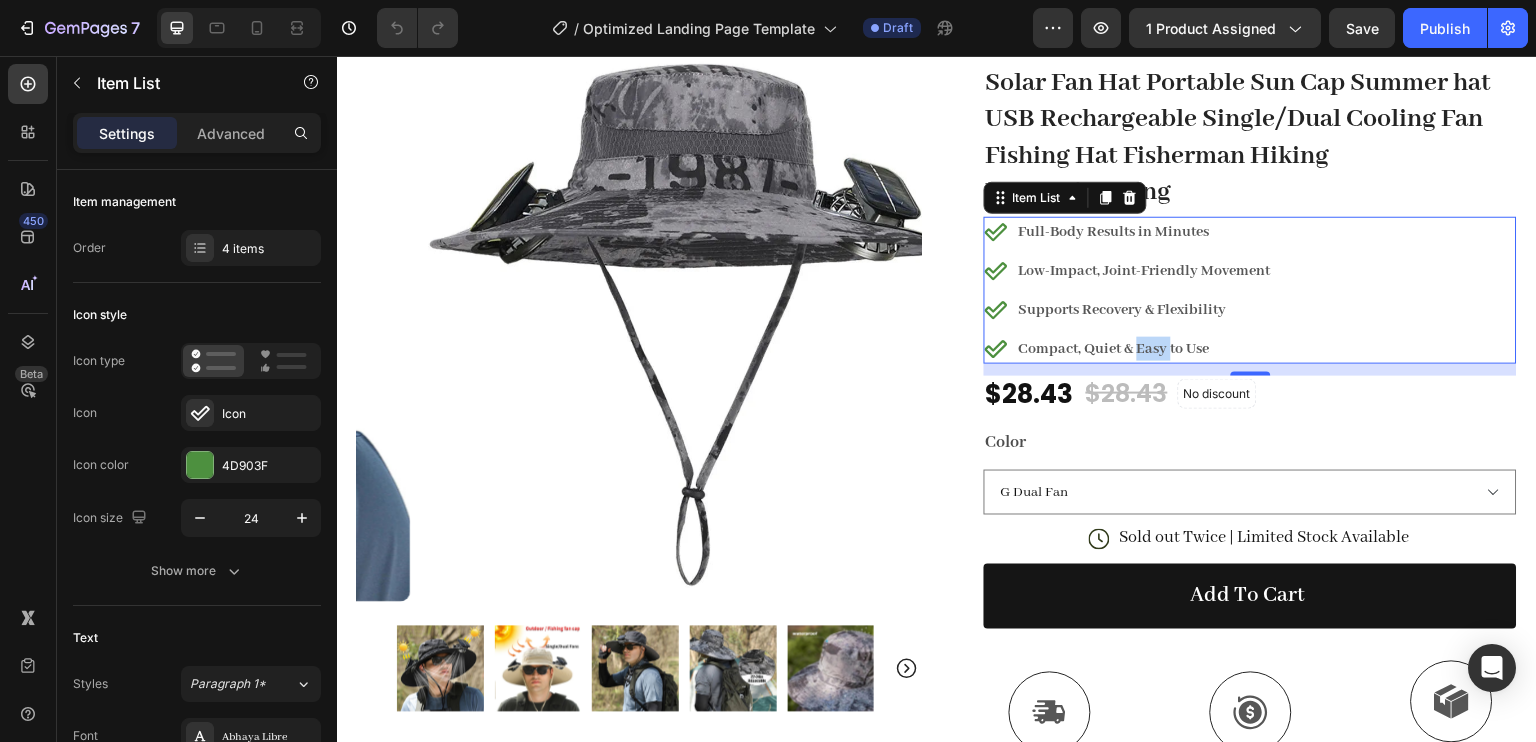 click on "Compact, Quiet & Easy to Use" at bounding box center (1114, 349) 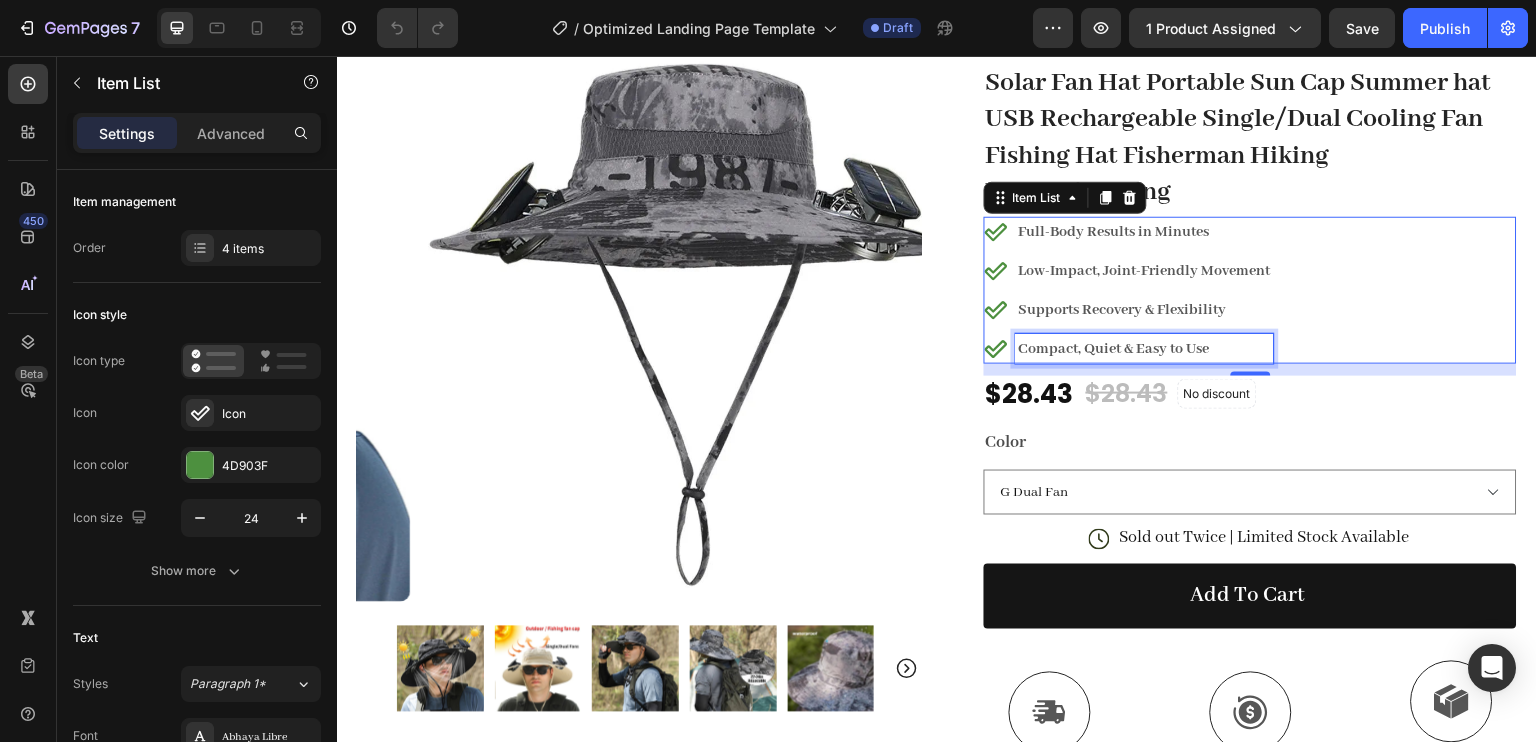 click on "Compact, Quiet & Easy to Use" at bounding box center [1114, 349] 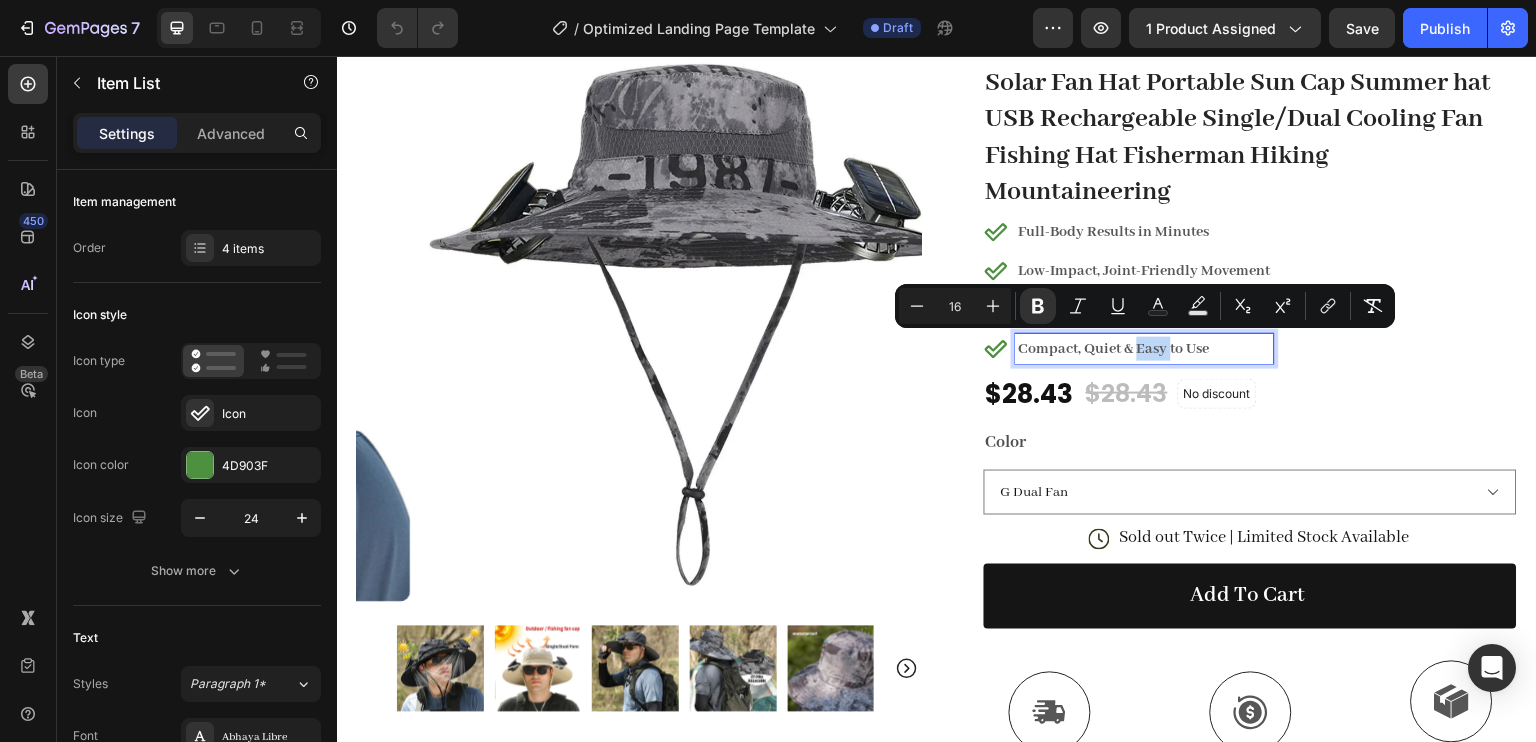 click on "Full-Body Results in Minutes
Low-Impact, Joint-Friendly Movement
Supports Recovery & Flexibility
Compact, Quiet & Easy to Use" at bounding box center [1250, 290] 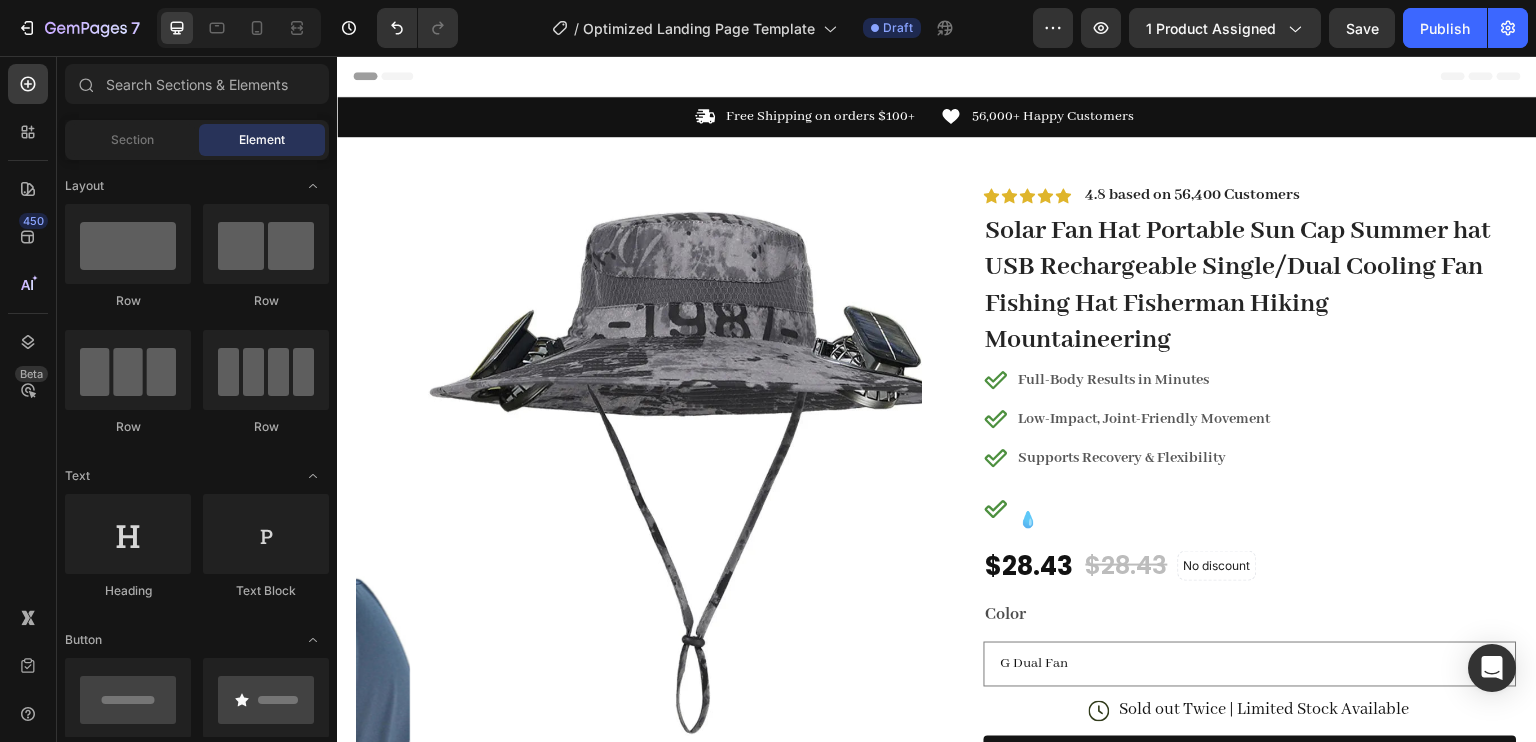 scroll, scrollTop: 0, scrollLeft: 0, axis: both 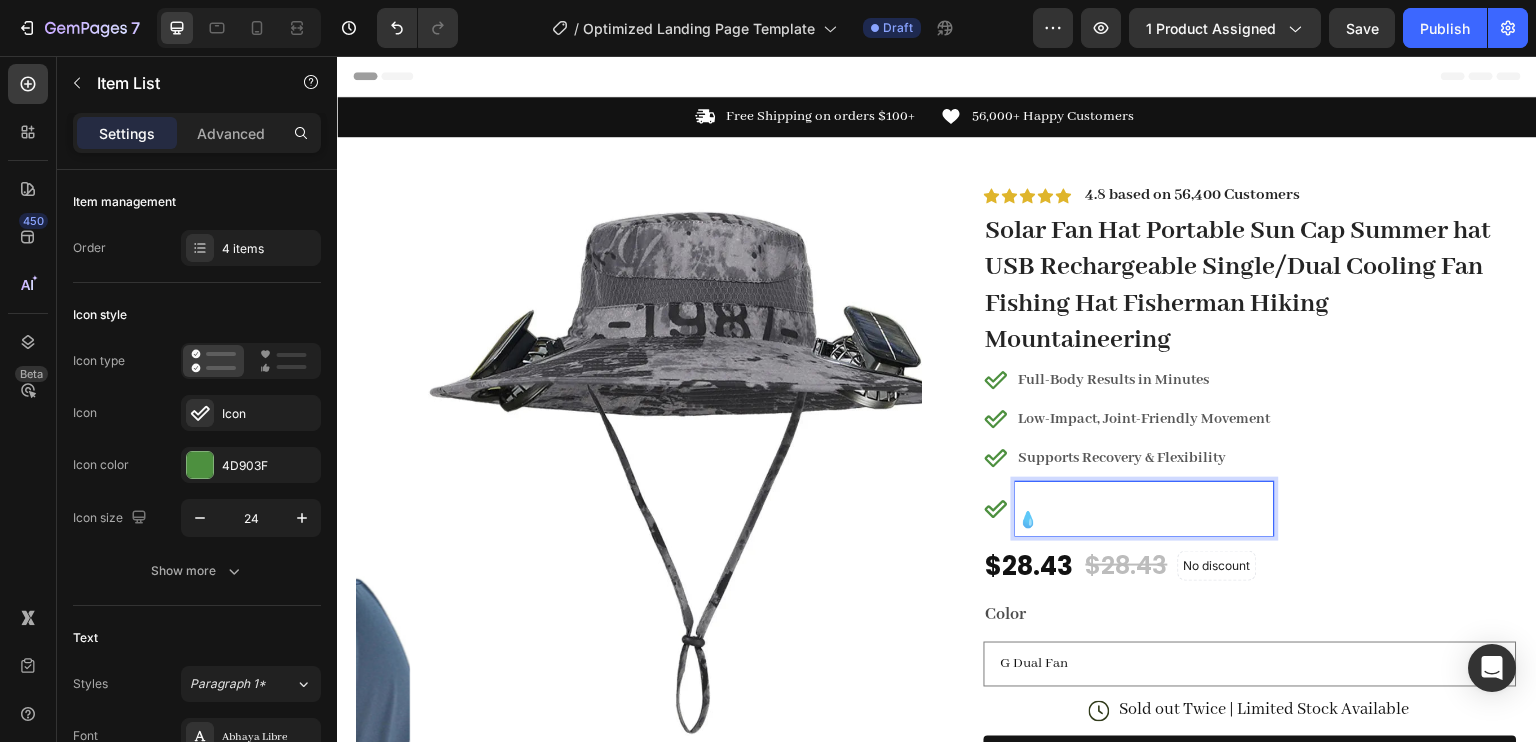click on "⁠⁠⁠⁠⁠⁠⁠ 💧" at bounding box center [1145, 509] 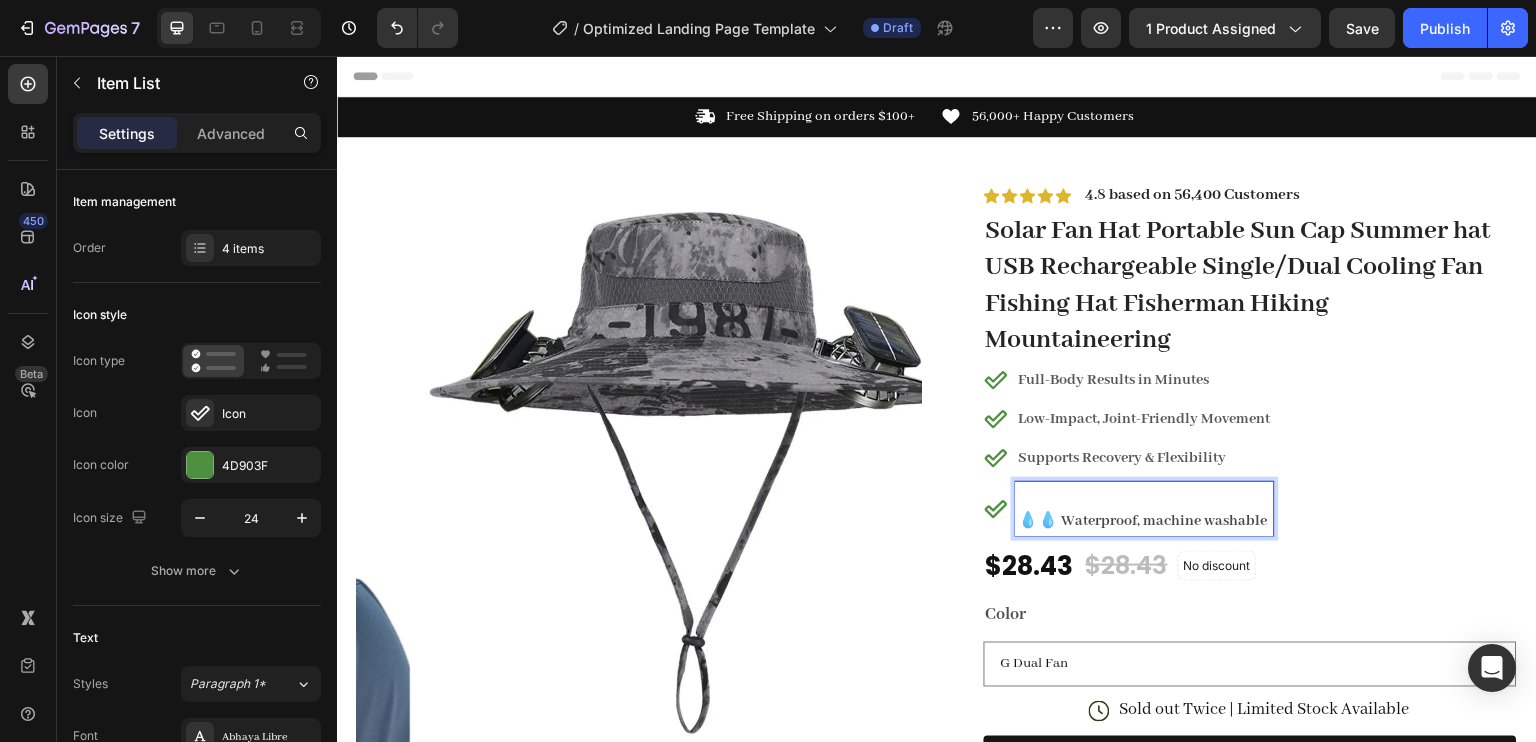 click on "💧💧 Waterproof, machine washable" at bounding box center [1143, 521] 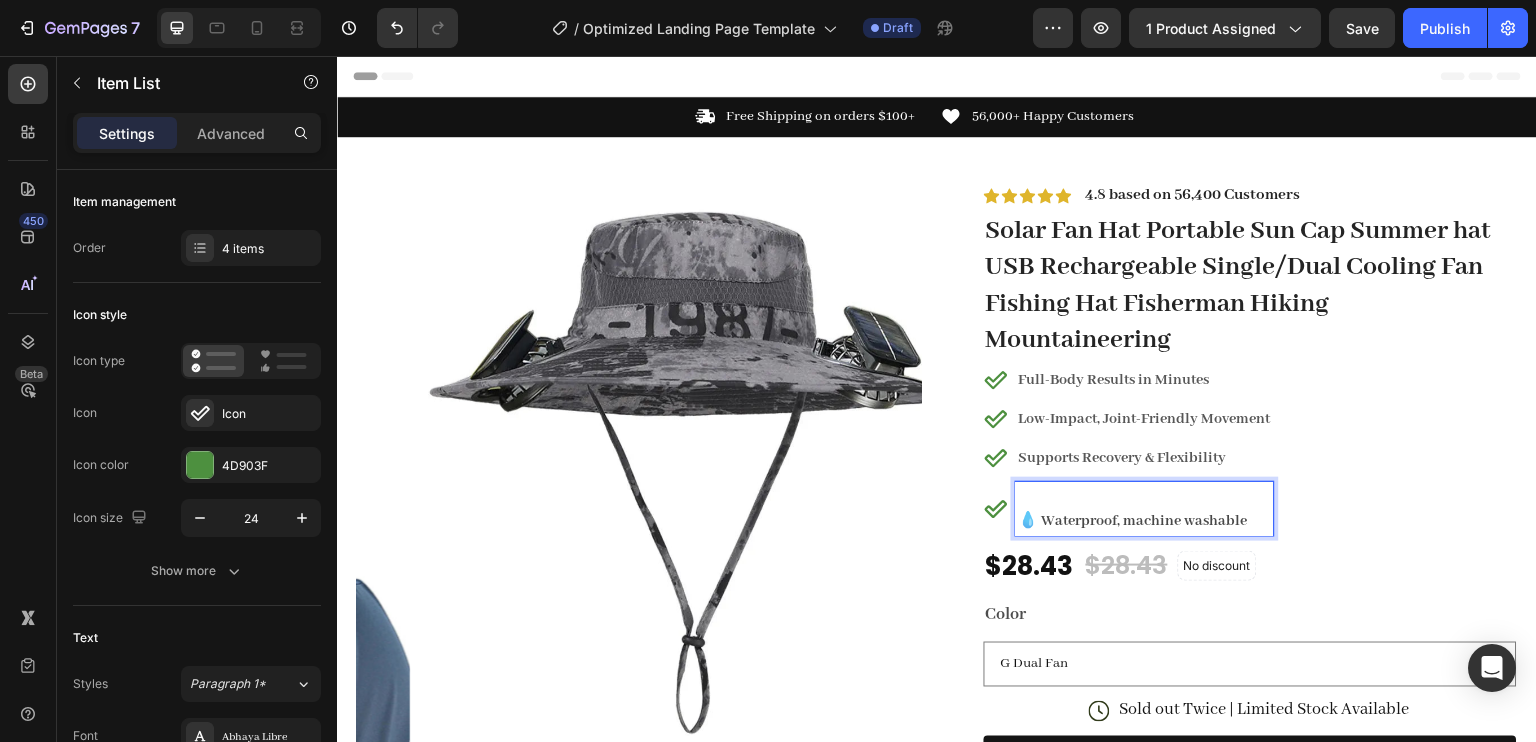 click on "💧 Waterproof, machine washable" at bounding box center (1145, 509) 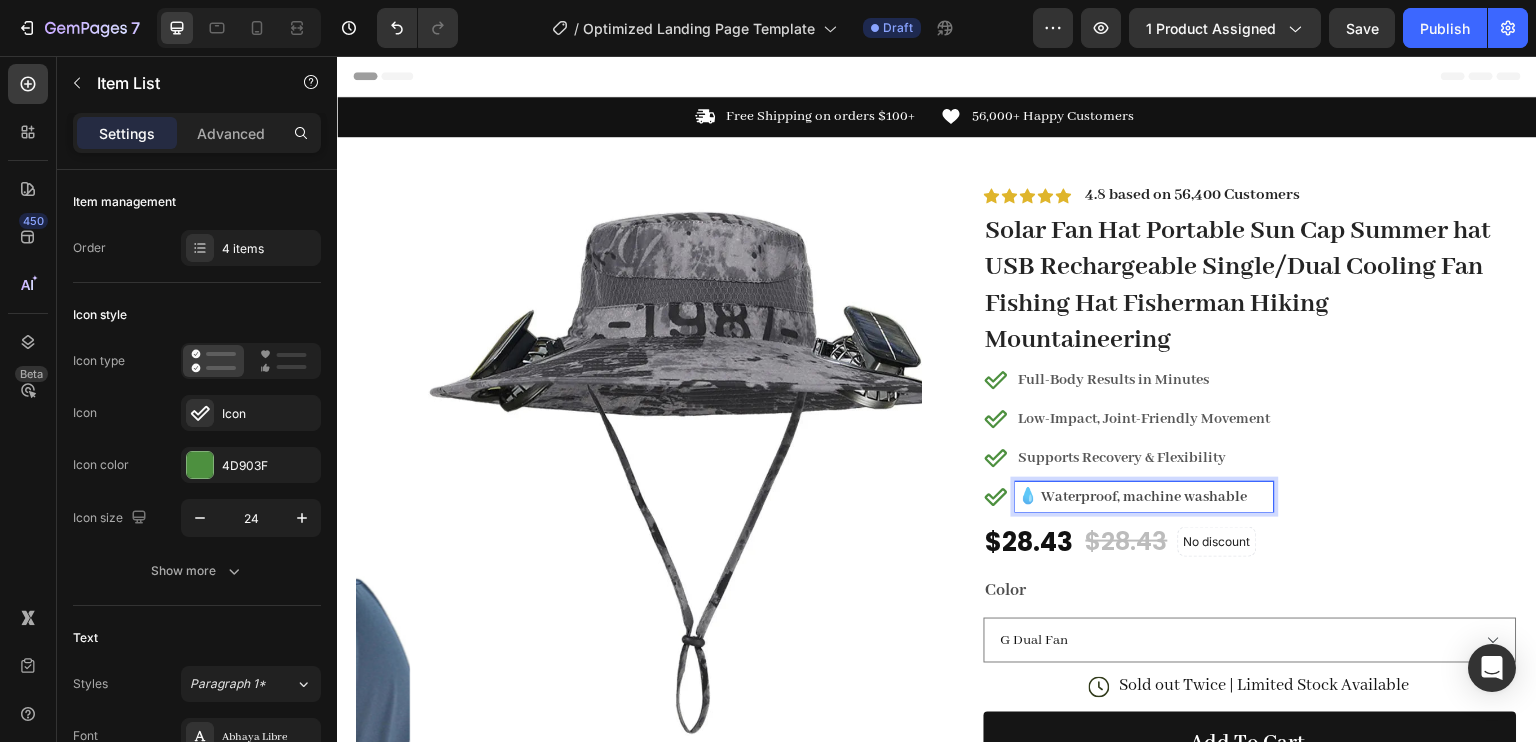click on "💧 Waterproof, machine washable" at bounding box center [1145, 497] 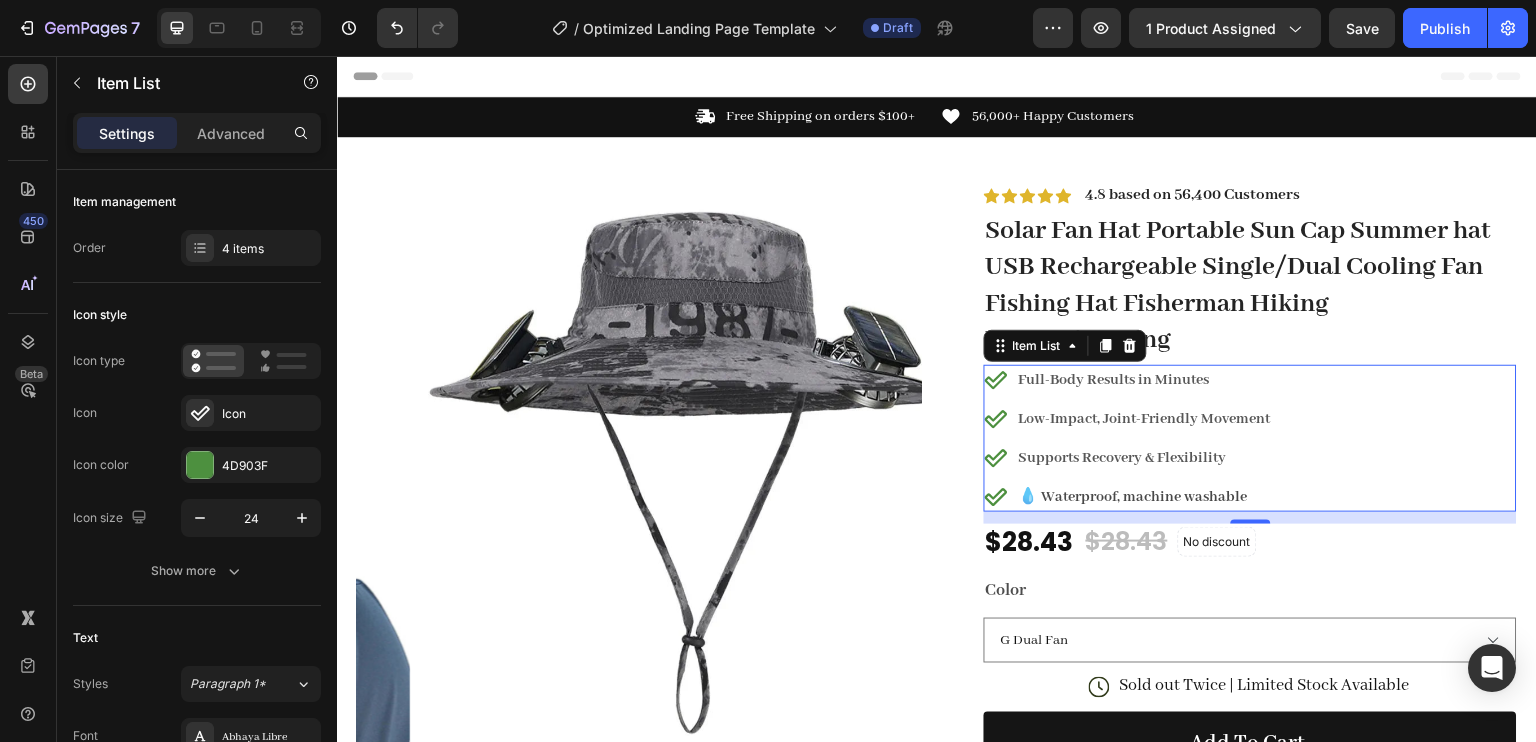 click on "💧 Waterproof, machine washable" at bounding box center (1133, 497) 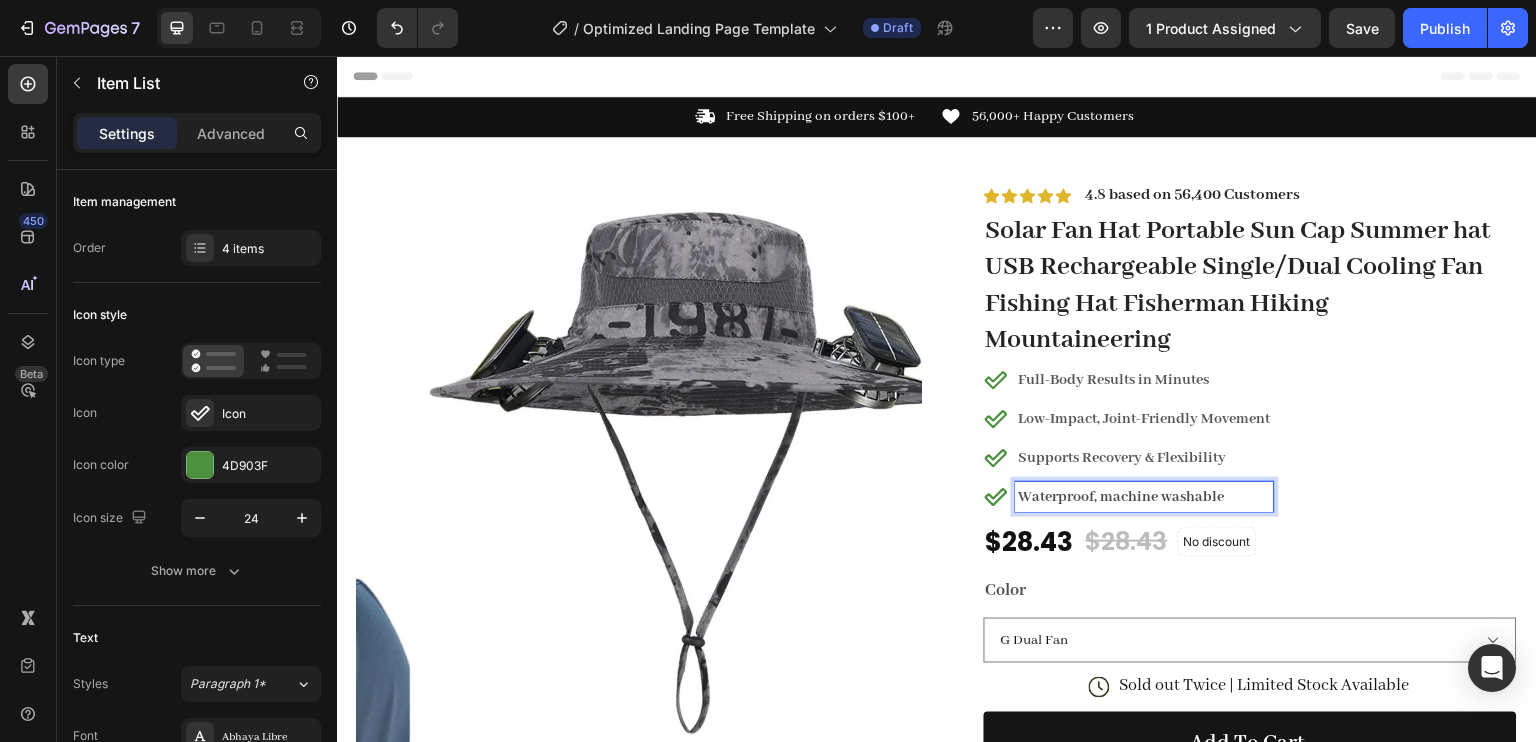 click on "Full-Body Results in Minutes
Low-Impact, Joint-Friendly Movement
Supports Recovery & Flexibility
Waterproof, machine washable" at bounding box center (1250, 438) 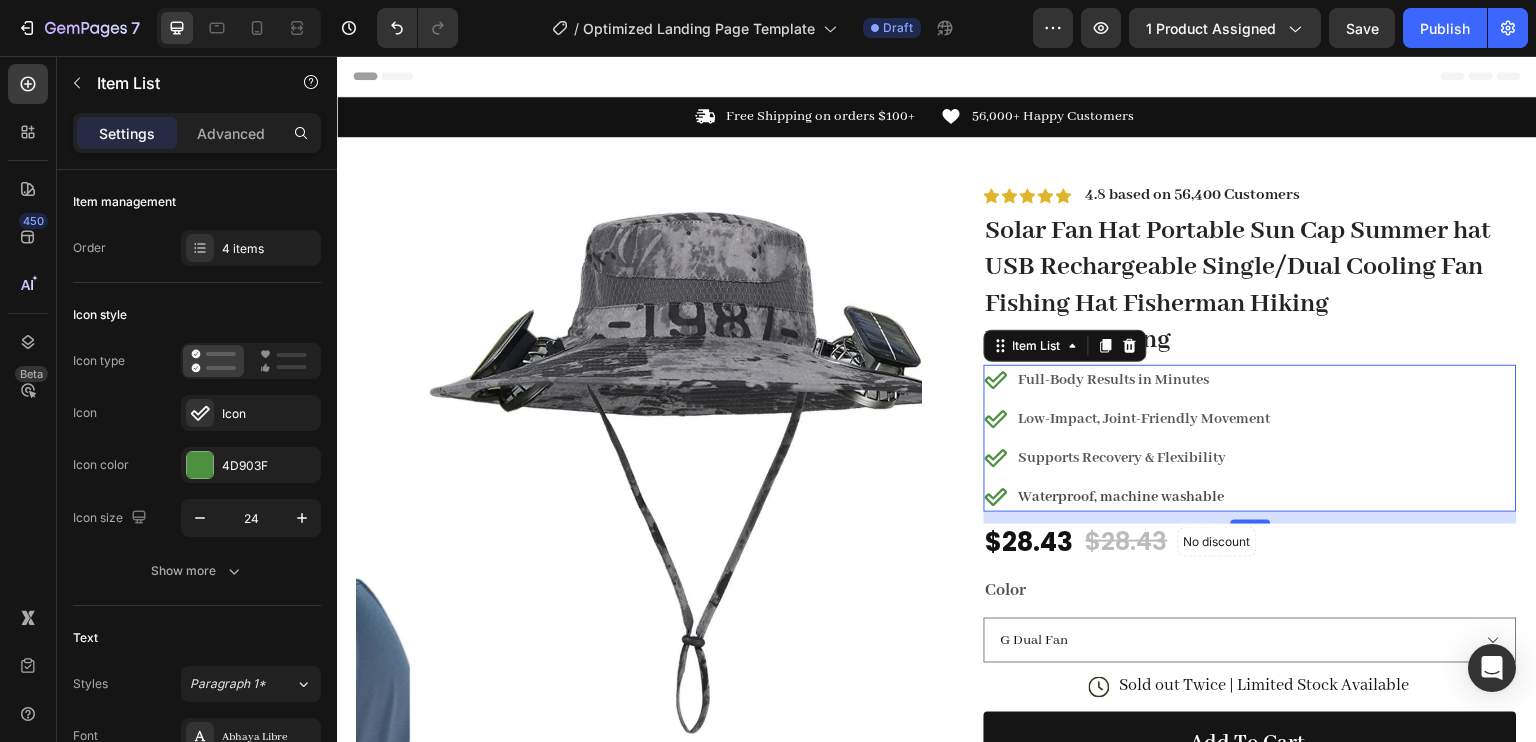click on "Supports Recovery & Flexibility" at bounding box center (1123, 458) 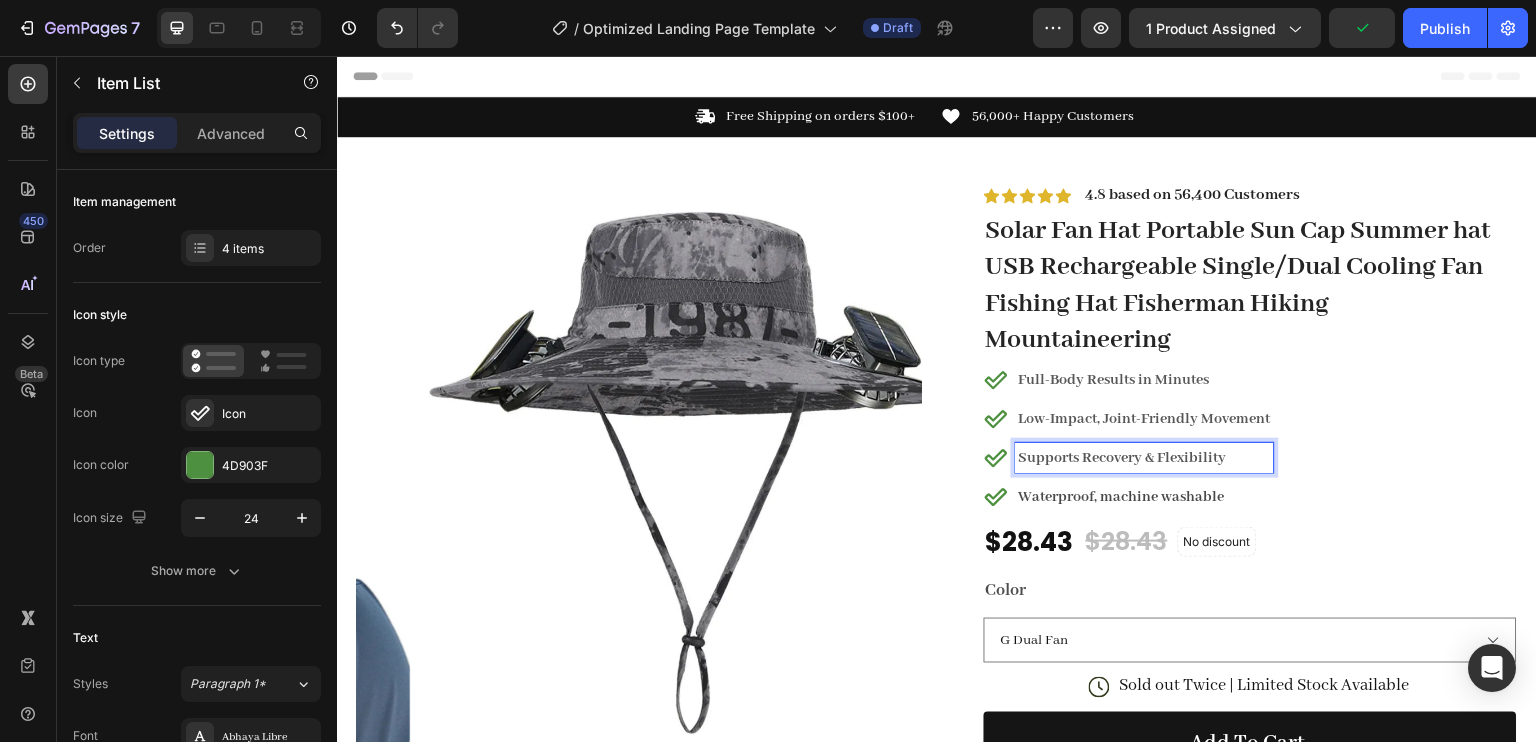 click on "Supports Recovery & Flexibility" at bounding box center [1145, 458] 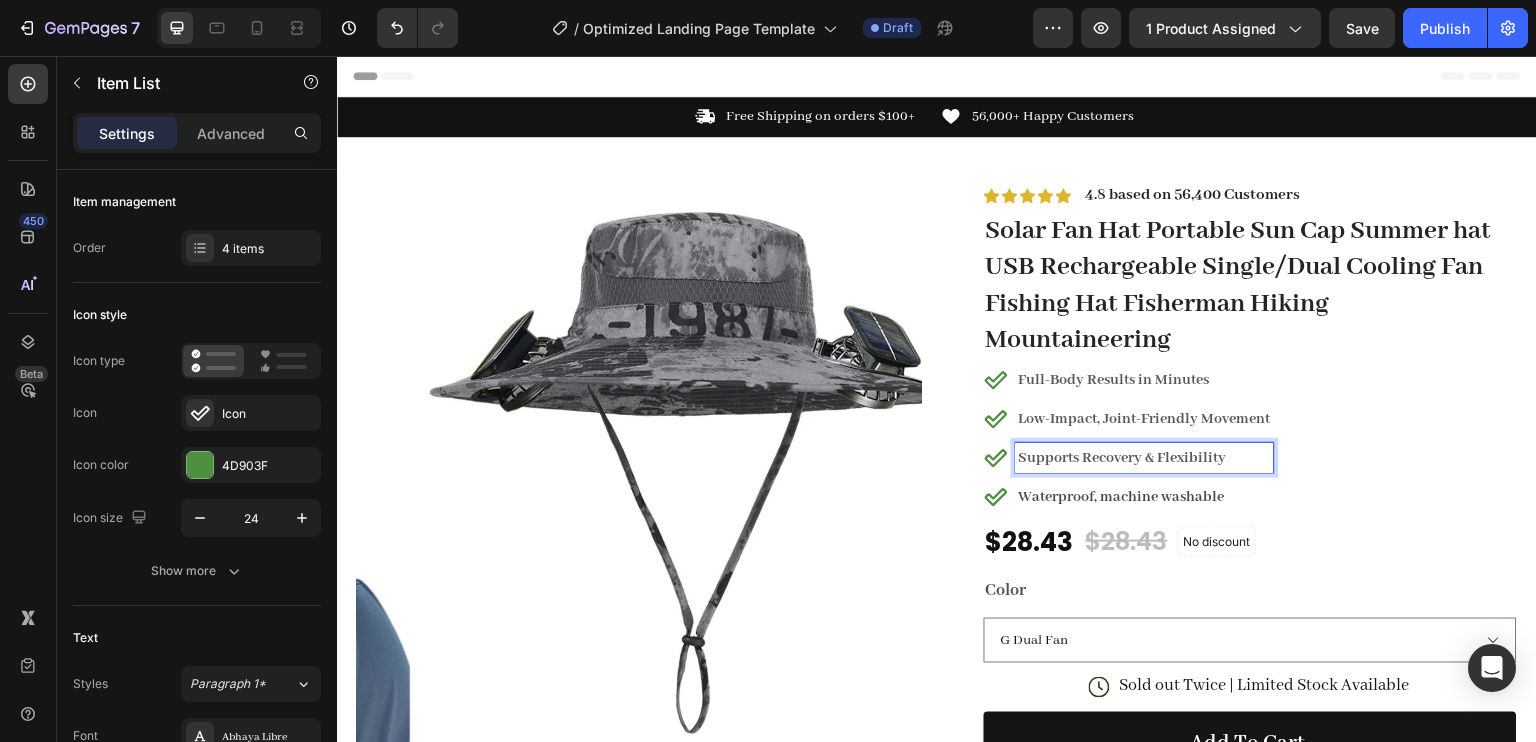 click on "Supports Recovery & Flexibility" at bounding box center (1123, 458) 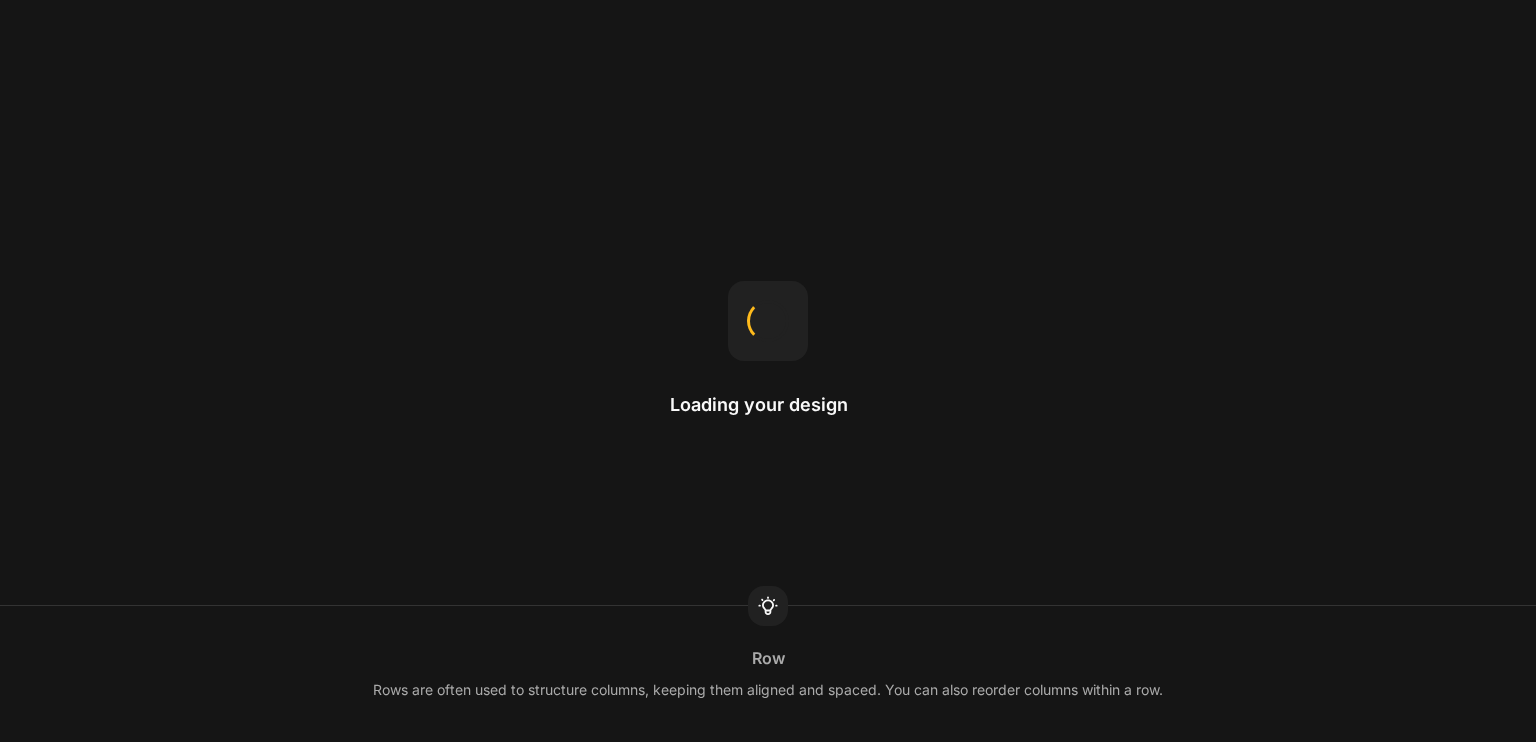 scroll, scrollTop: 0, scrollLeft: 0, axis: both 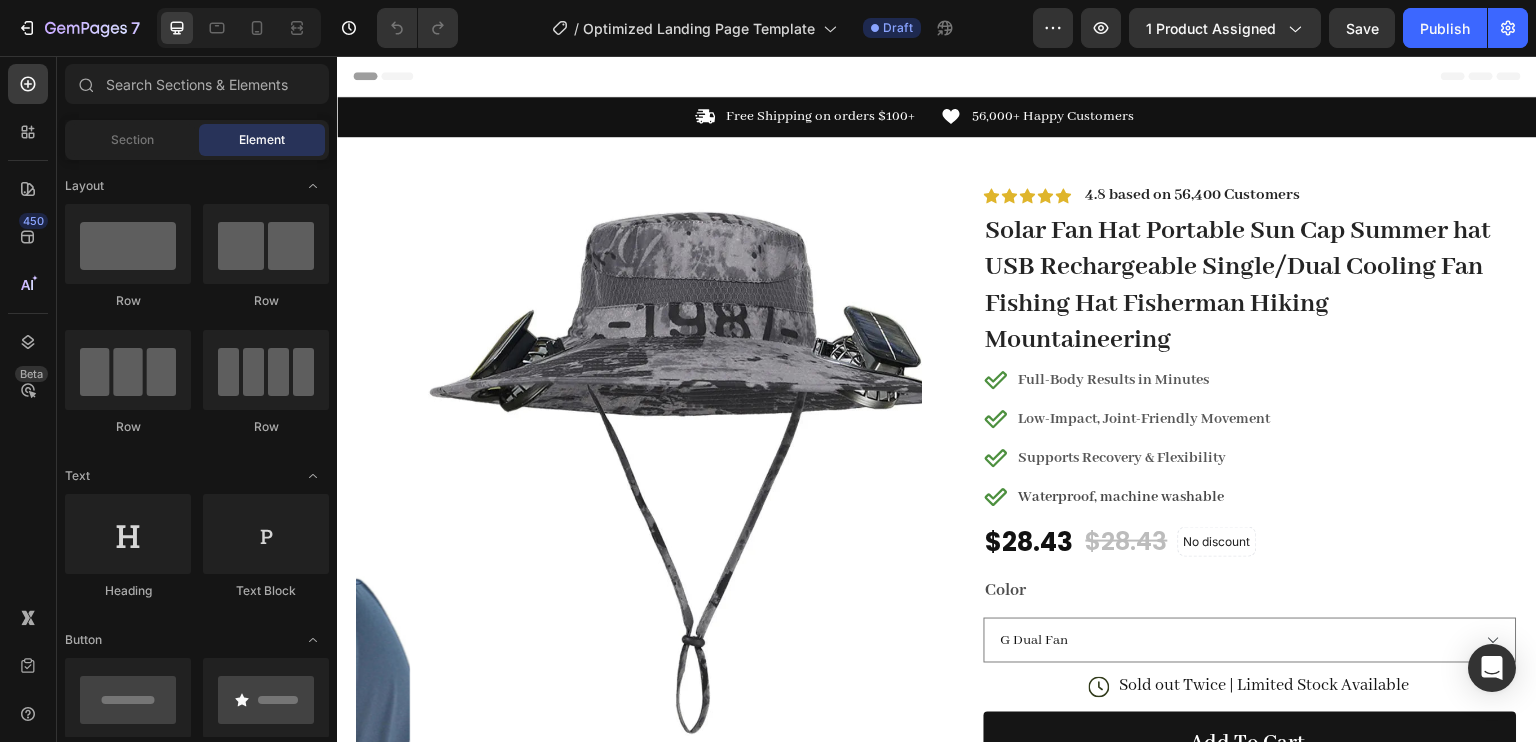 click on "Supports Recovery & Flexibility" at bounding box center [1123, 458] 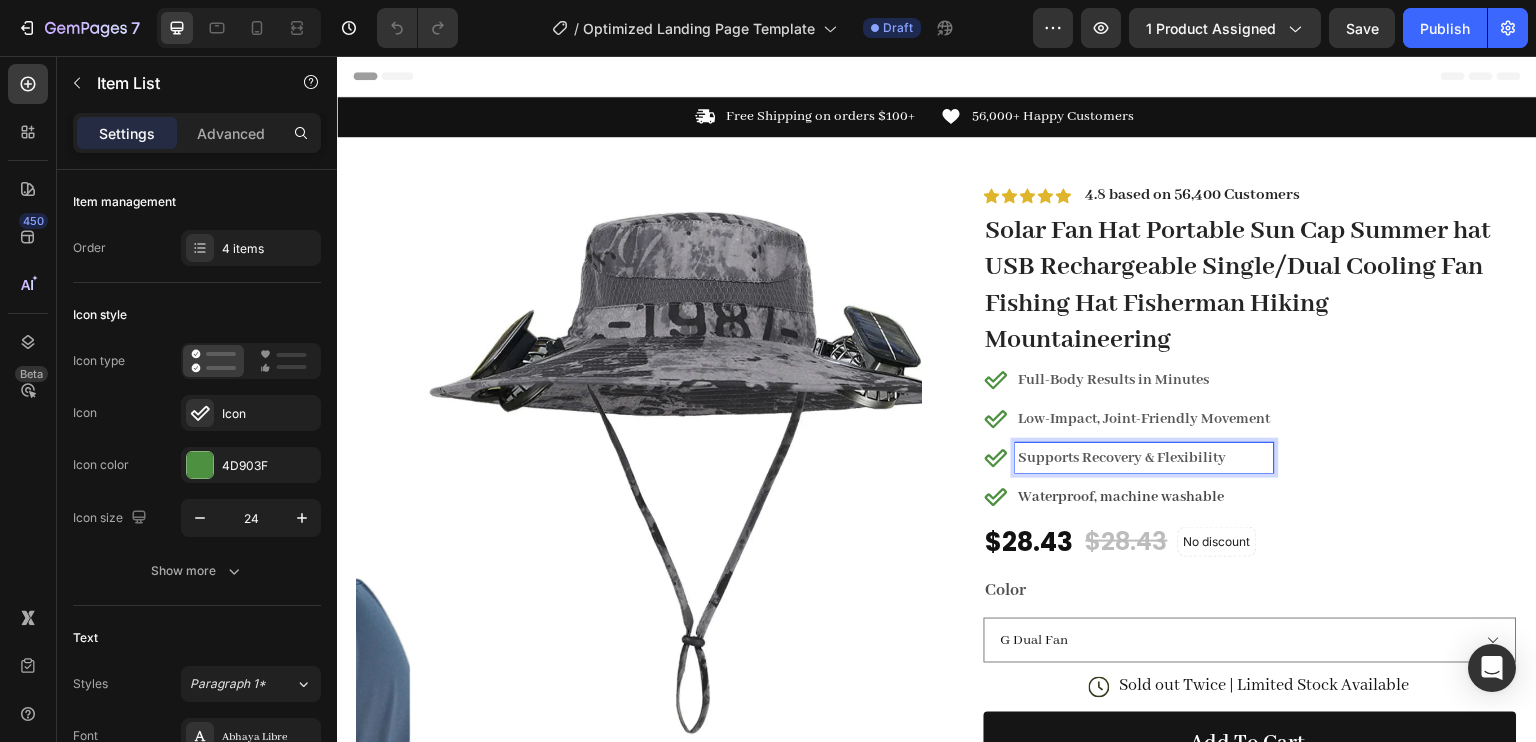 click on "Supports Recovery & Flexibility" at bounding box center (1123, 458) 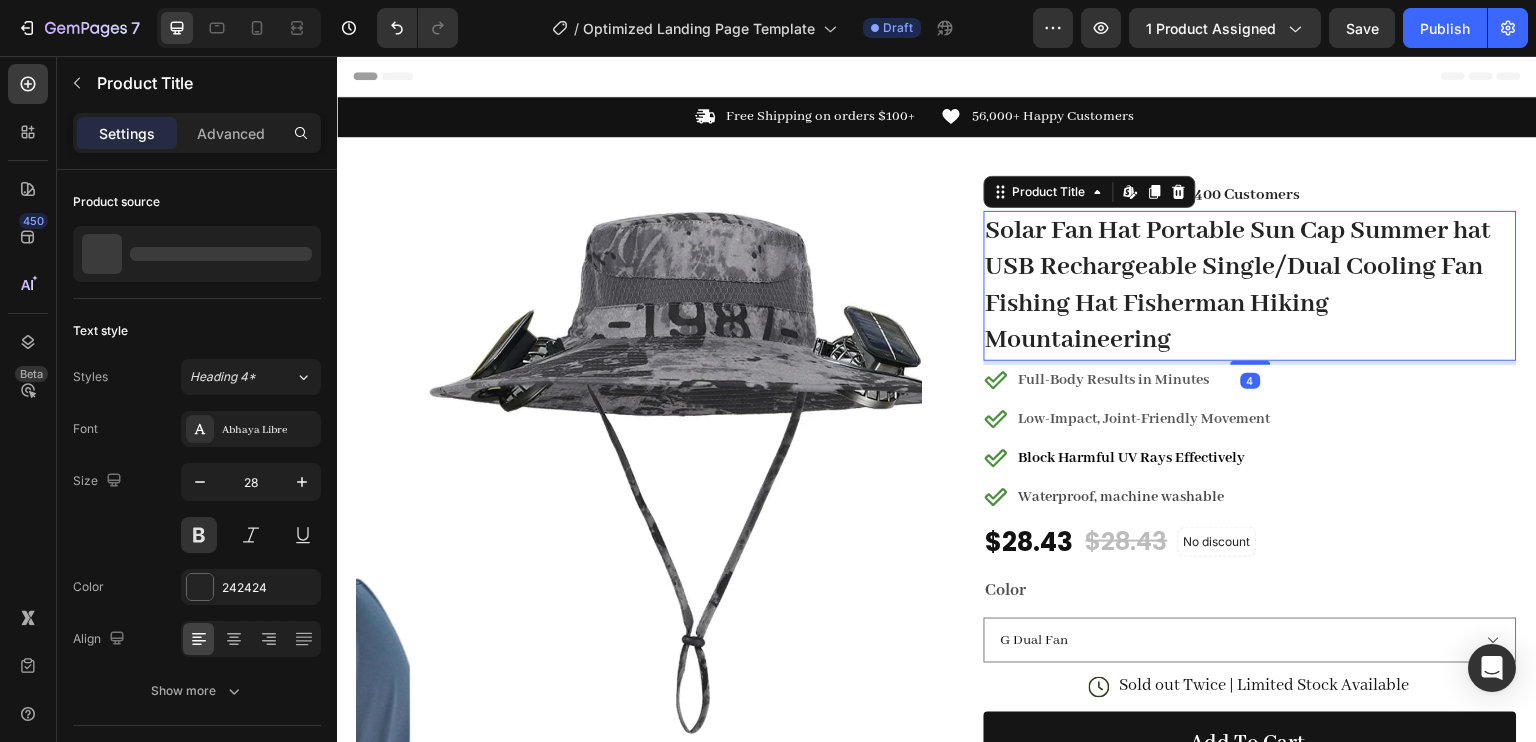 click on "Solar Fan Hat Portable Sun Cap Summer hat USB Rechargeable Single/Dual Cooling Fan Fishing Hat Fisherman Hiking Mountaineering ﻿" at bounding box center (1250, 286) 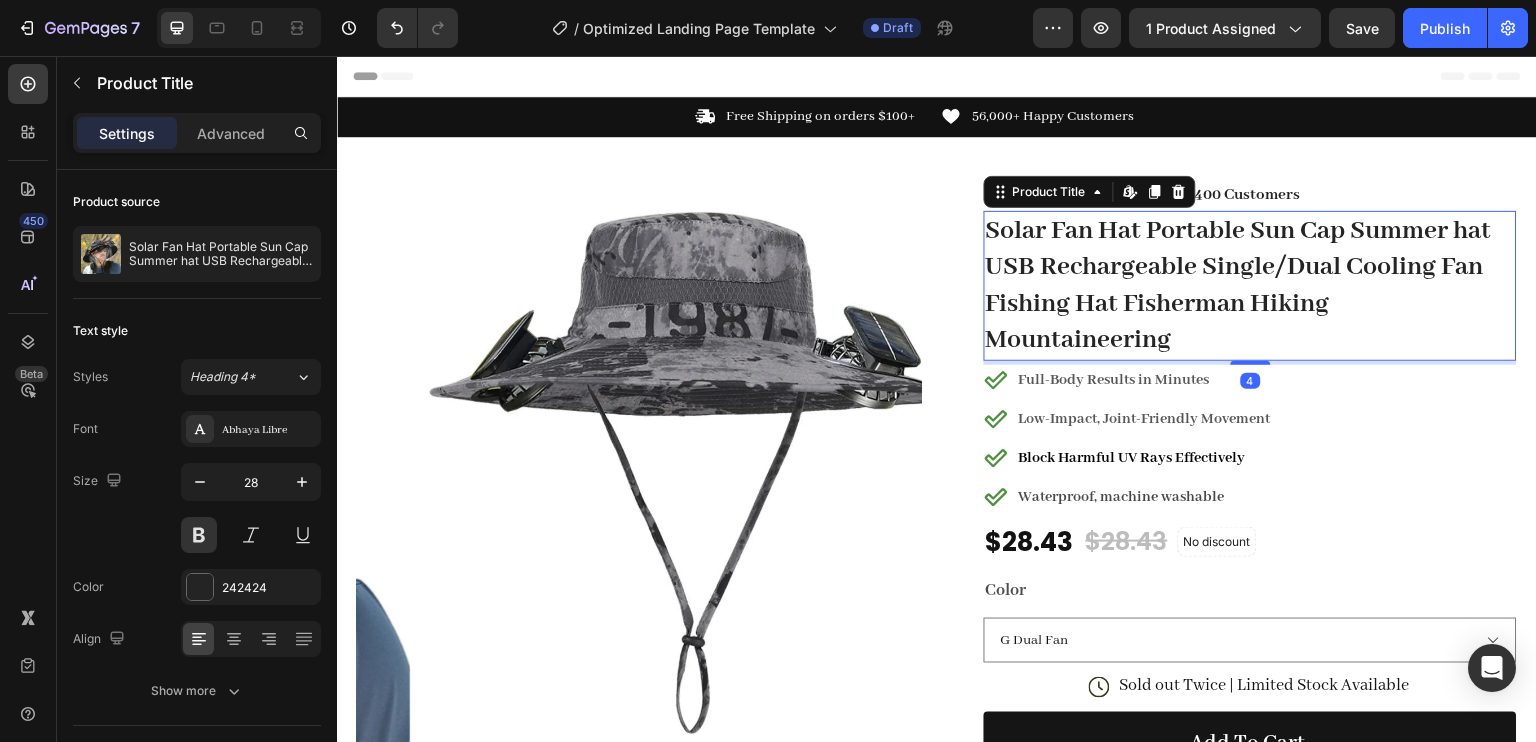 click on "Full-Body Results in Minutes
Low-Impact, Joint-Friendly Movement
Block Harmful UV Rays Effectively
Waterproof, machine washable" at bounding box center (1250, 438) 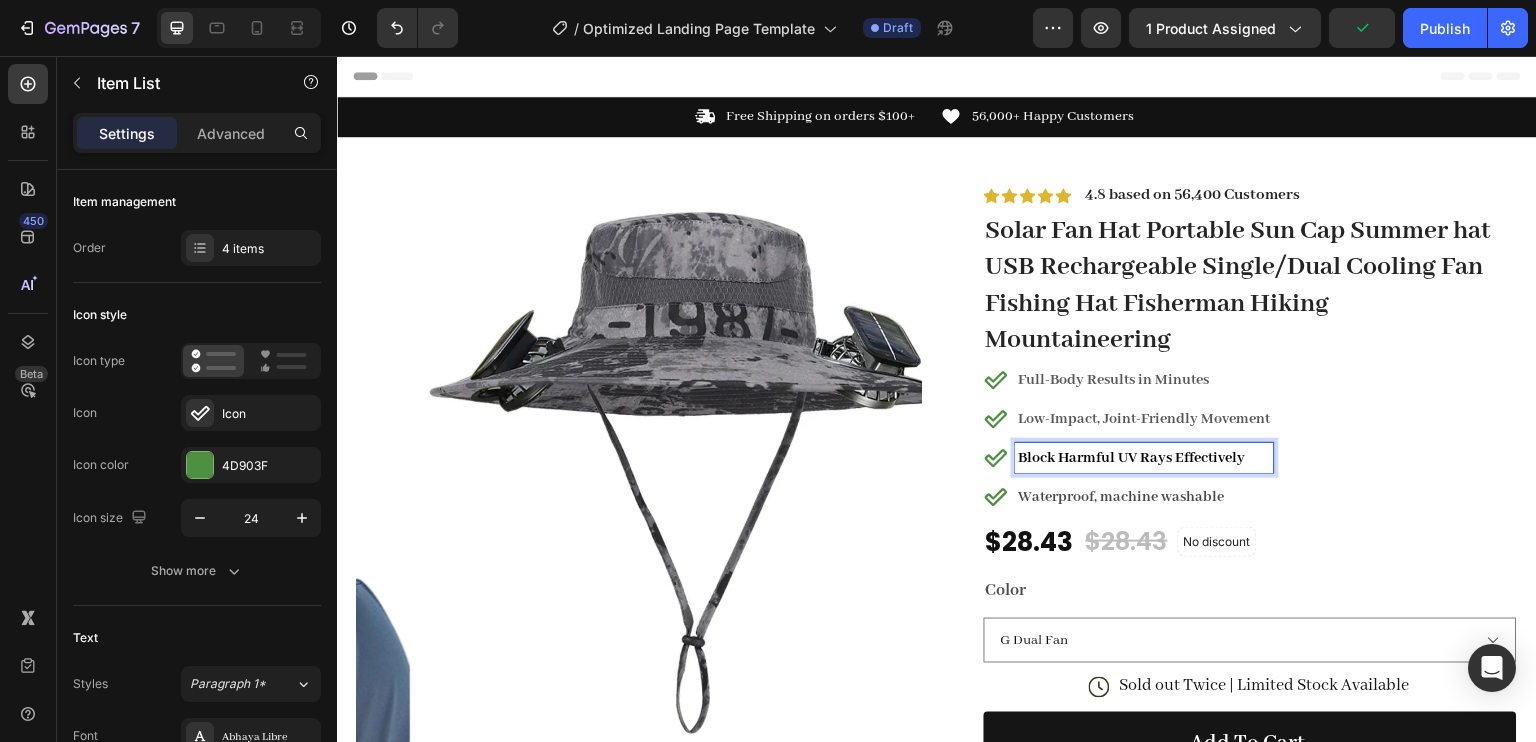 click on "Block Harmful UV Rays Effectively" at bounding box center (1132, 458) 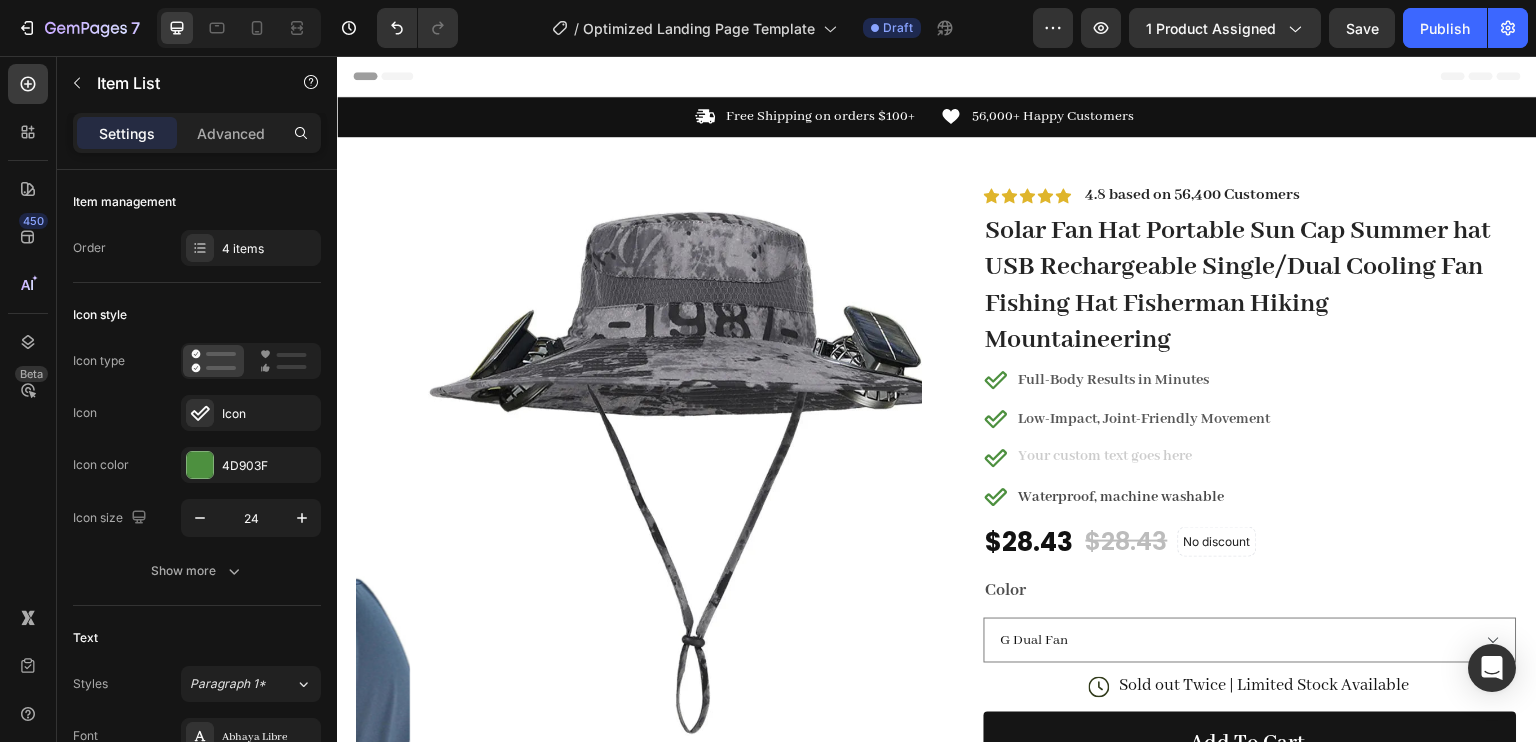 click at bounding box center [1145, 458] 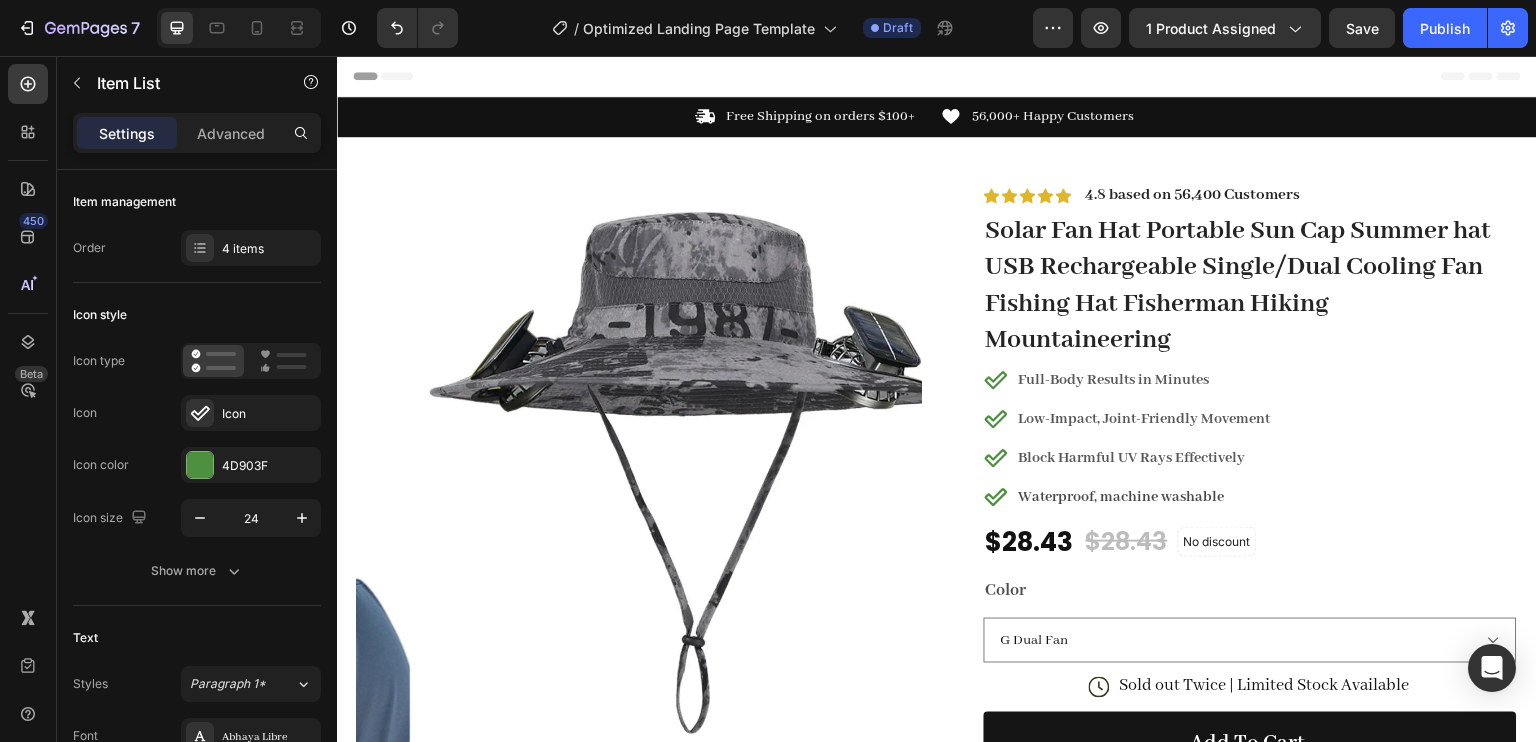 click on "Waterproof, machine washable" at bounding box center (1122, 497) 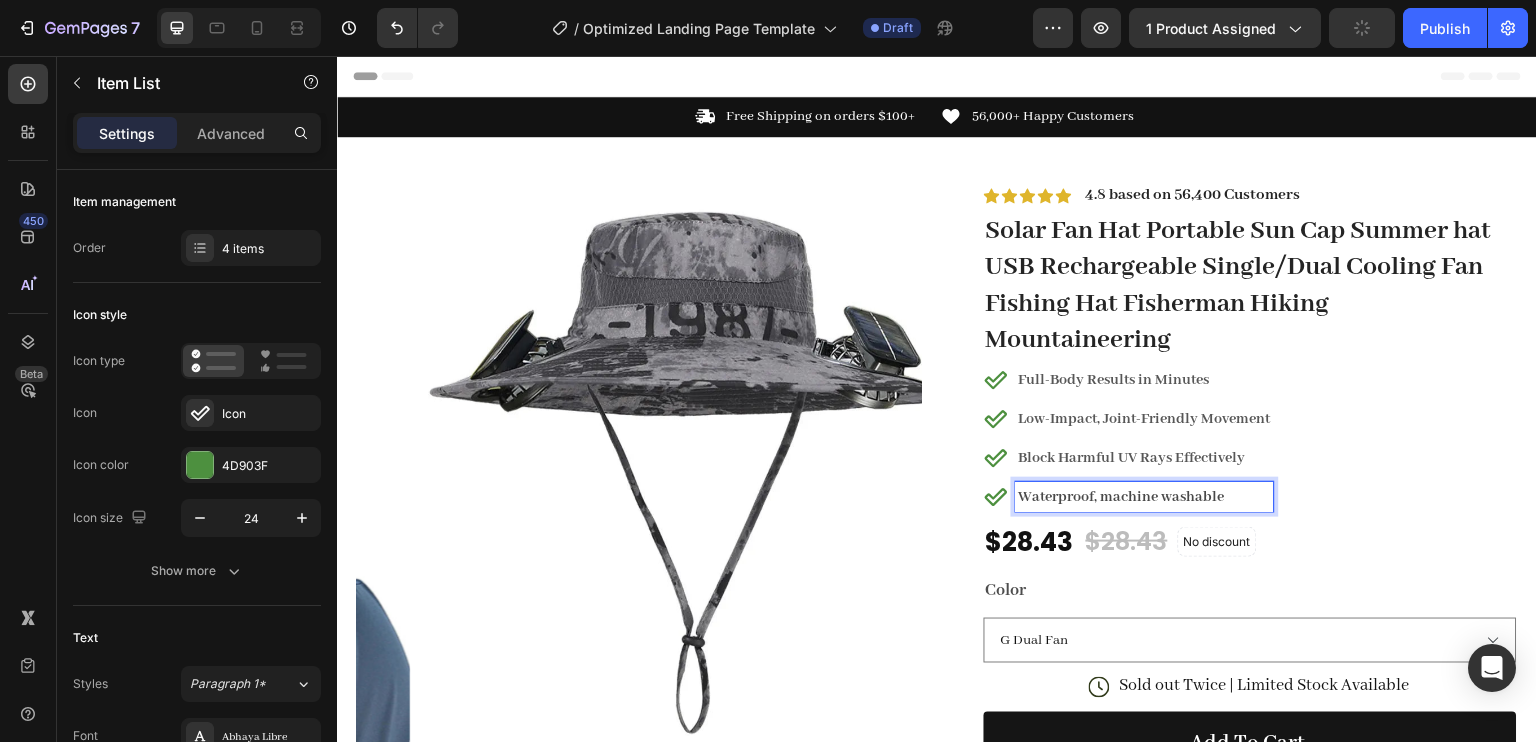 click on "Waterproof, machine washable" at bounding box center (1122, 497) 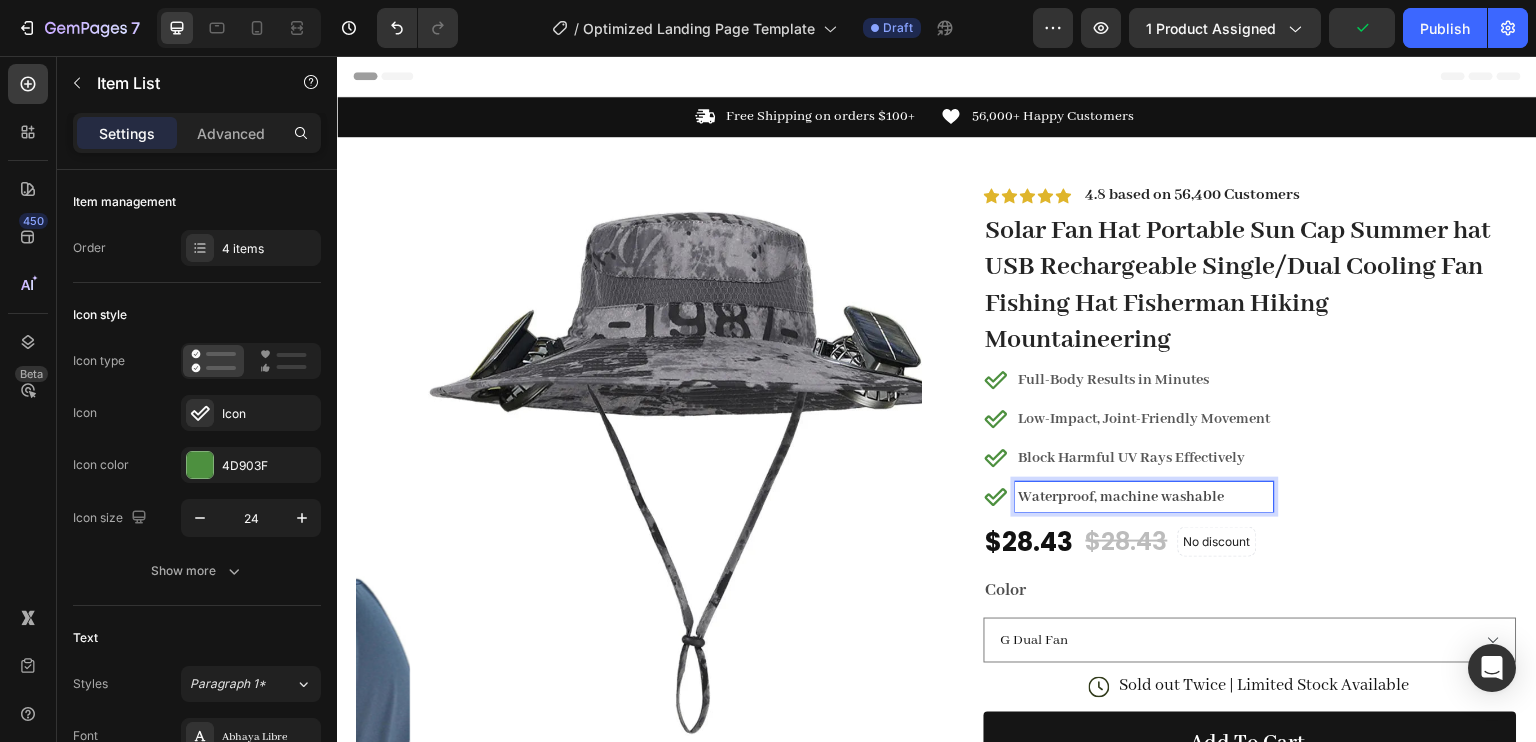 click on "Waterproof, machine washable" at bounding box center [1122, 497] 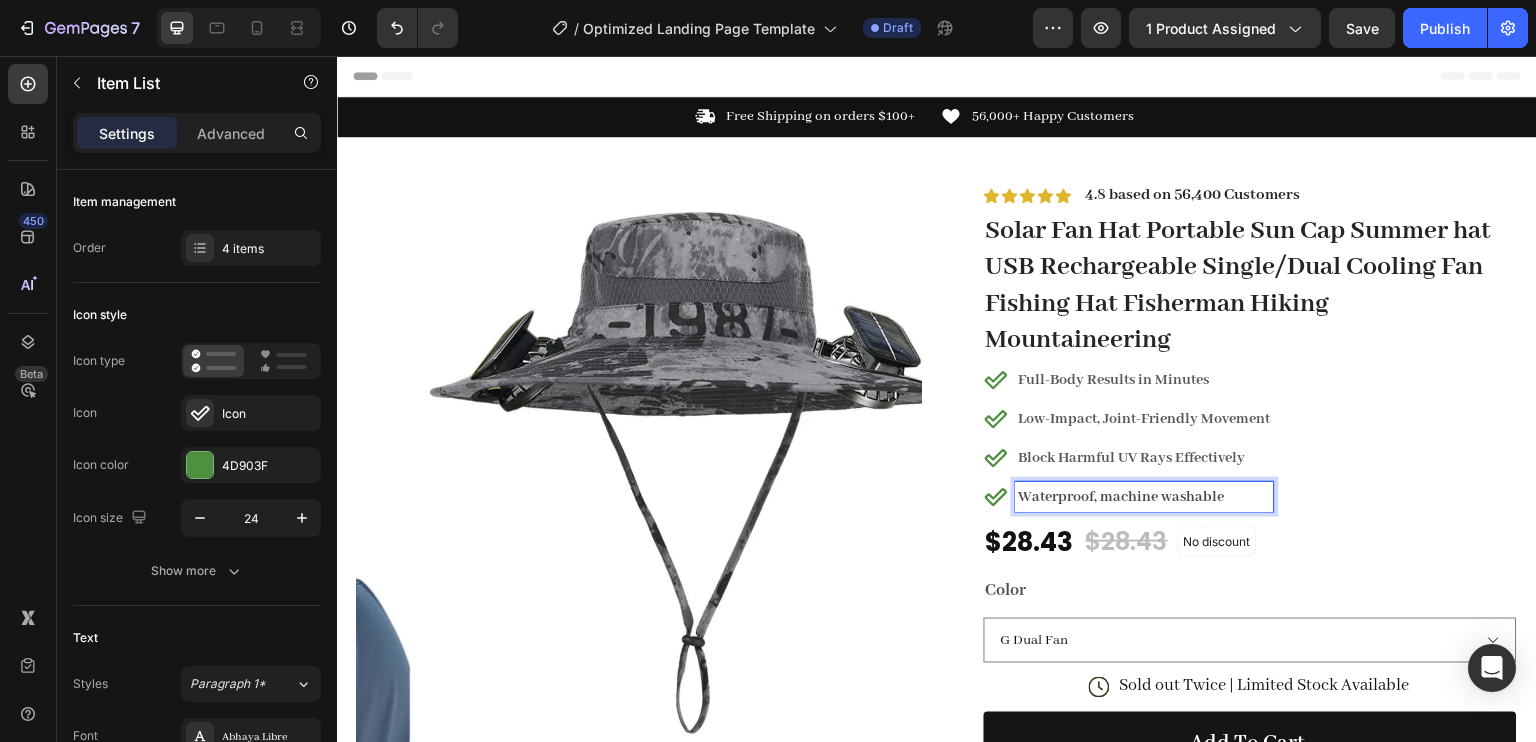 click on "Block Harmful UV Rays Effectively" at bounding box center [1145, 458] 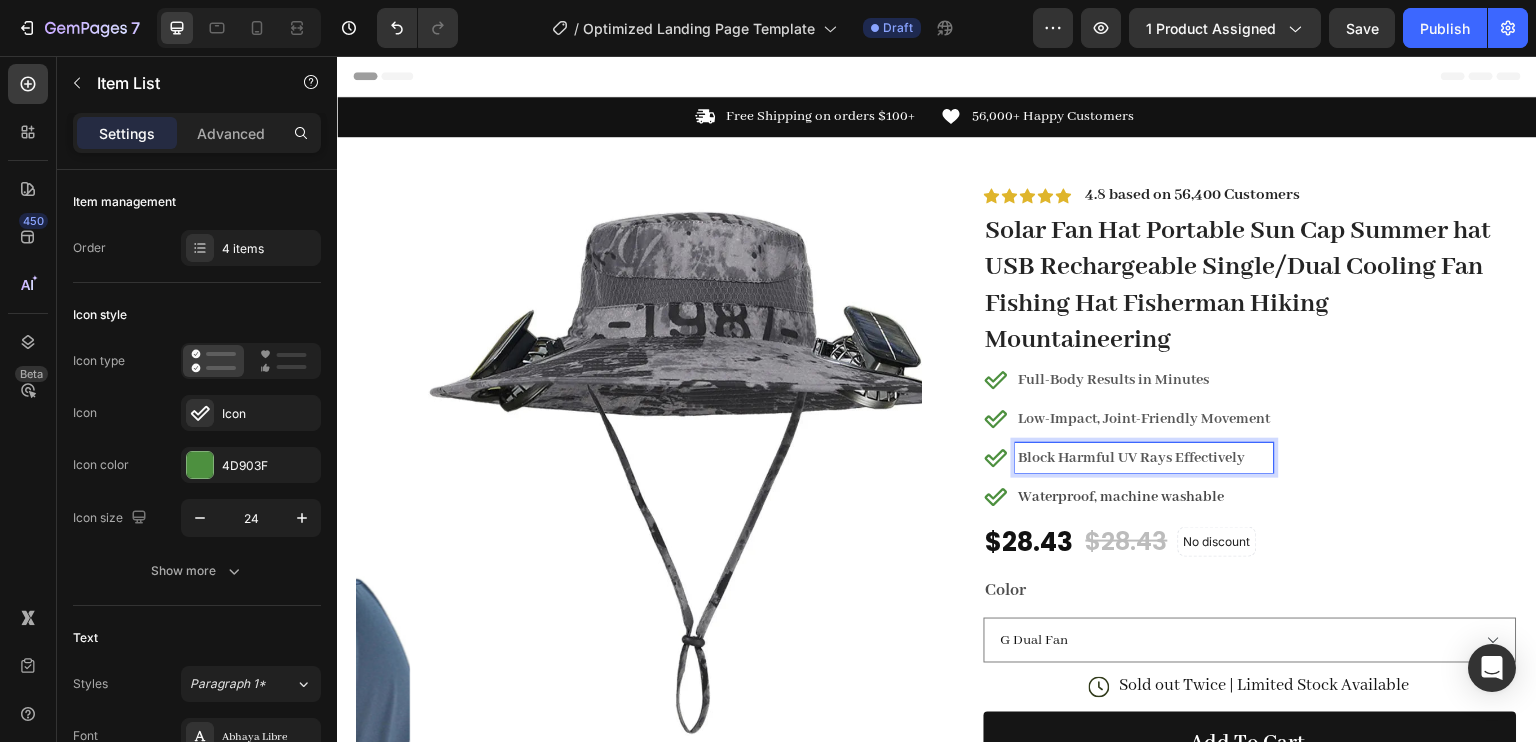 click on "Block Harmful UV Rays Effectively" at bounding box center (1145, 458) 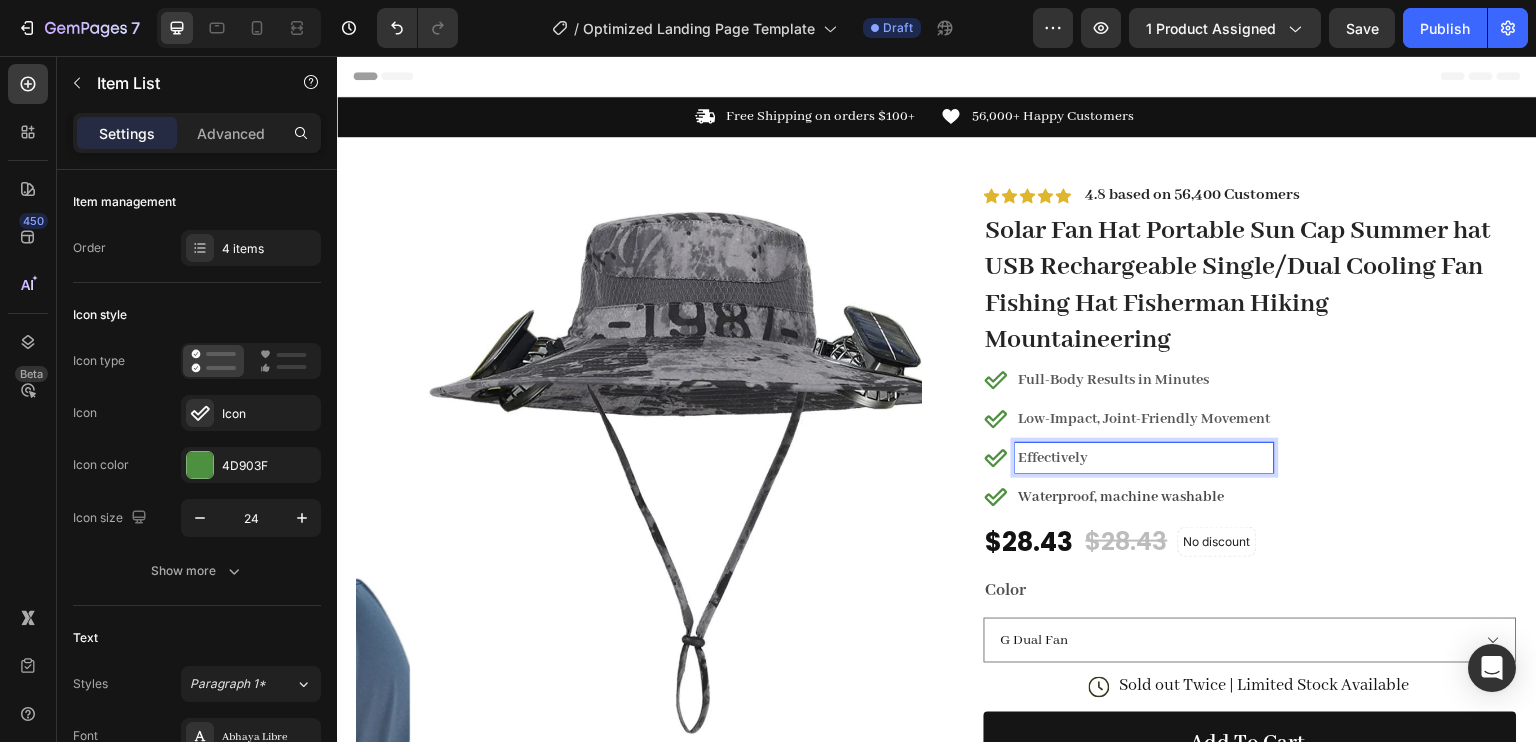 click on "Effectively" at bounding box center (1145, 458) 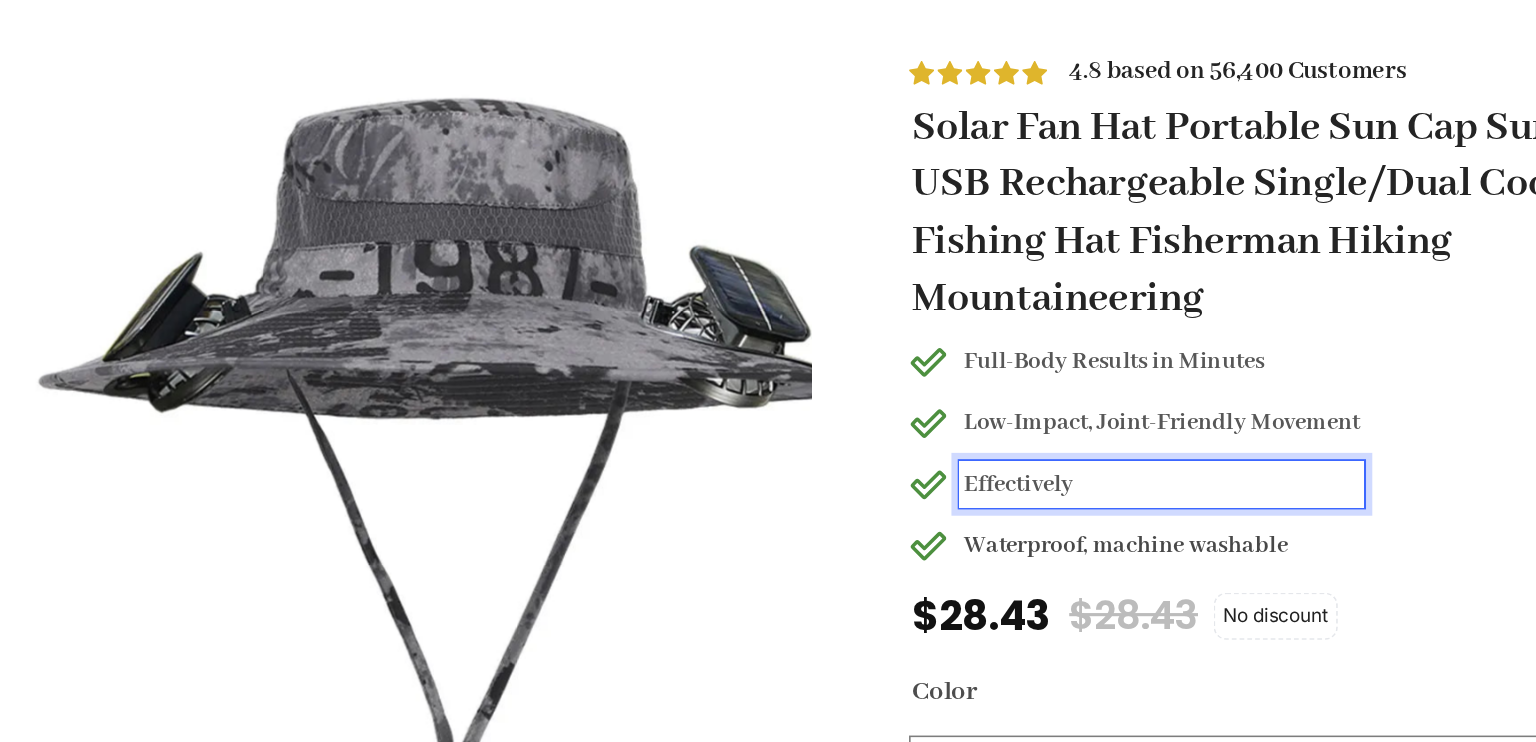 click on "Effectively" at bounding box center [701, 255] 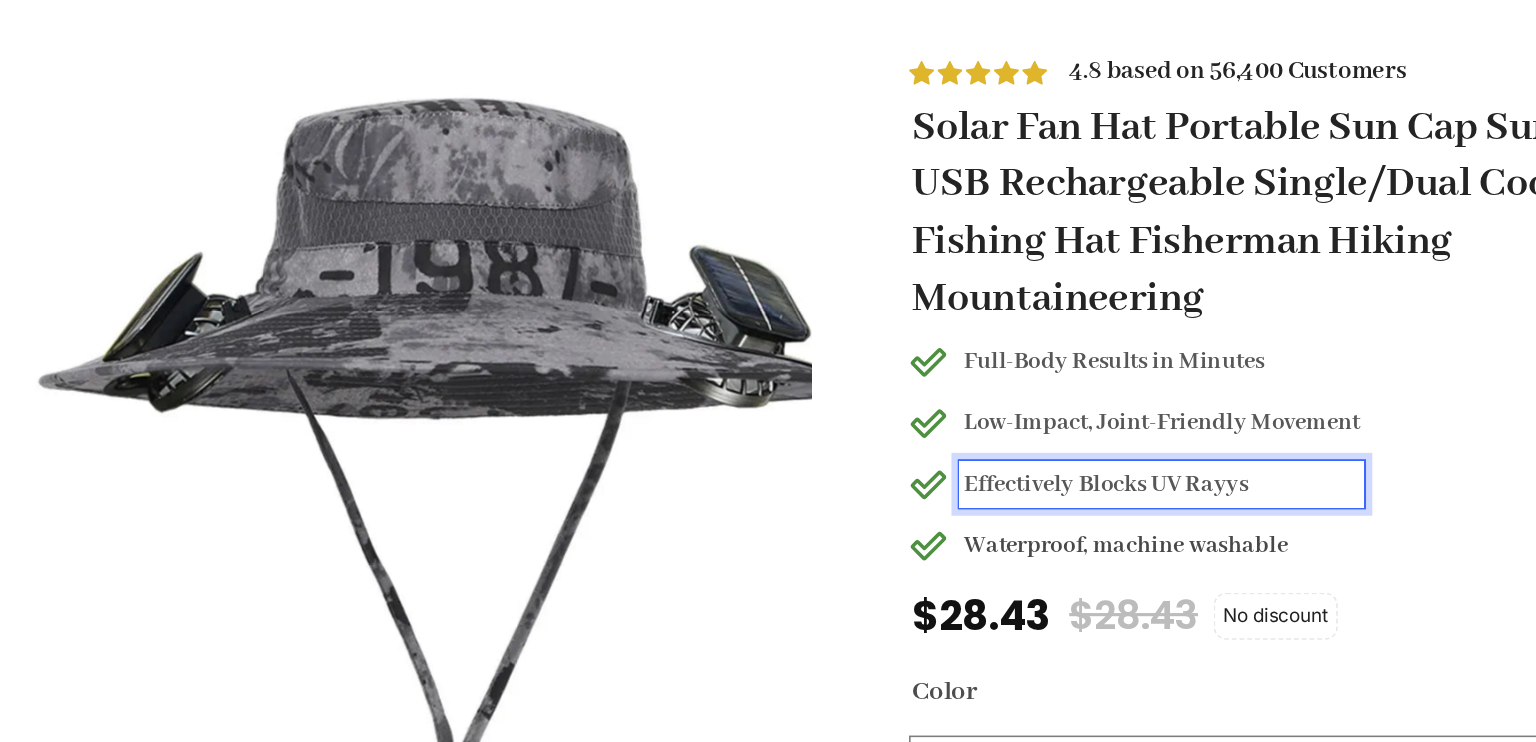 click on "Effectively Blocks UV Rayys" at bounding box center (701, 255) 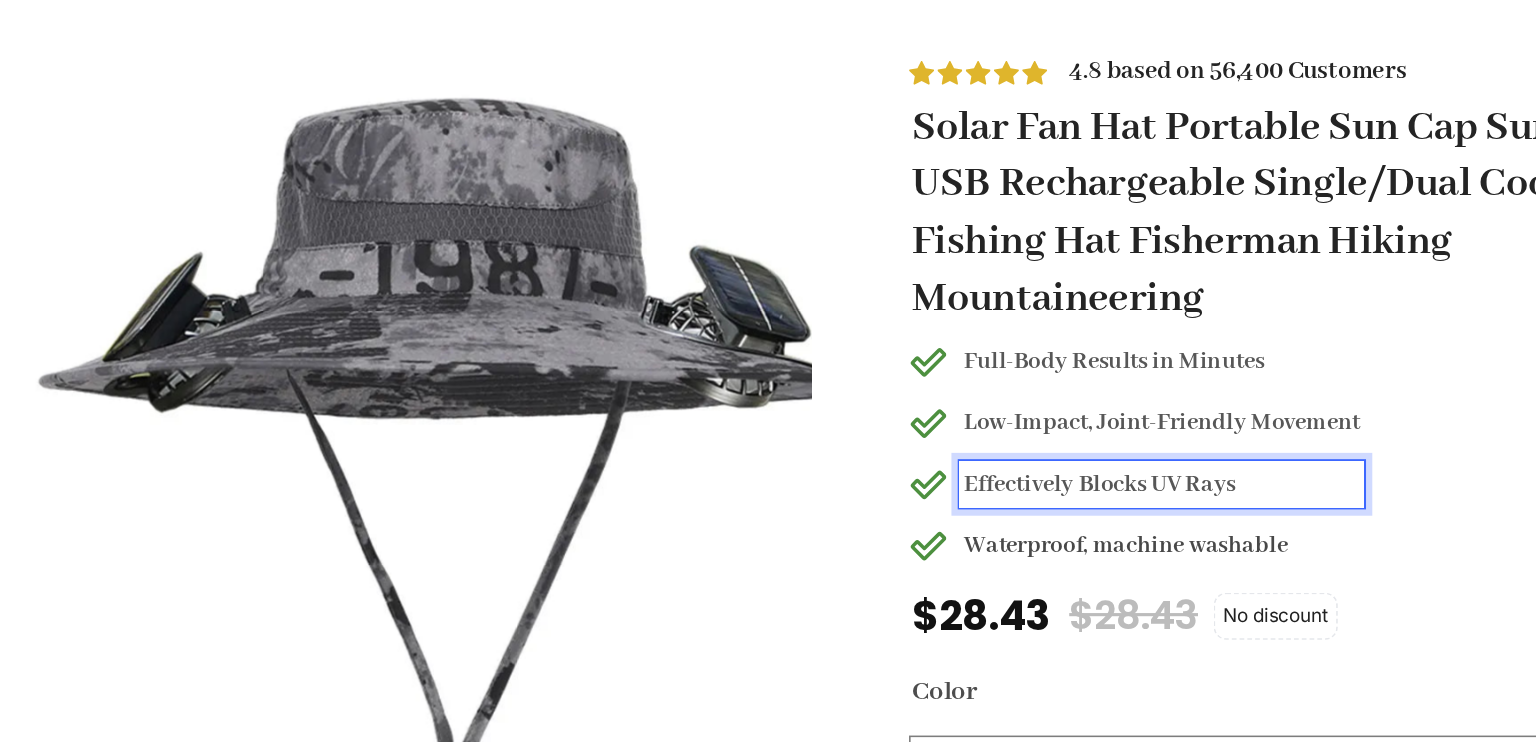 click on "Effectively Blocks UV Rays" at bounding box center [701, 255] 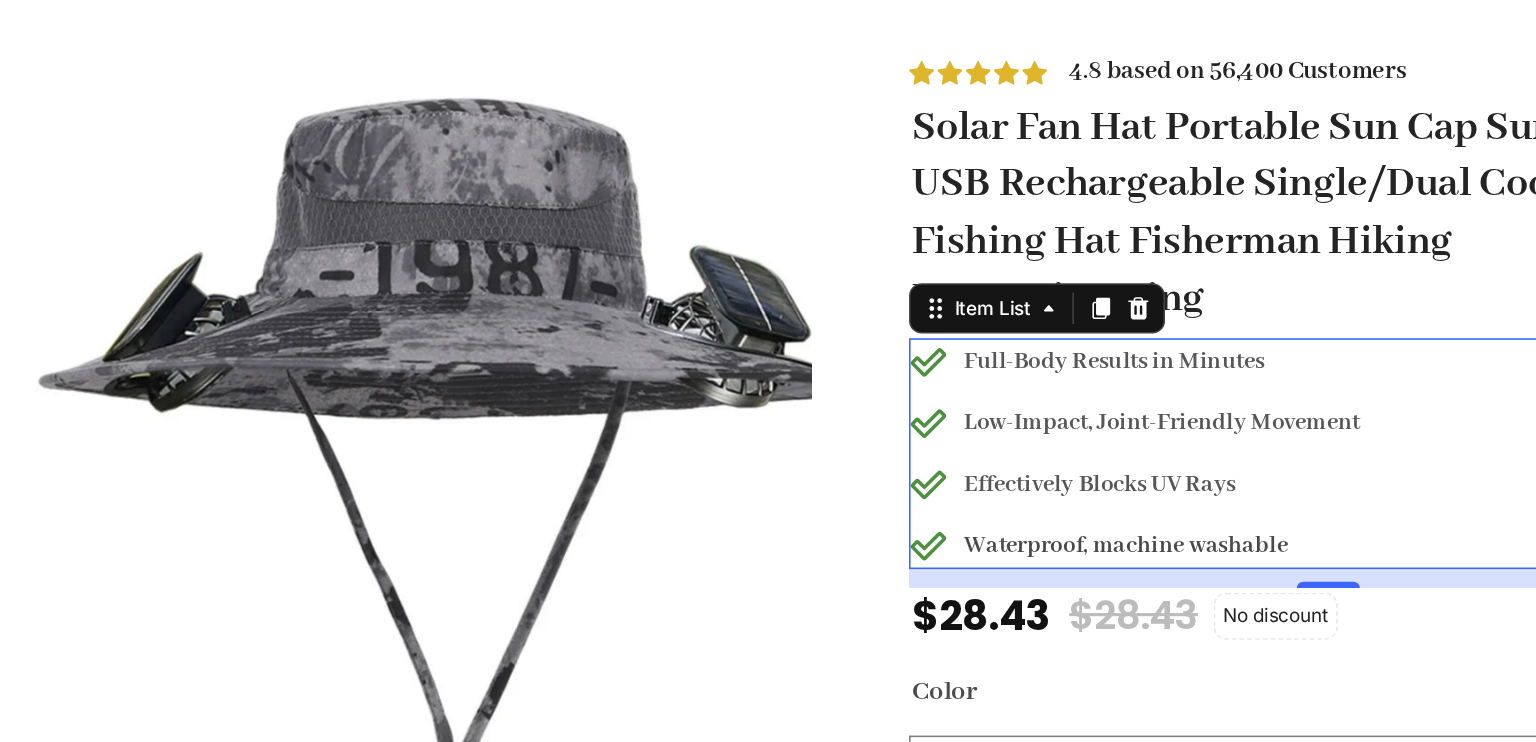 click on "Waterproof, machine washable" at bounding box center (678, 294) 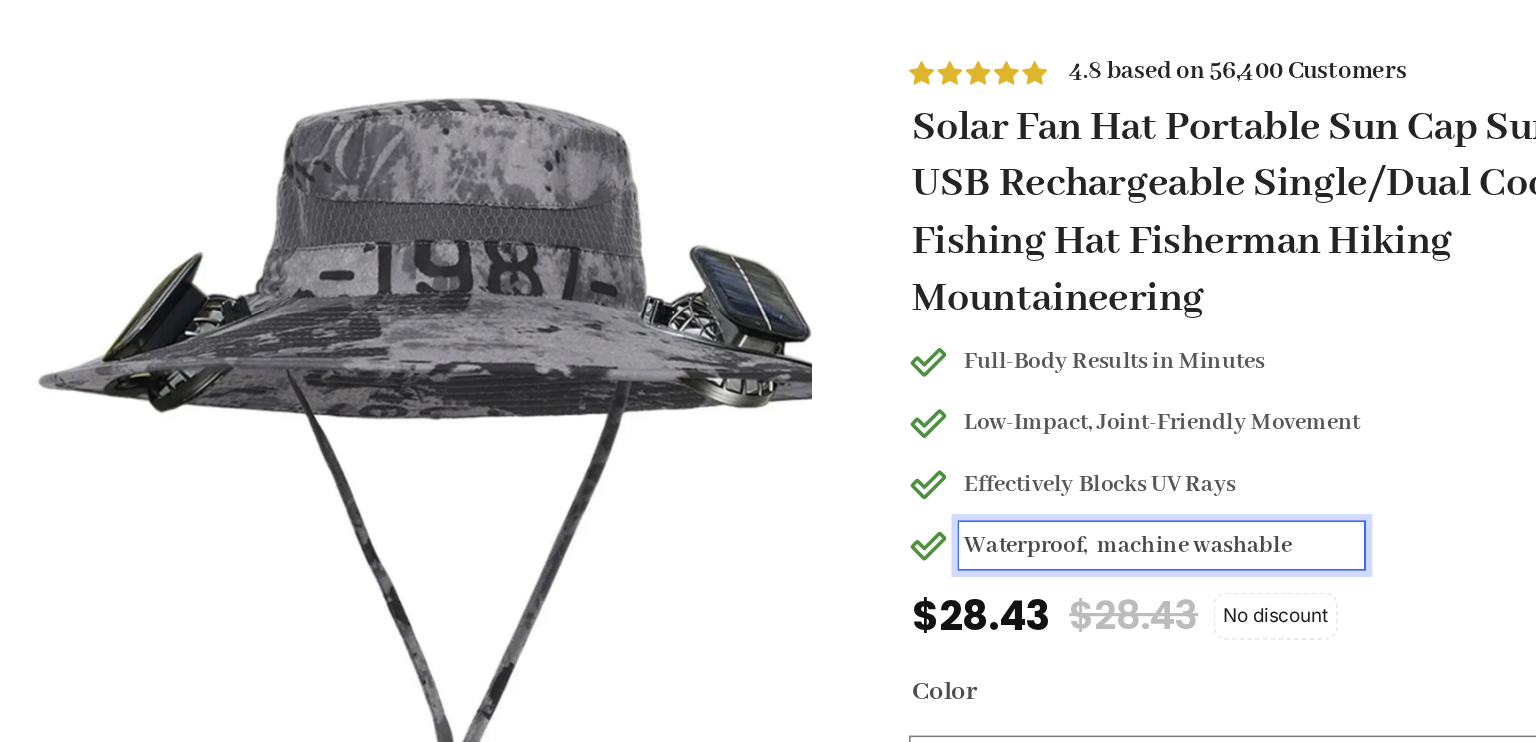 click on "Waterproof,  machine washable" at bounding box center (679, 294) 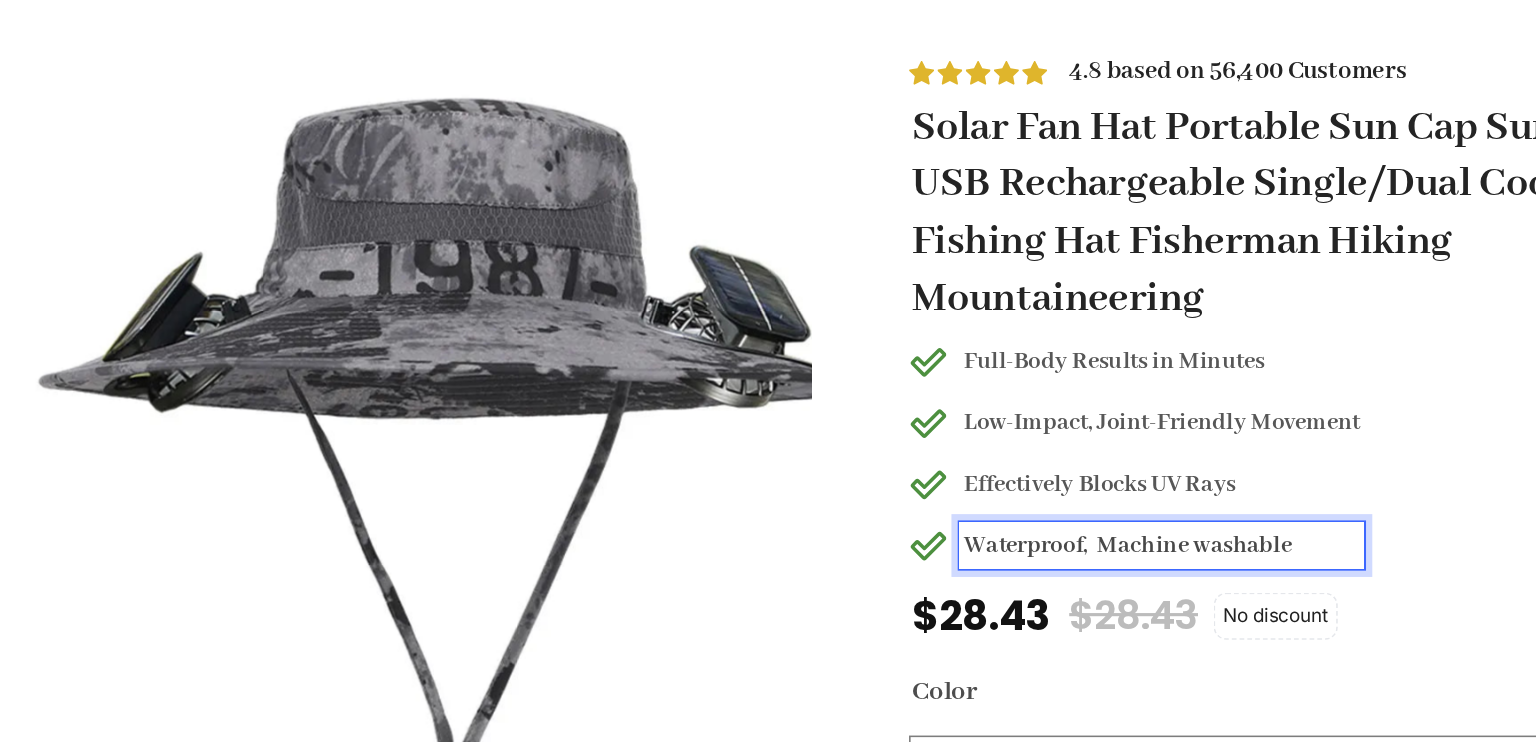 click on "Waterproof,  Machine washable" at bounding box center (679, 294) 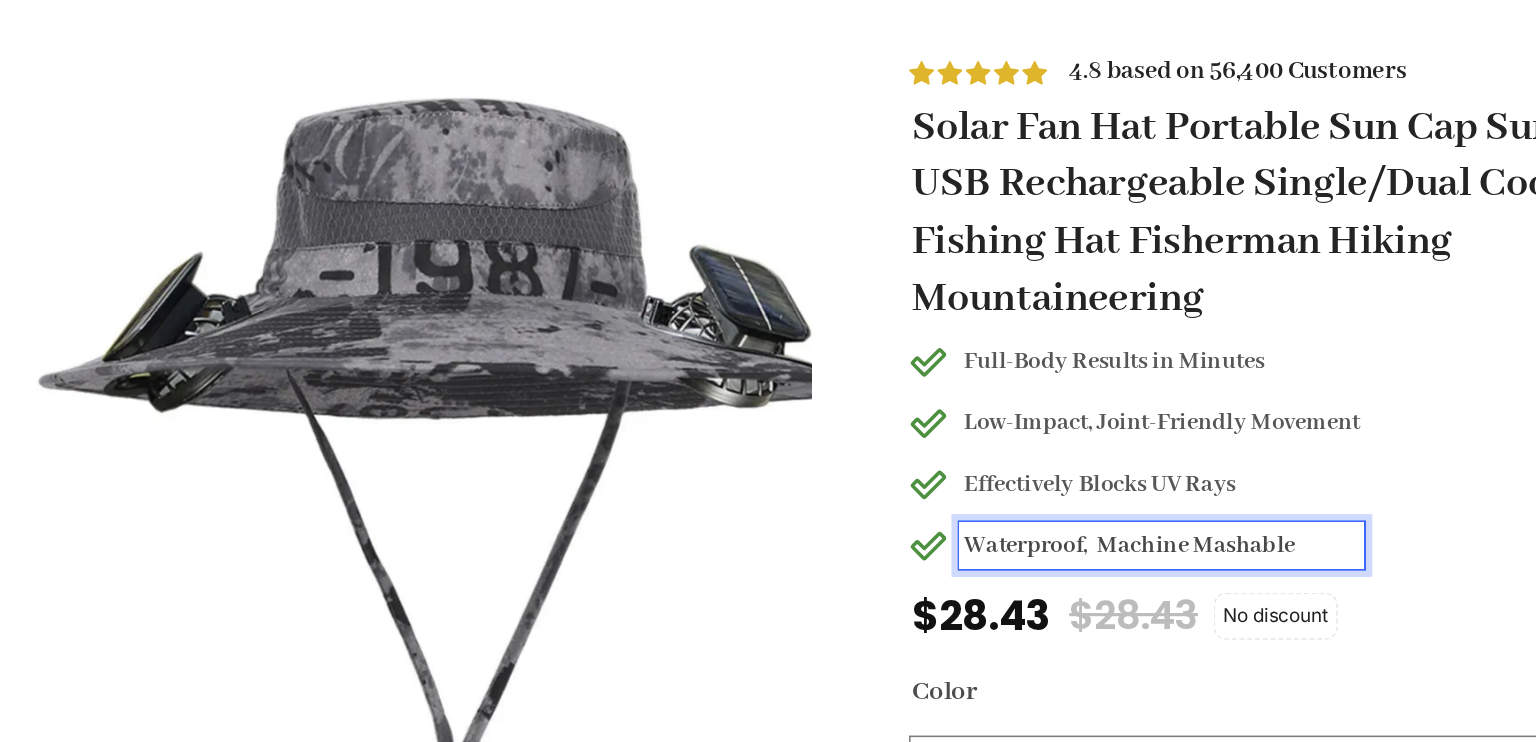 click on "Waterproof,  Machine Mashable" at bounding box center (680, 294) 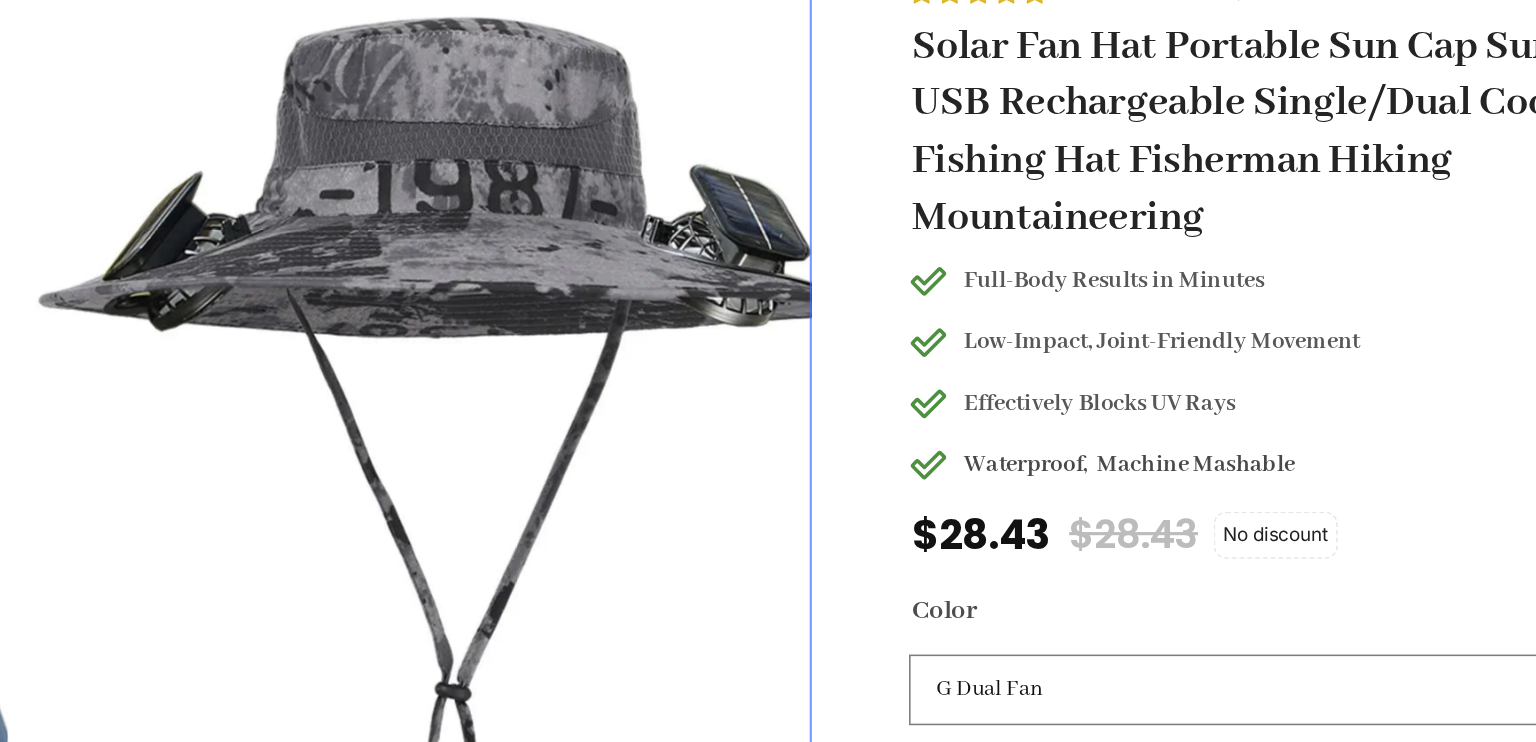 scroll, scrollTop: 51, scrollLeft: 0, axis: vertical 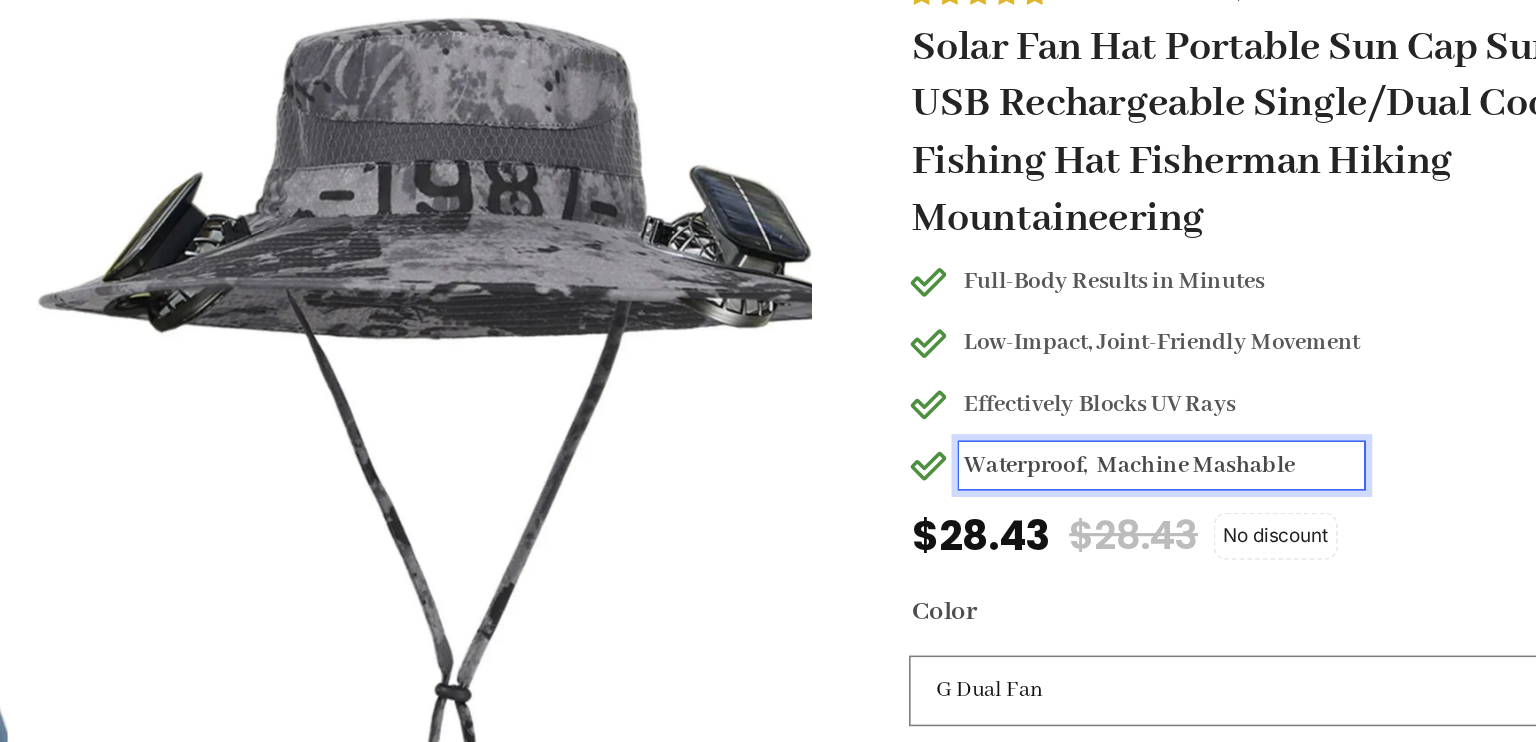 click on "Waterproof,  Machine Mashable" at bounding box center [680, 243] 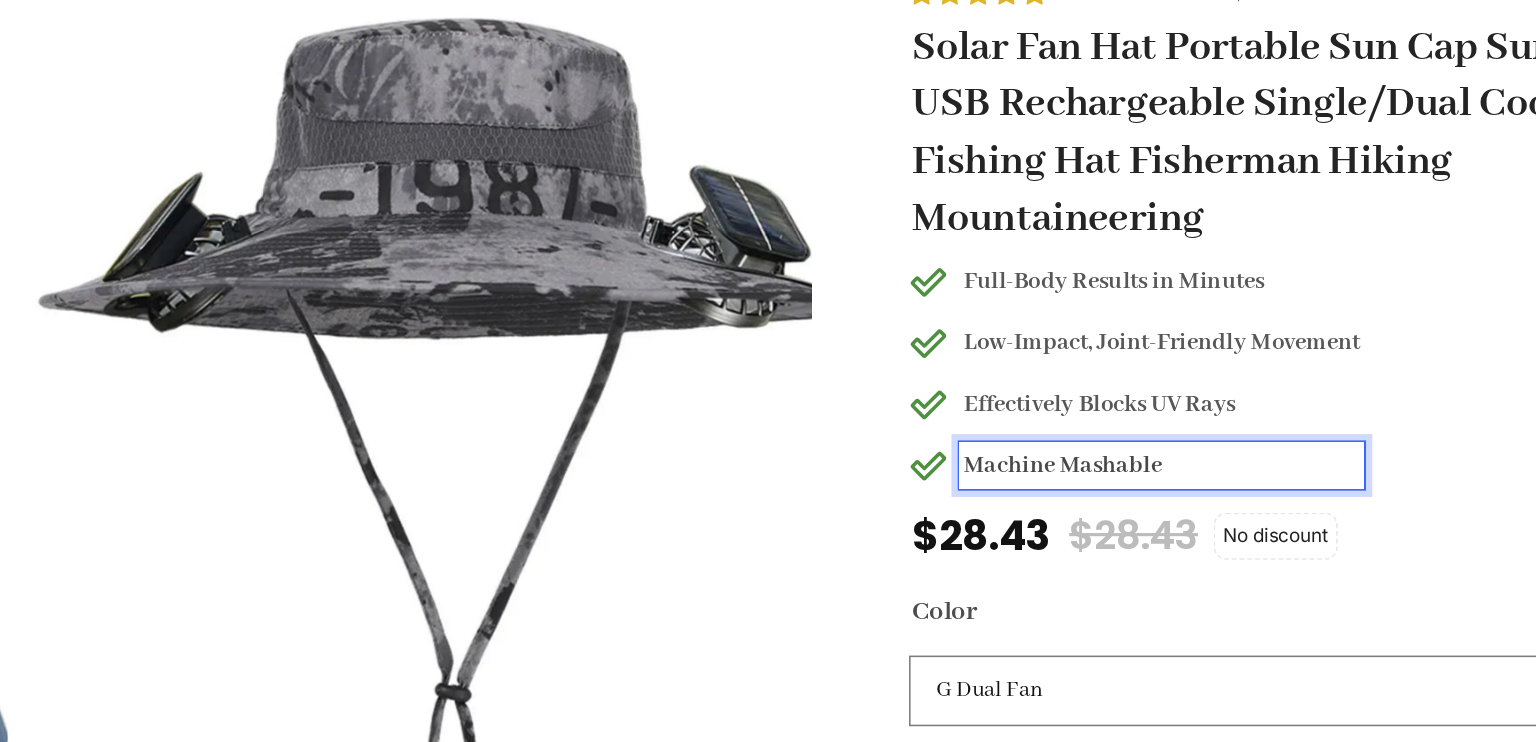 click on "Full-Body Results in Minutes" at bounding box center (701, 126) 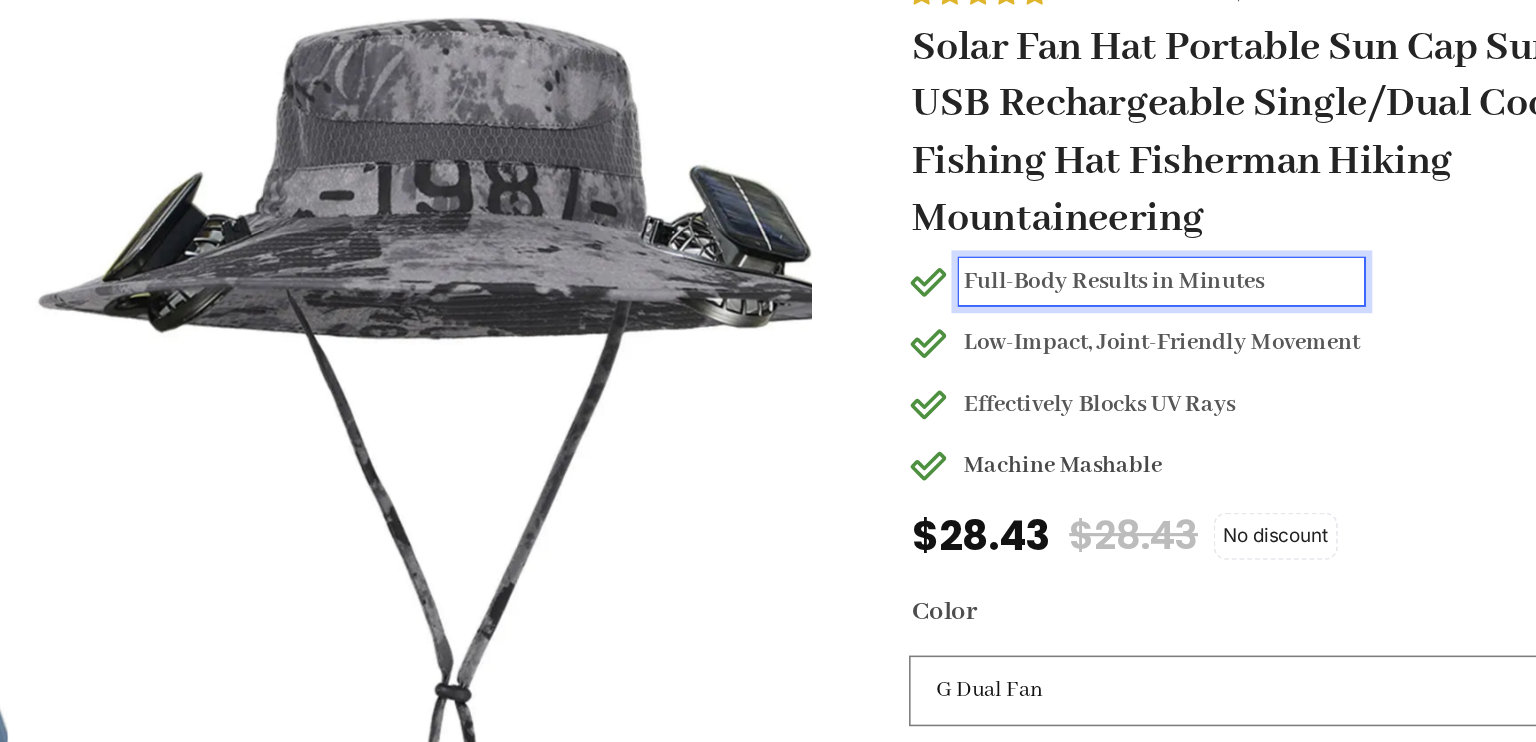 click on "Full-Body Results in Minutes" at bounding box center (701, 126) 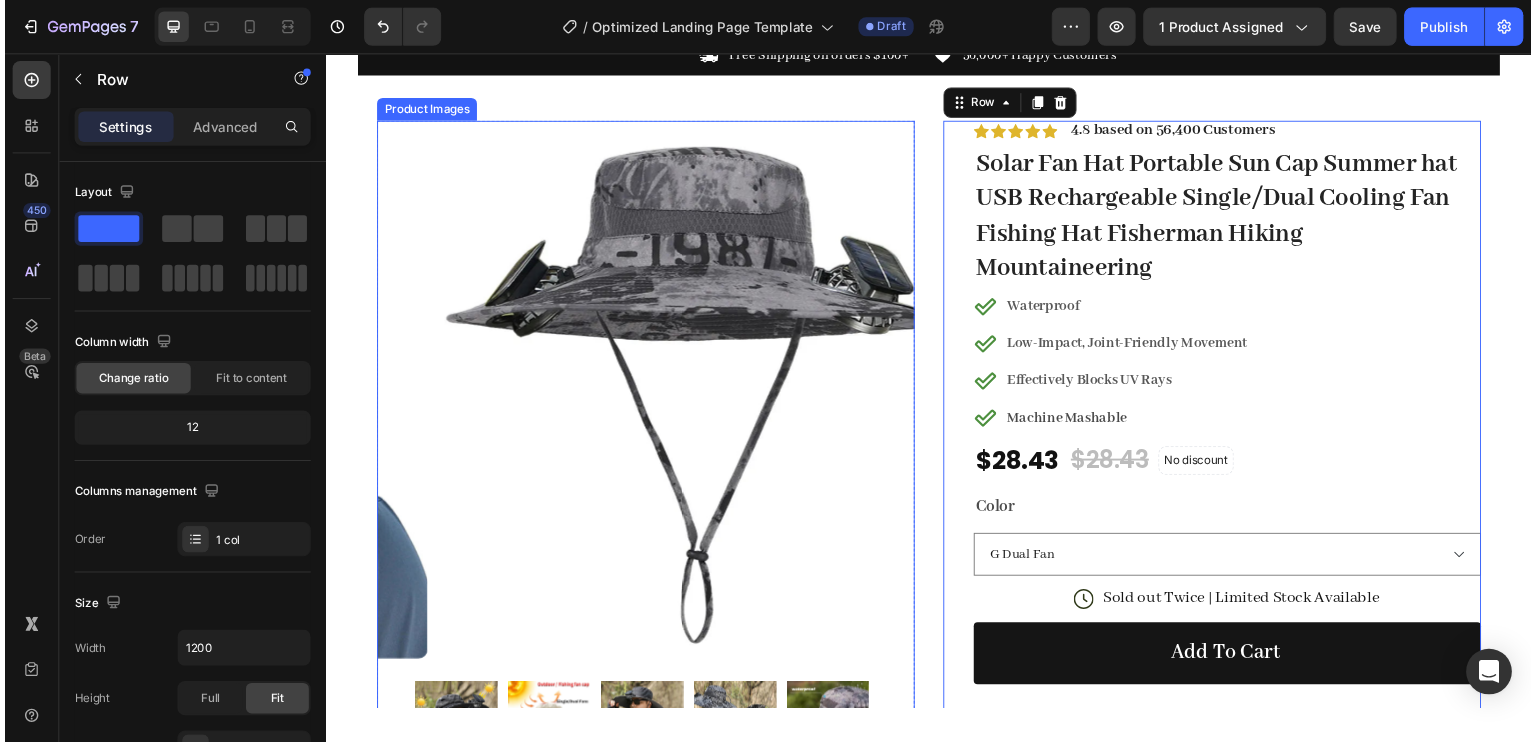 scroll, scrollTop: 58, scrollLeft: 0, axis: vertical 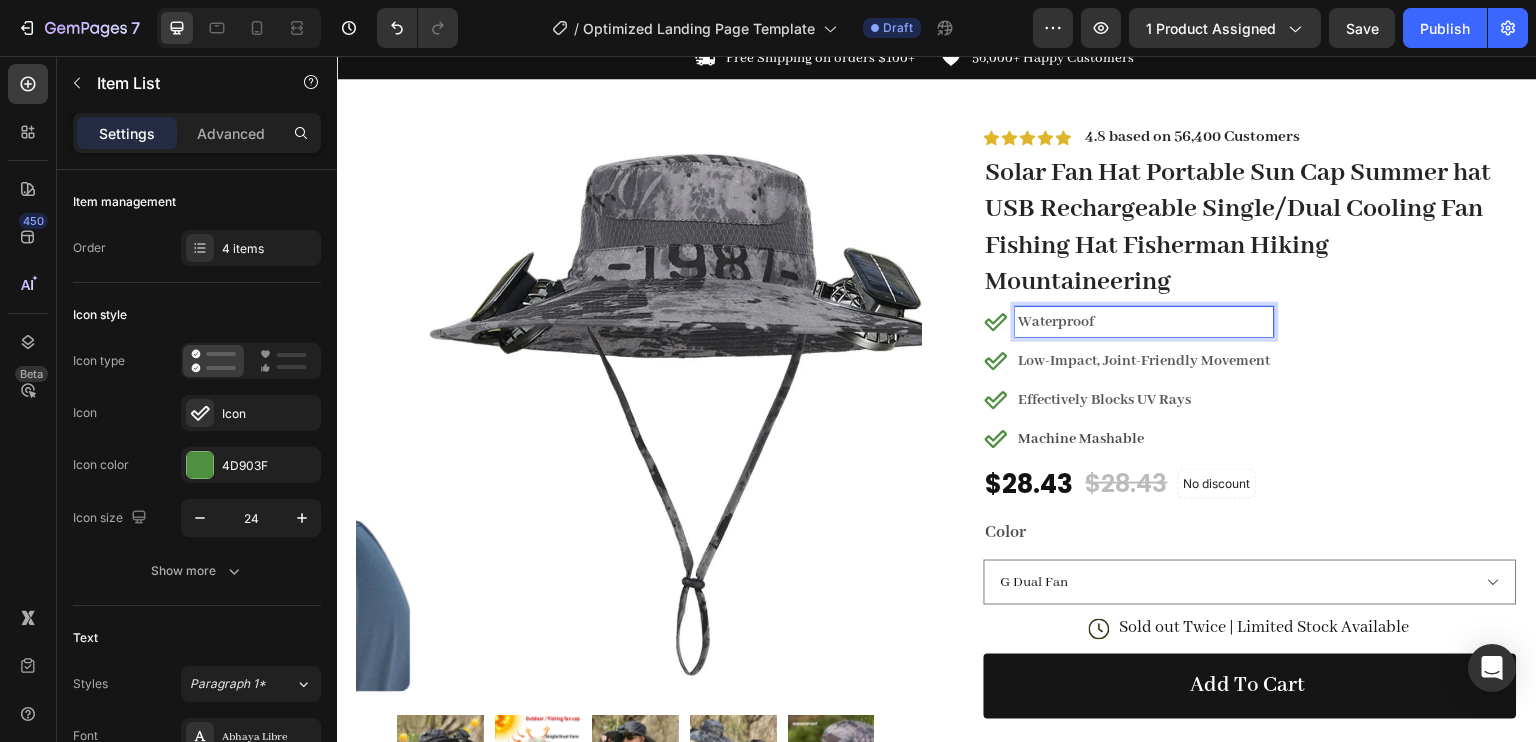 click on "Waterproof" at bounding box center (1145, 322) 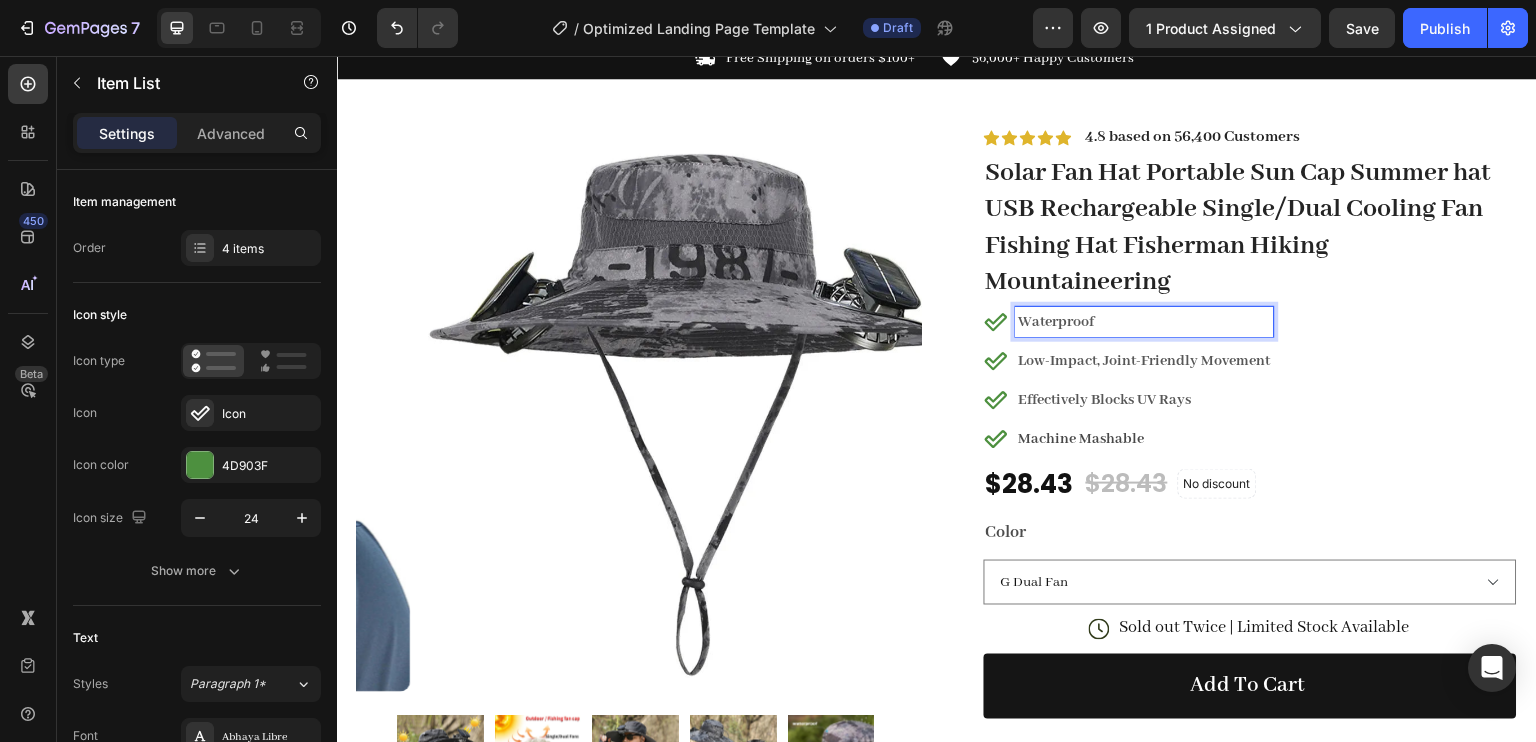click on "Waterproof" at bounding box center [1145, 322] 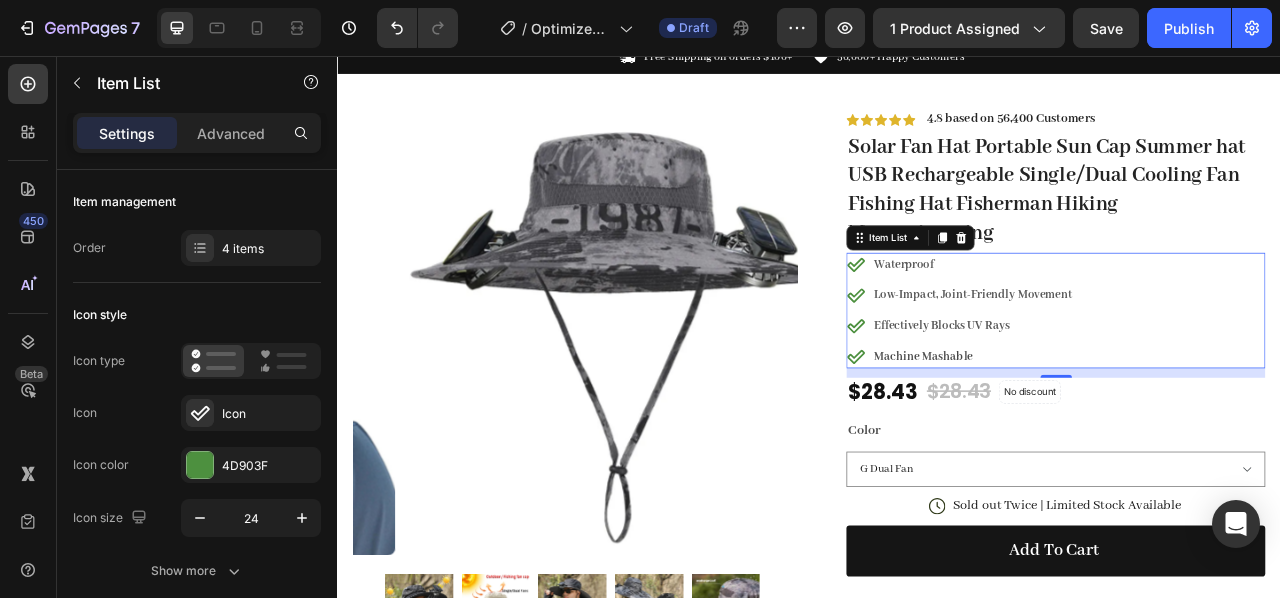 scroll, scrollTop: 58, scrollLeft: 0, axis: vertical 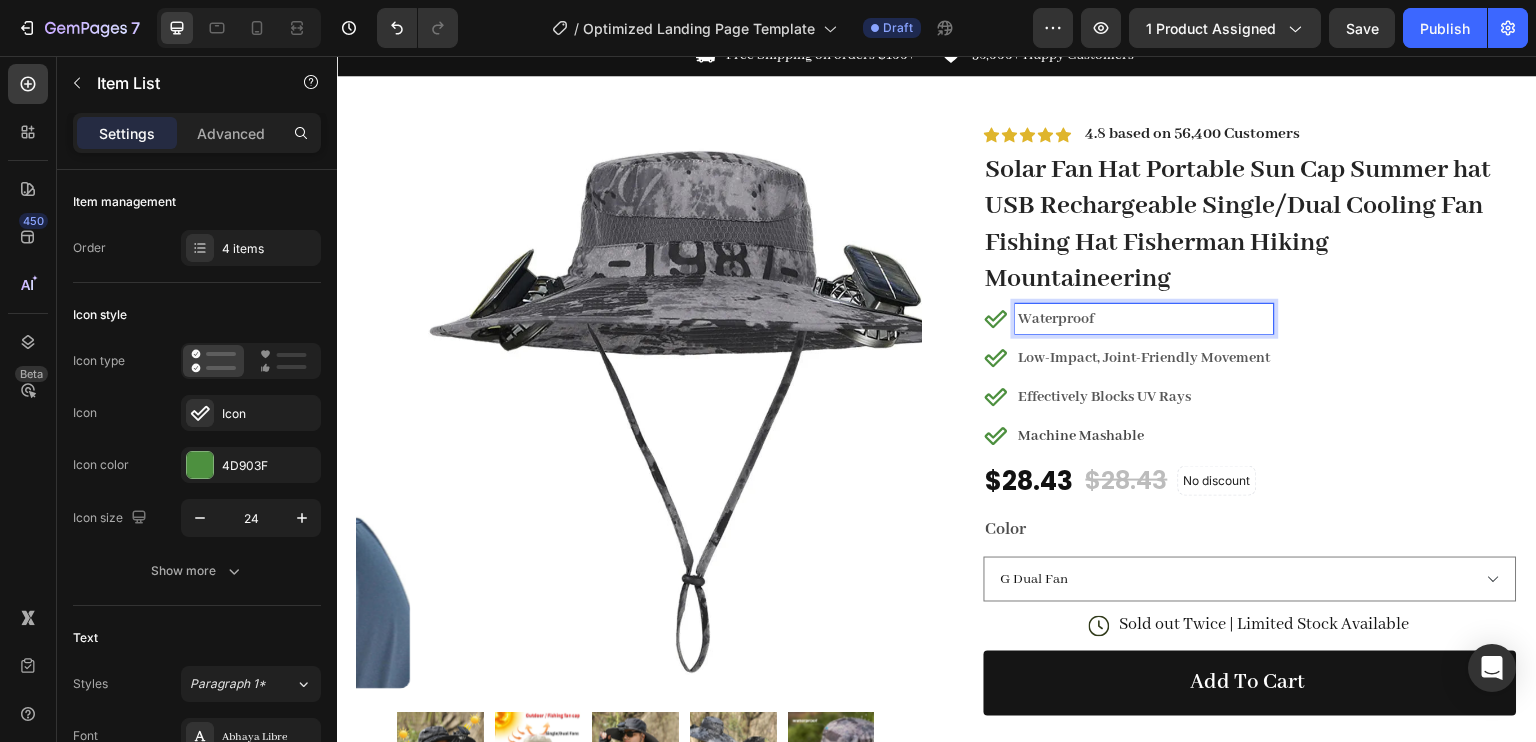 click on "Waterproof" at bounding box center [1145, 319] 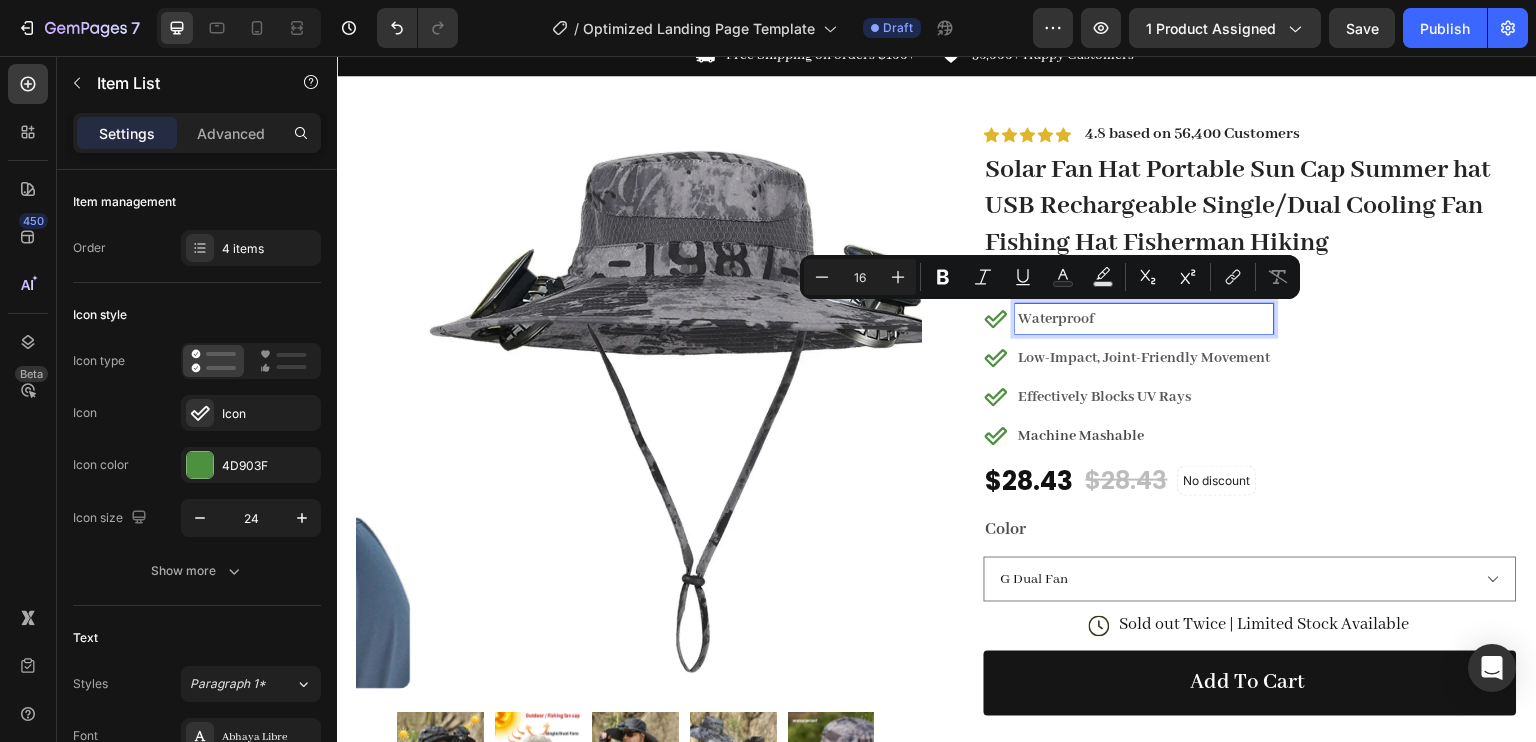 click on "Waterproof" at bounding box center (1145, 319) 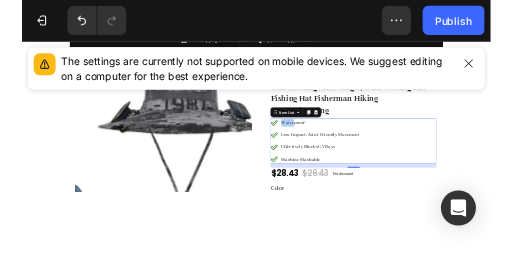 scroll, scrollTop: 62, scrollLeft: 0, axis: vertical 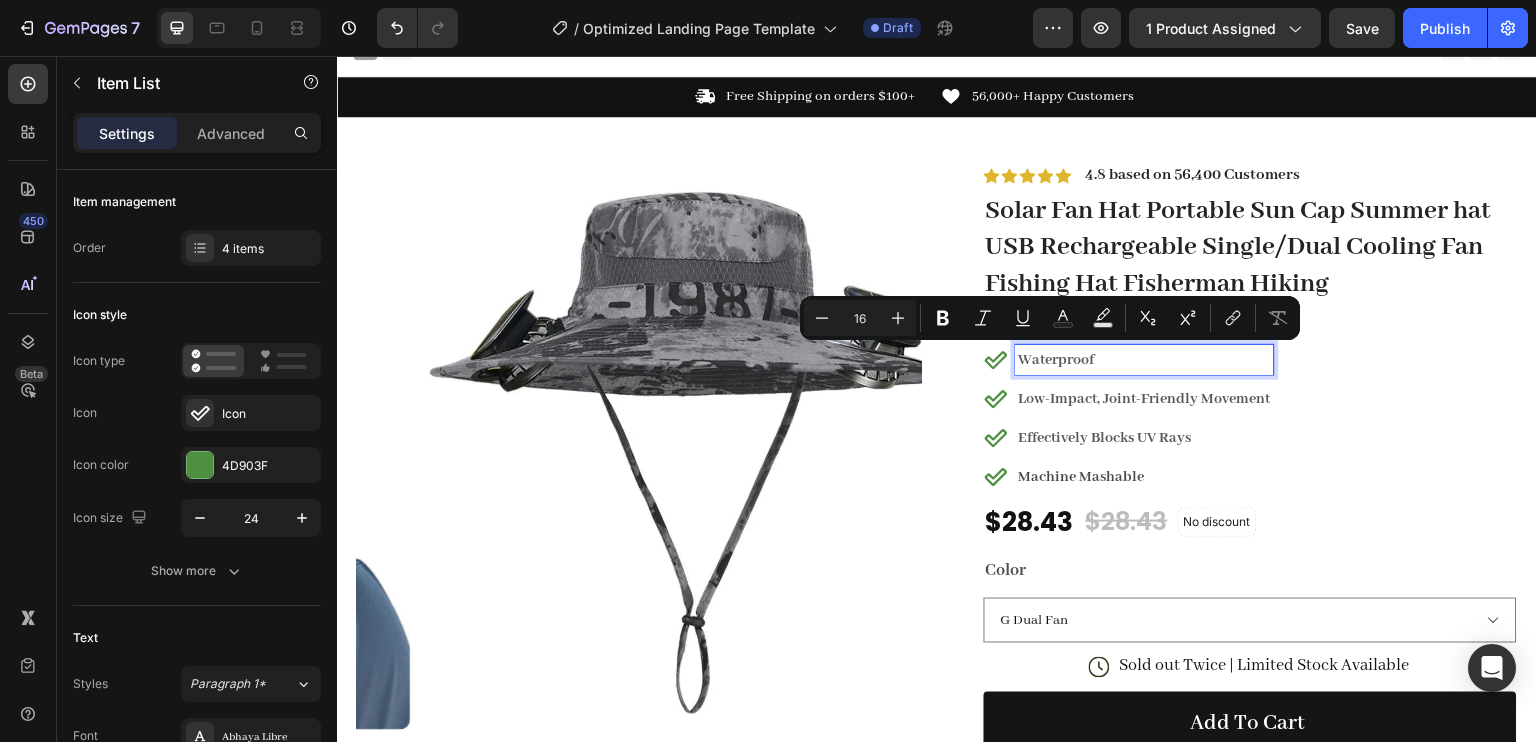 click on "Waterproof" at bounding box center (1145, 360) 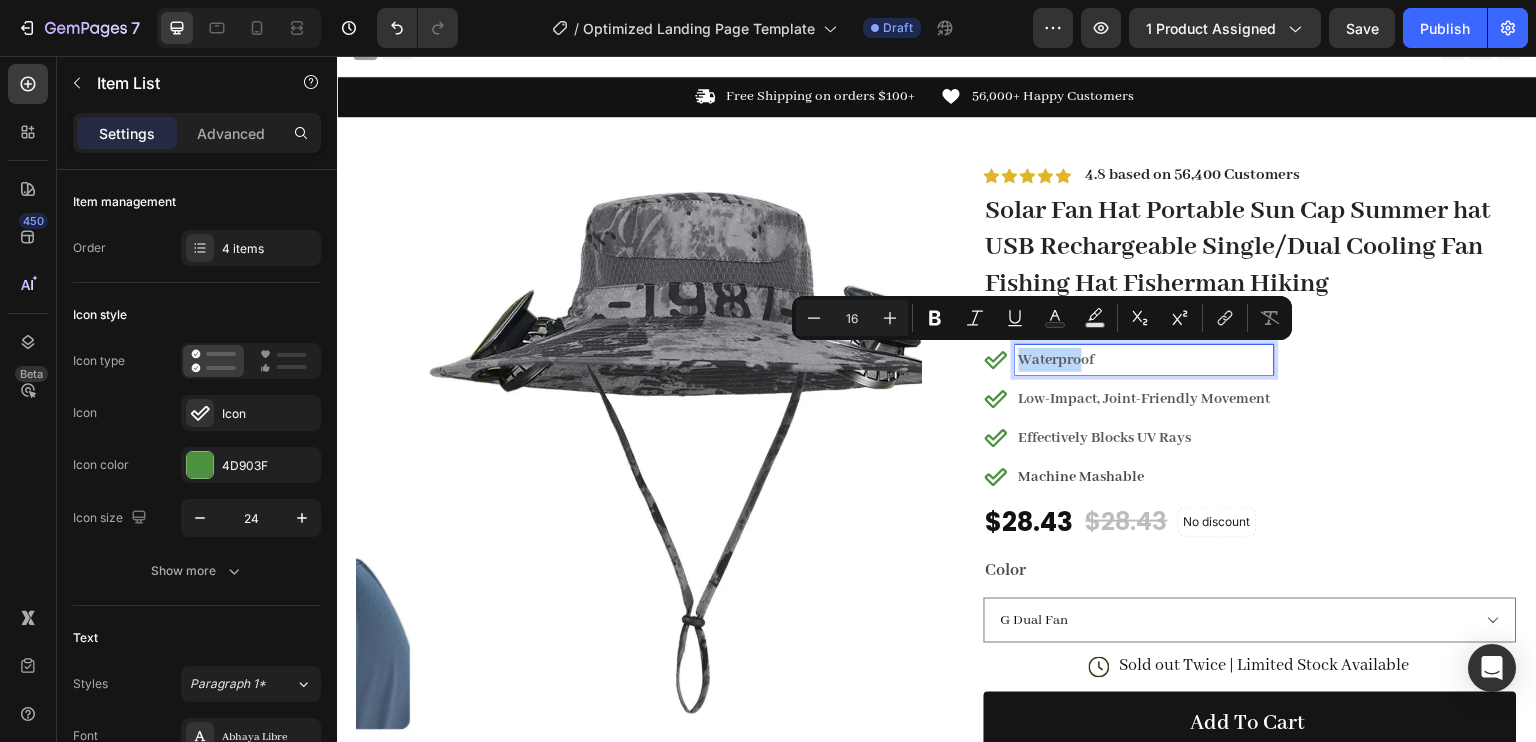 click on "Waterproof" at bounding box center [1145, 360] 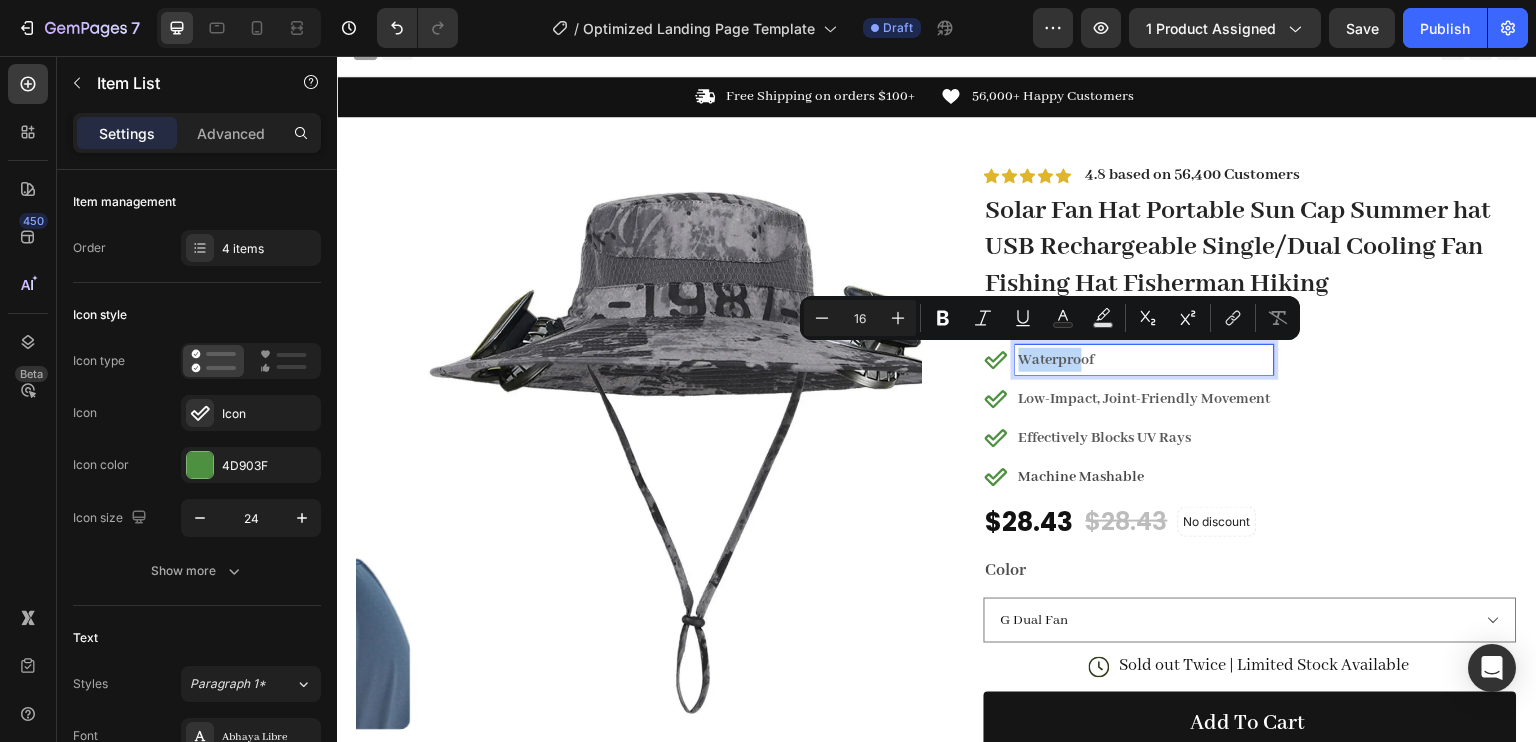 click on "Waterproof" at bounding box center [1145, 360] 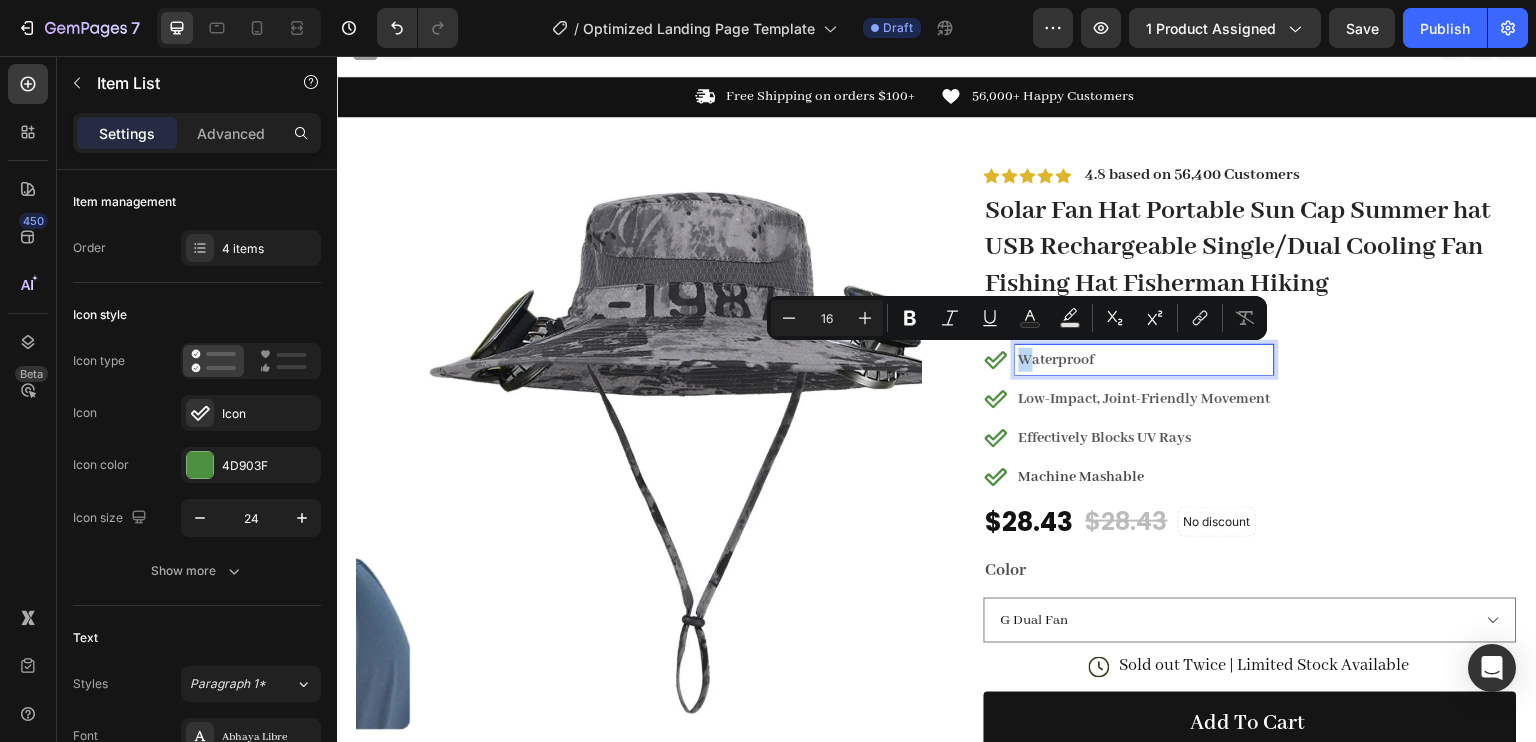 click on "Waterproof" at bounding box center (1145, 360) 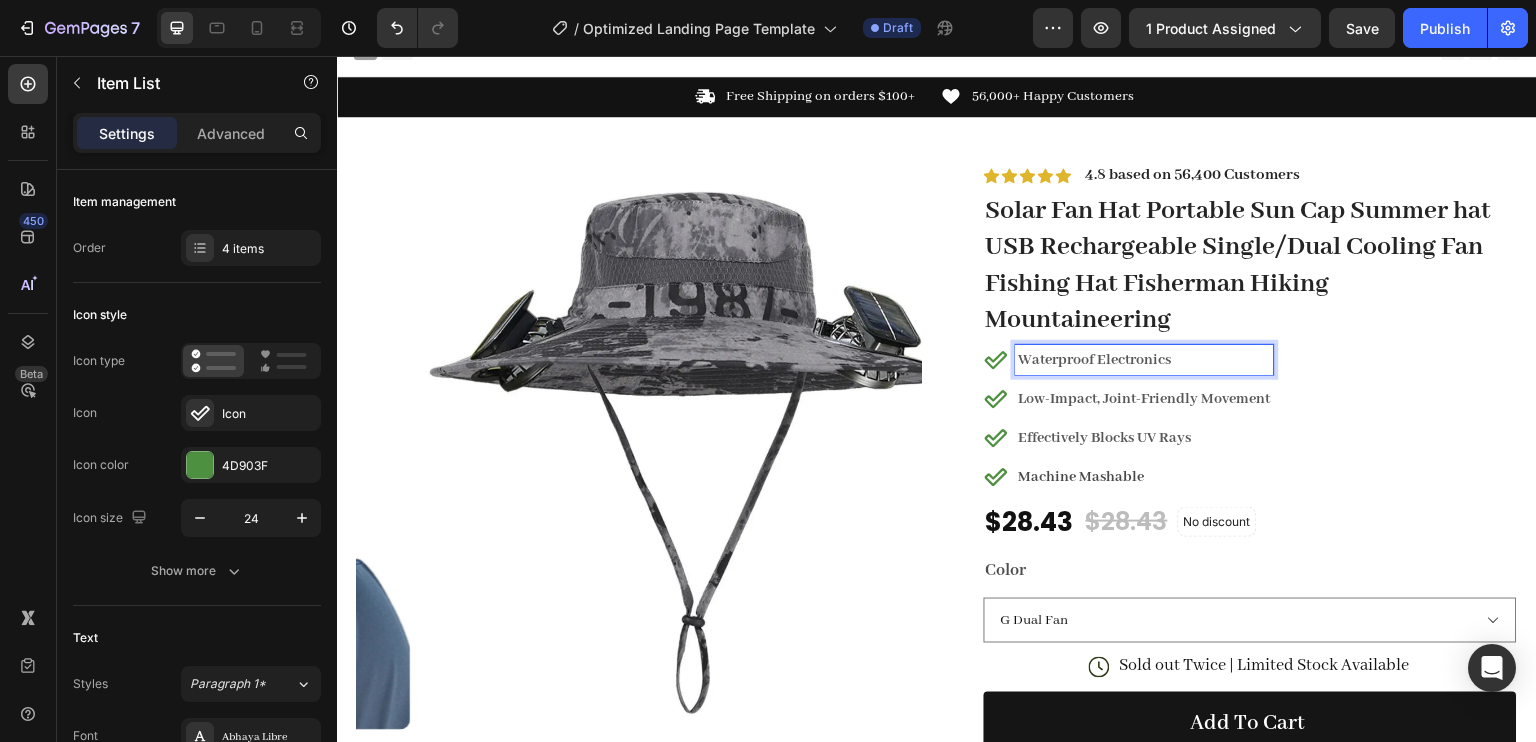 click on "Waterproof Electronics" at bounding box center (1145, 360) 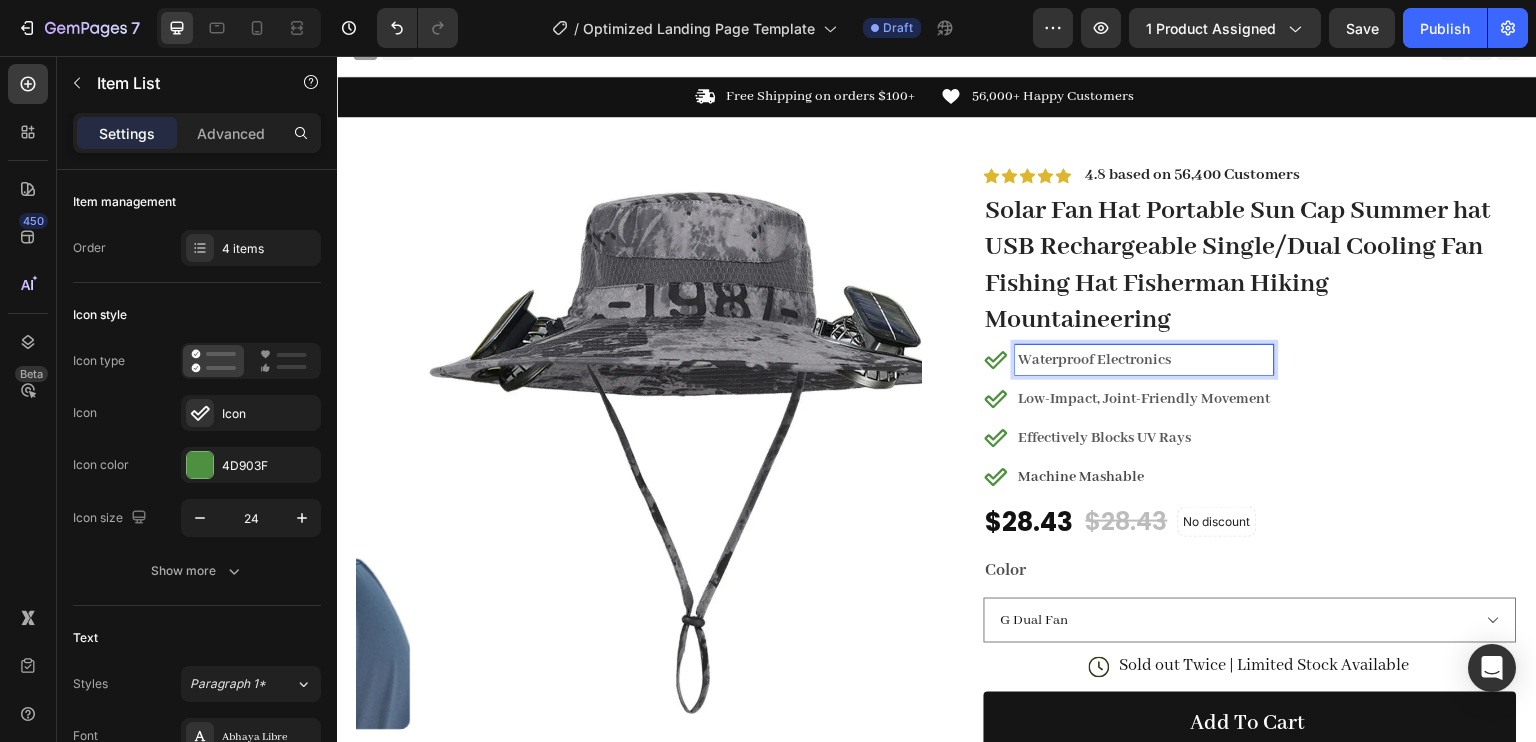 click on "Waterproof Electronics
Low-Impact, Joint-Friendly Movement
Effectively Blocks UV Rays
Machine Mashable" at bounding box center [1250, 418] 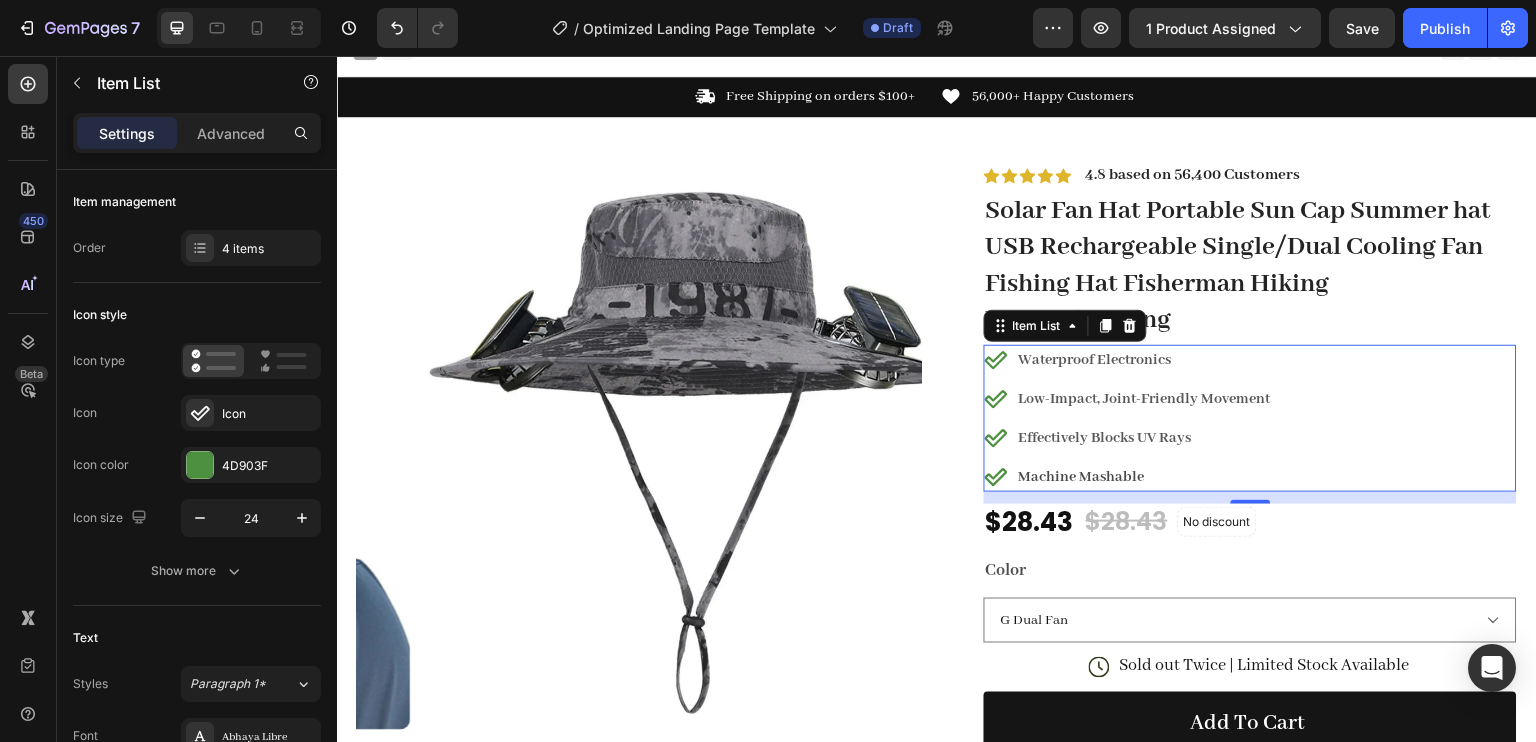 click on "Low-Impact, Joint-Friendly Movement" at bounding box center (1145, 399) 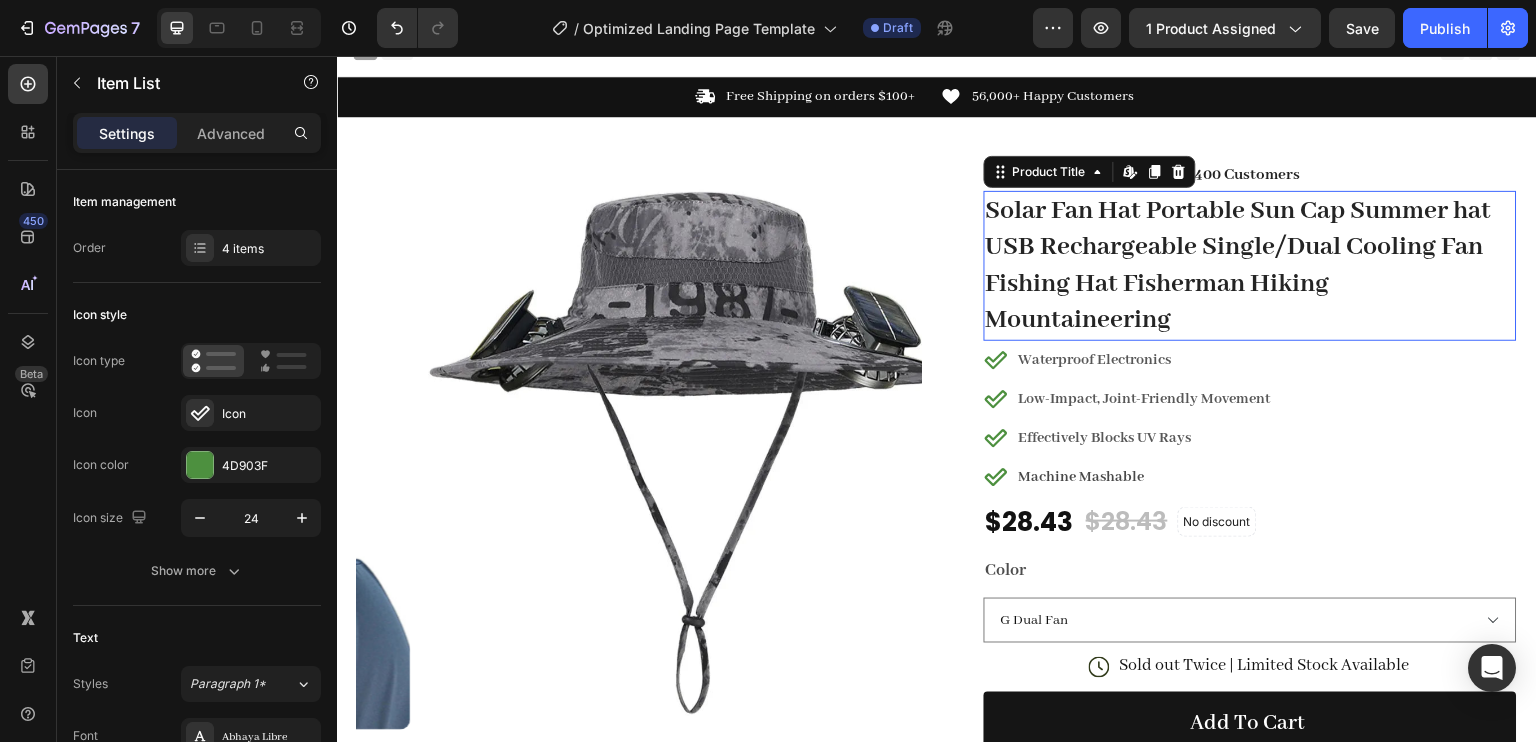 click on "Solar Fan Hat Portable Sun Cap Summer hat USB Rechargeable Single/Dual Cooling Fan Fishing Hat Fisherman Hiking Mountaineering ﻿" at bounding box center (1250, 266) 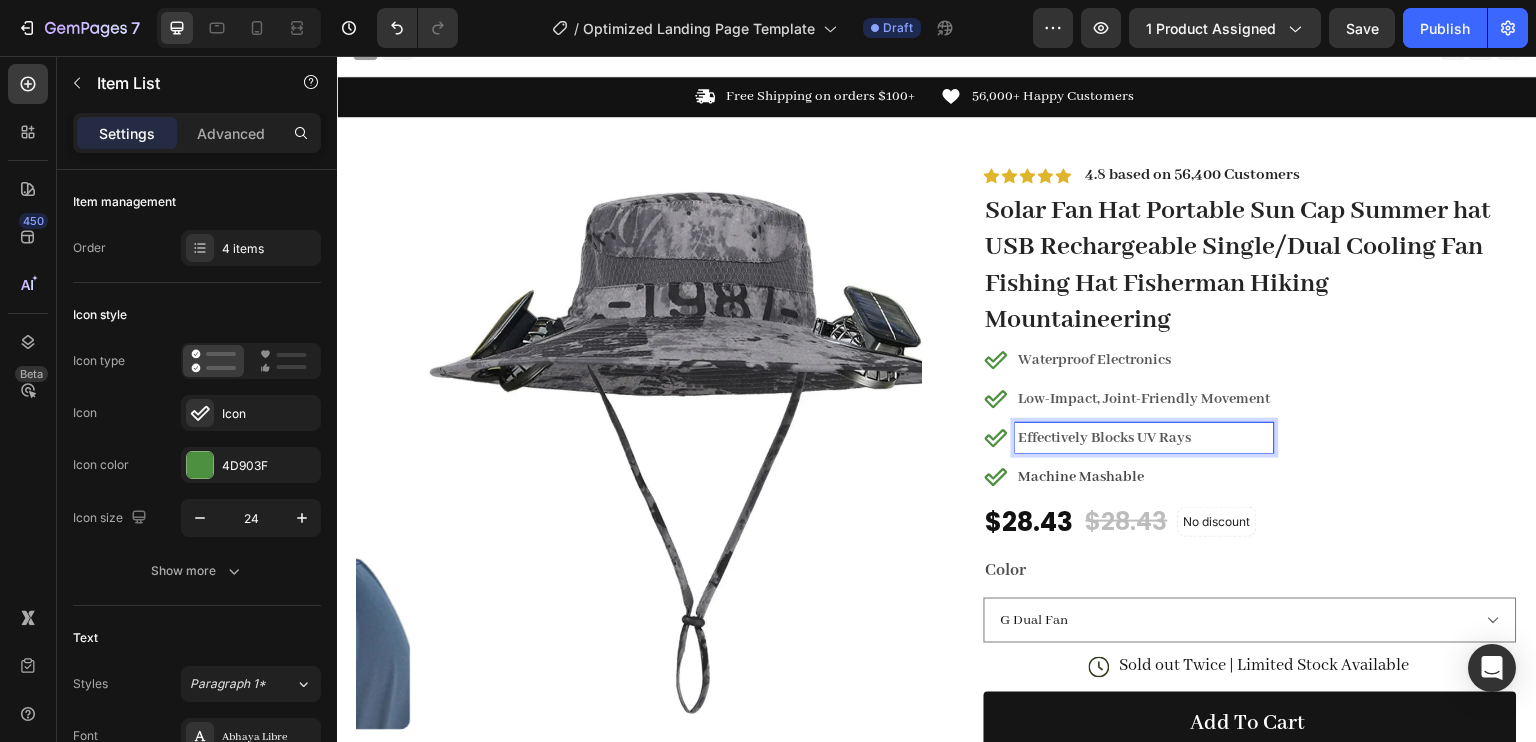click on "Low-Impact, Joint-Friendly Movement" at bounding box center [1145, 399] 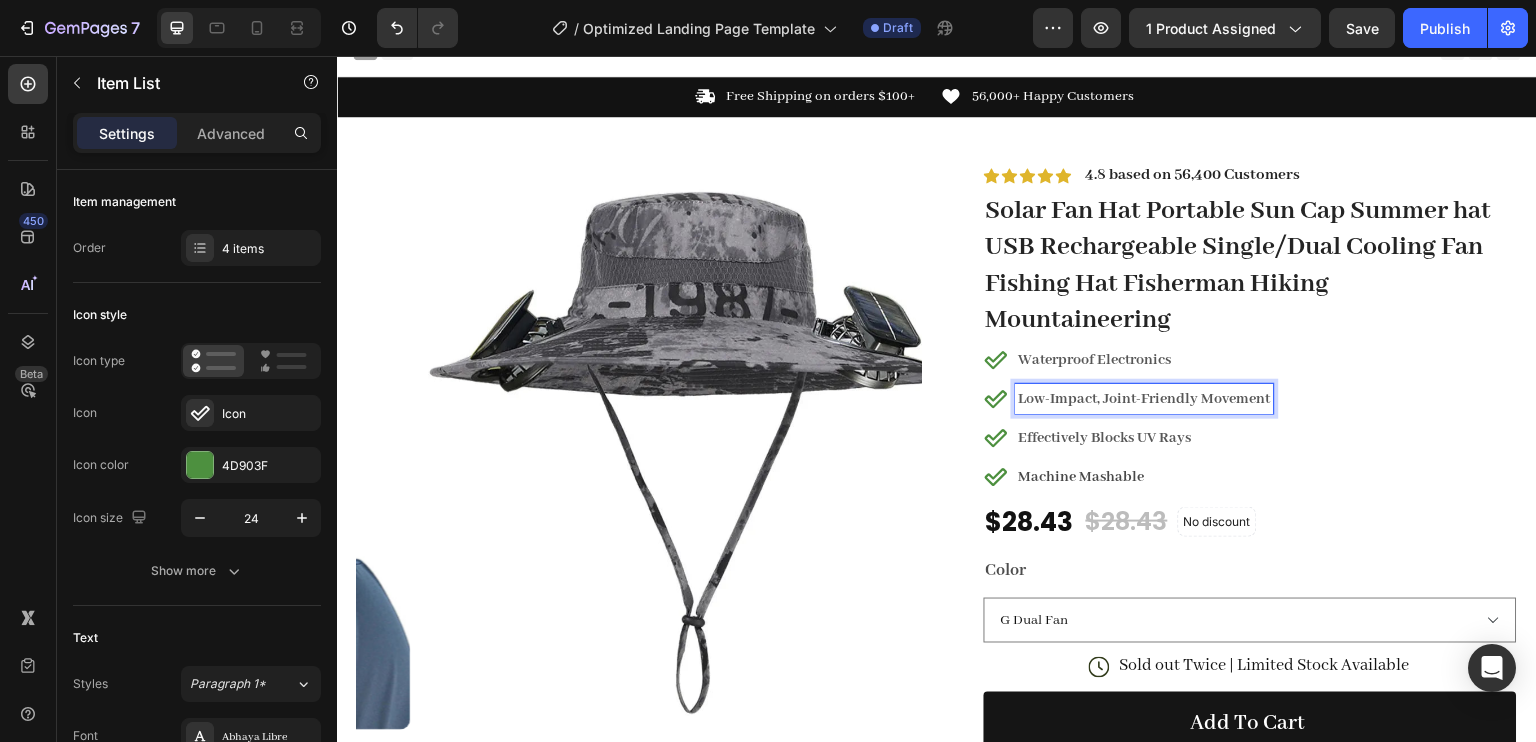 click on "Low-Impact, Joint-Friendly Movement" at bounding box center [1145, 399] 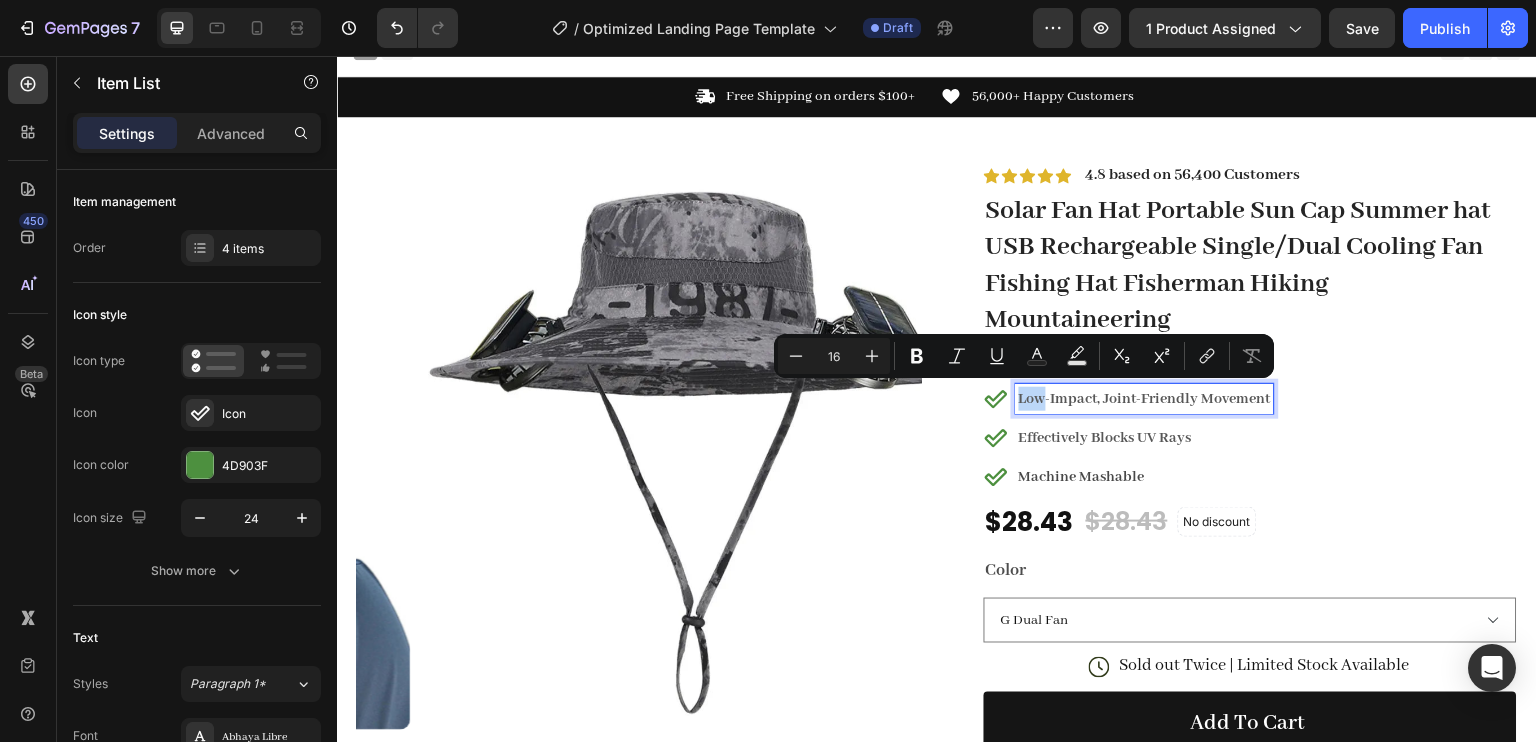 click on "Low-Impact, Joint-Friendly Movement" at bounding box center [1145, 399] 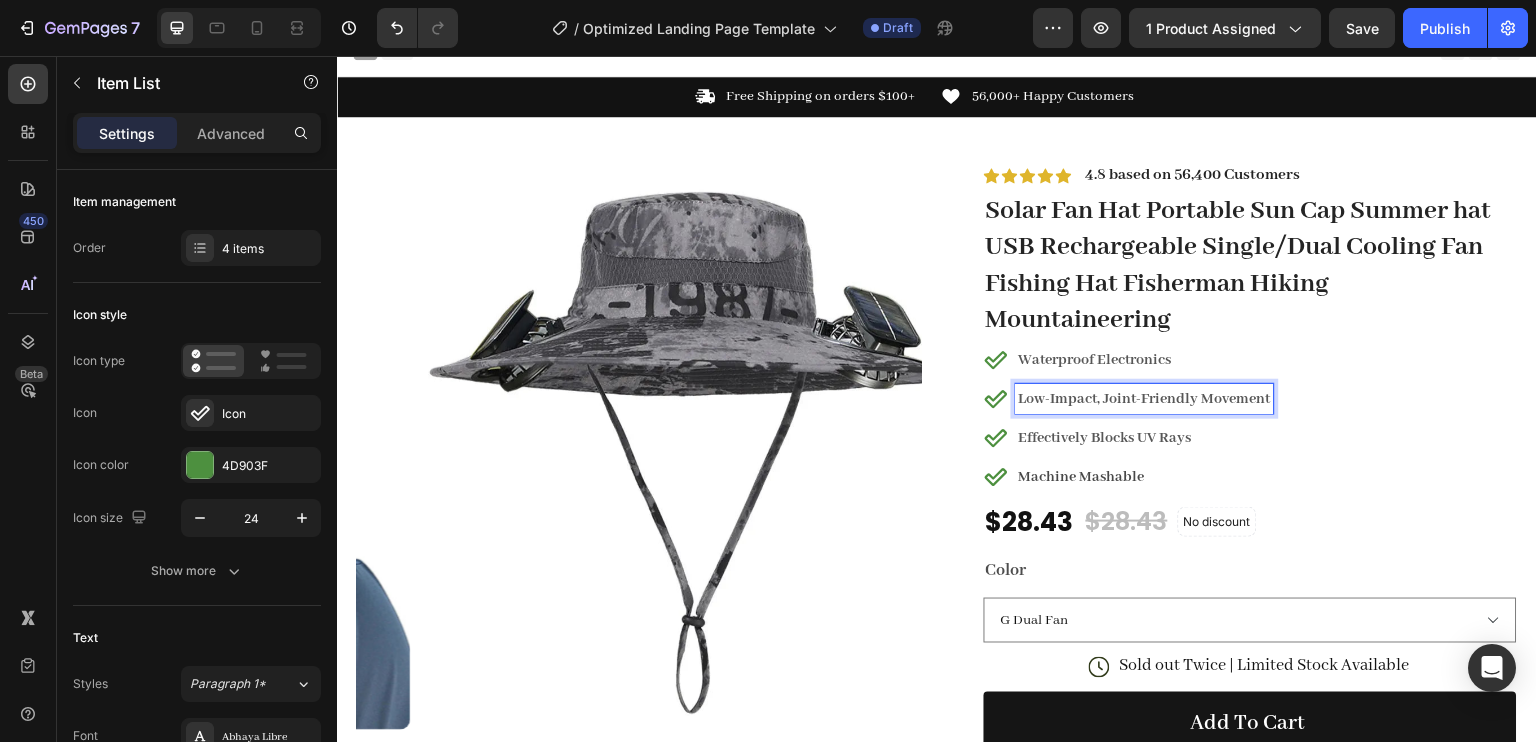 click on "Low-Impact, Joint-Friendly Movement" at bounding box center (1145, 399) 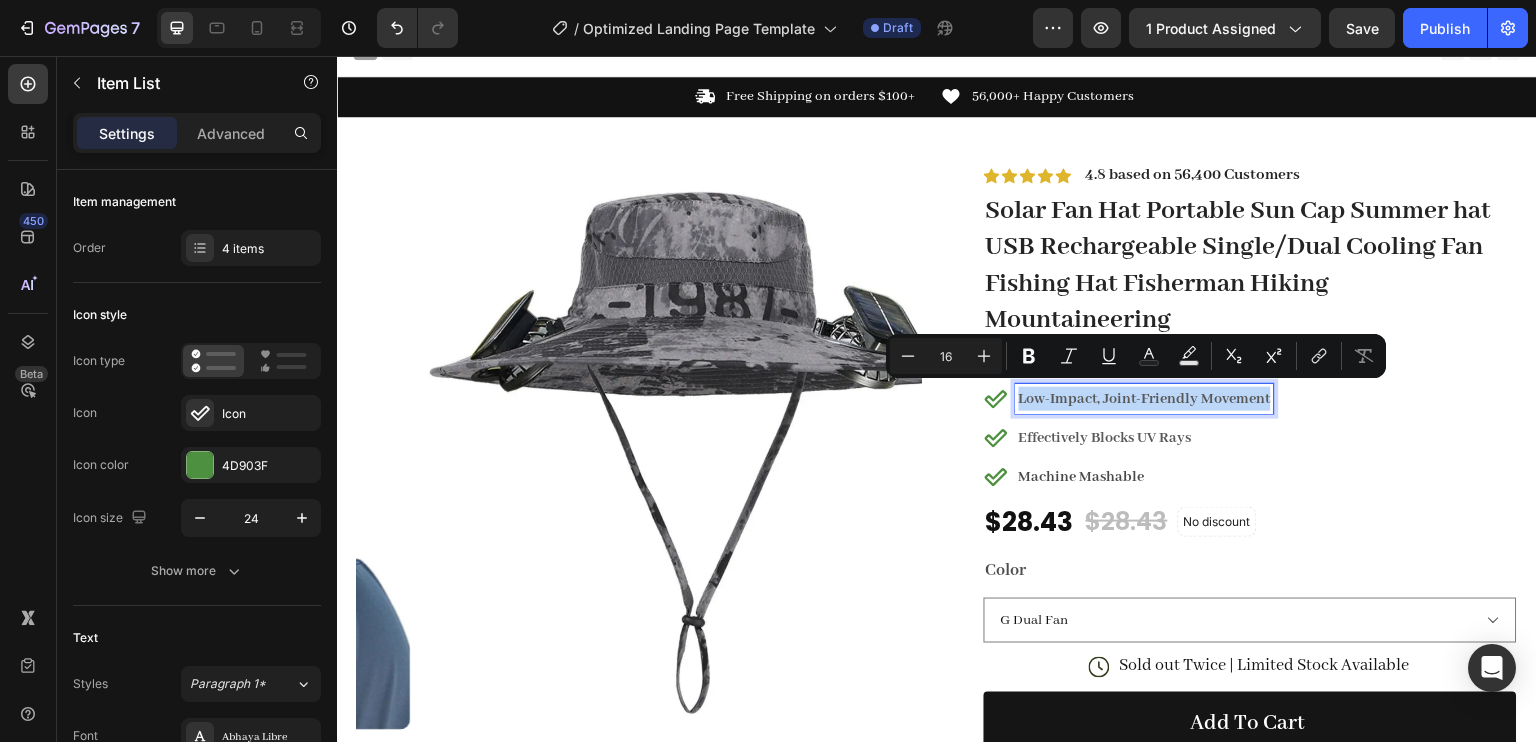 click on "Minus 16 Plus Bold Italic Underline
Text Color
Text Background Color Subscript Superscript       link Remove Format" at bounding box center [1136, 356] 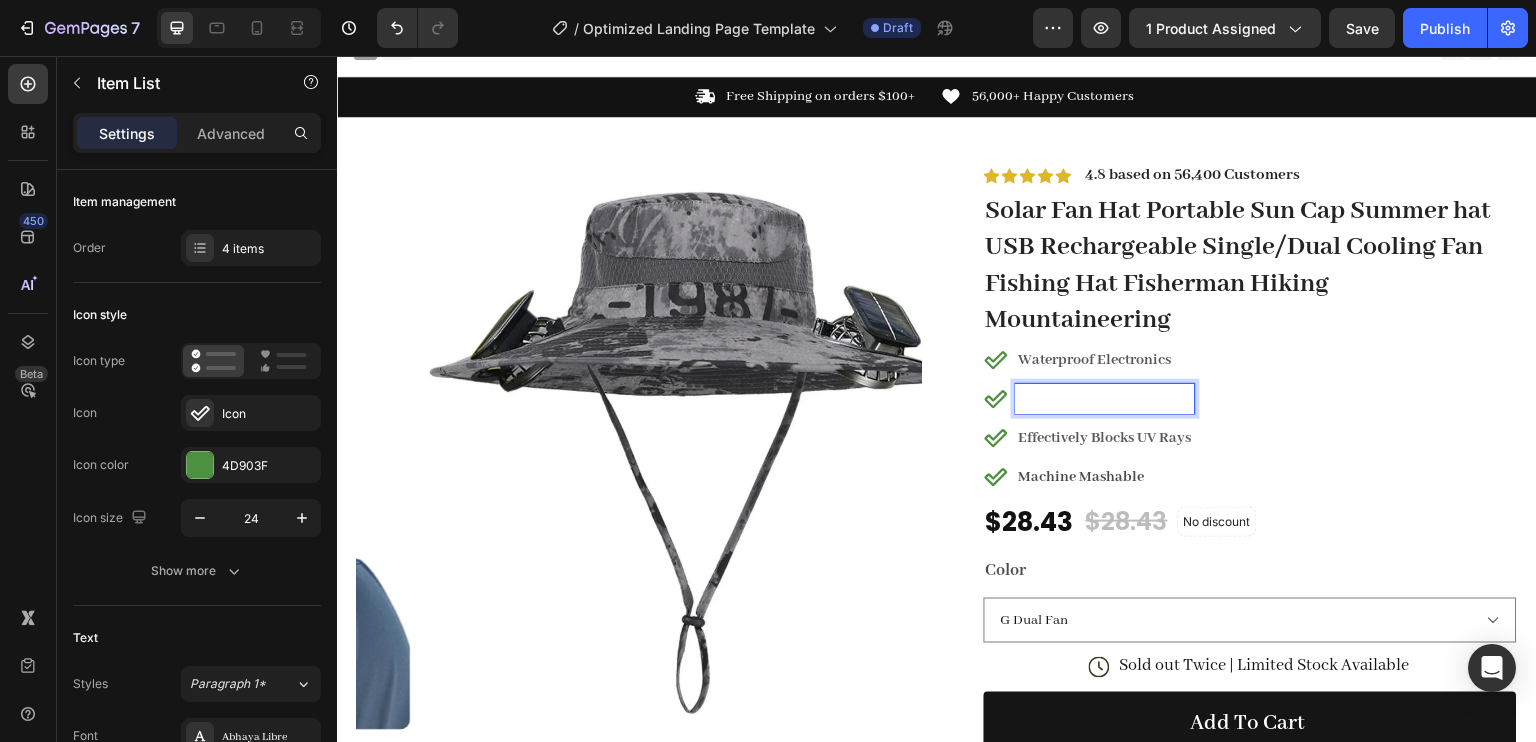 scroll, scrollTop: 12, scrollLeft: 0, axis: vertical 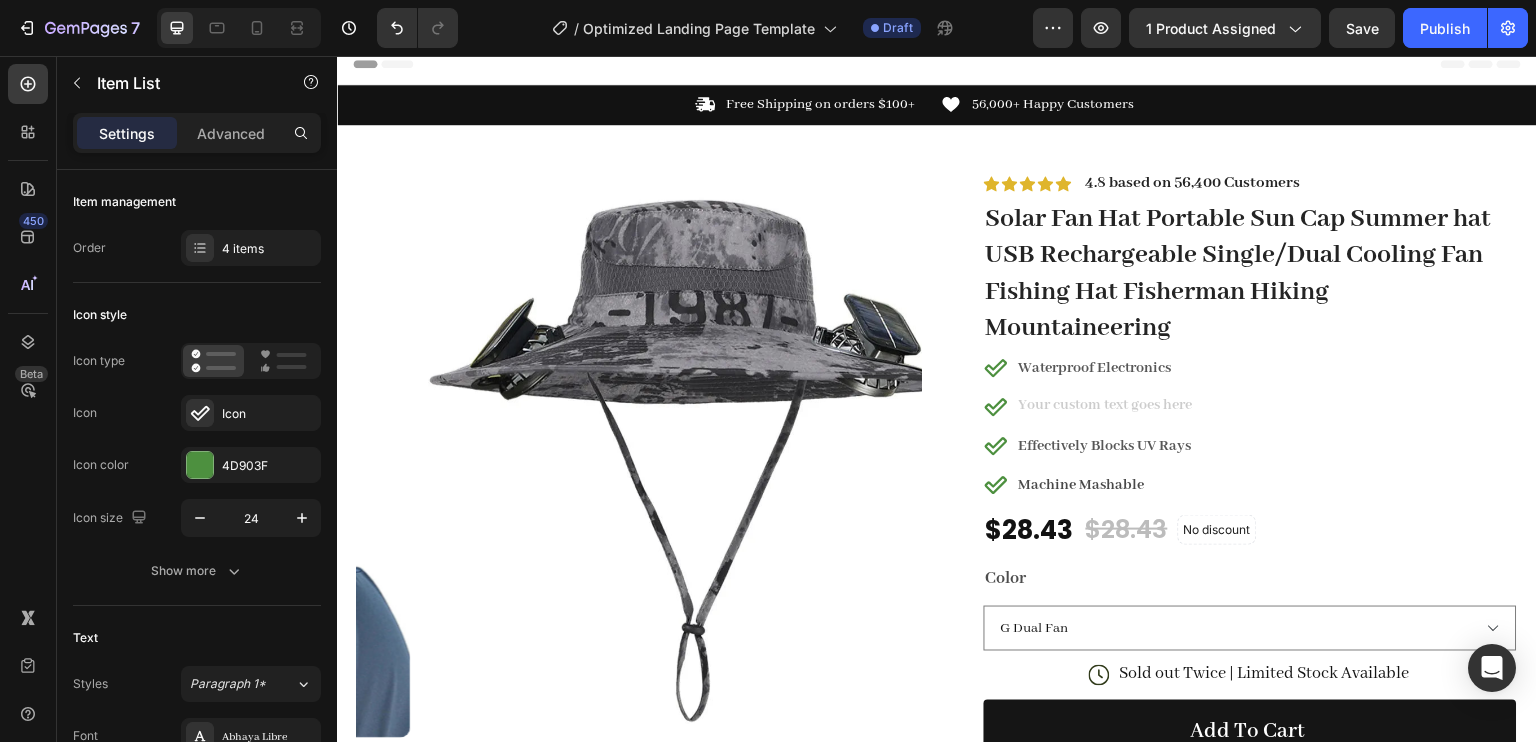 click on "Waterproof Electronics" at bounding box center [1105, 368] 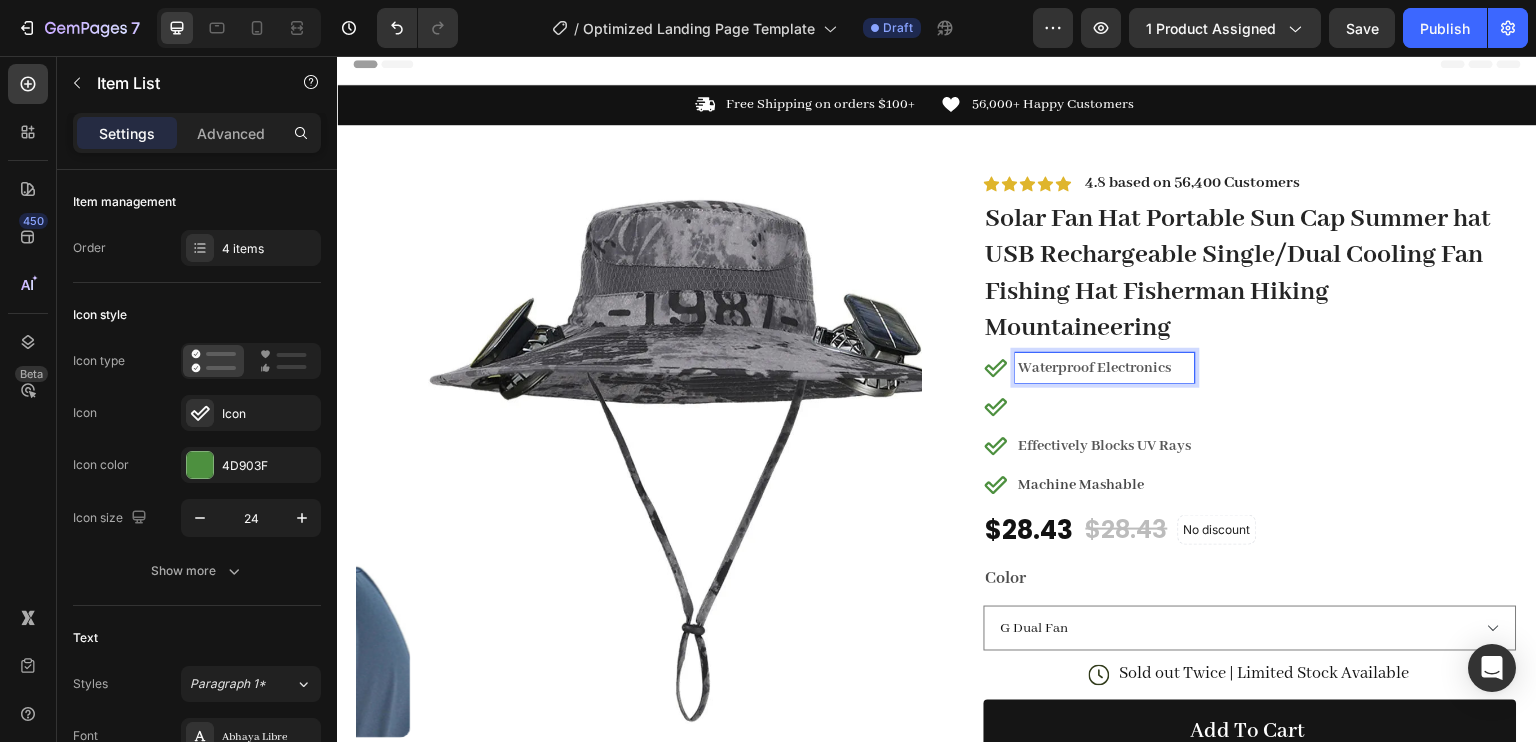 click at bounding box center (1105, 407) 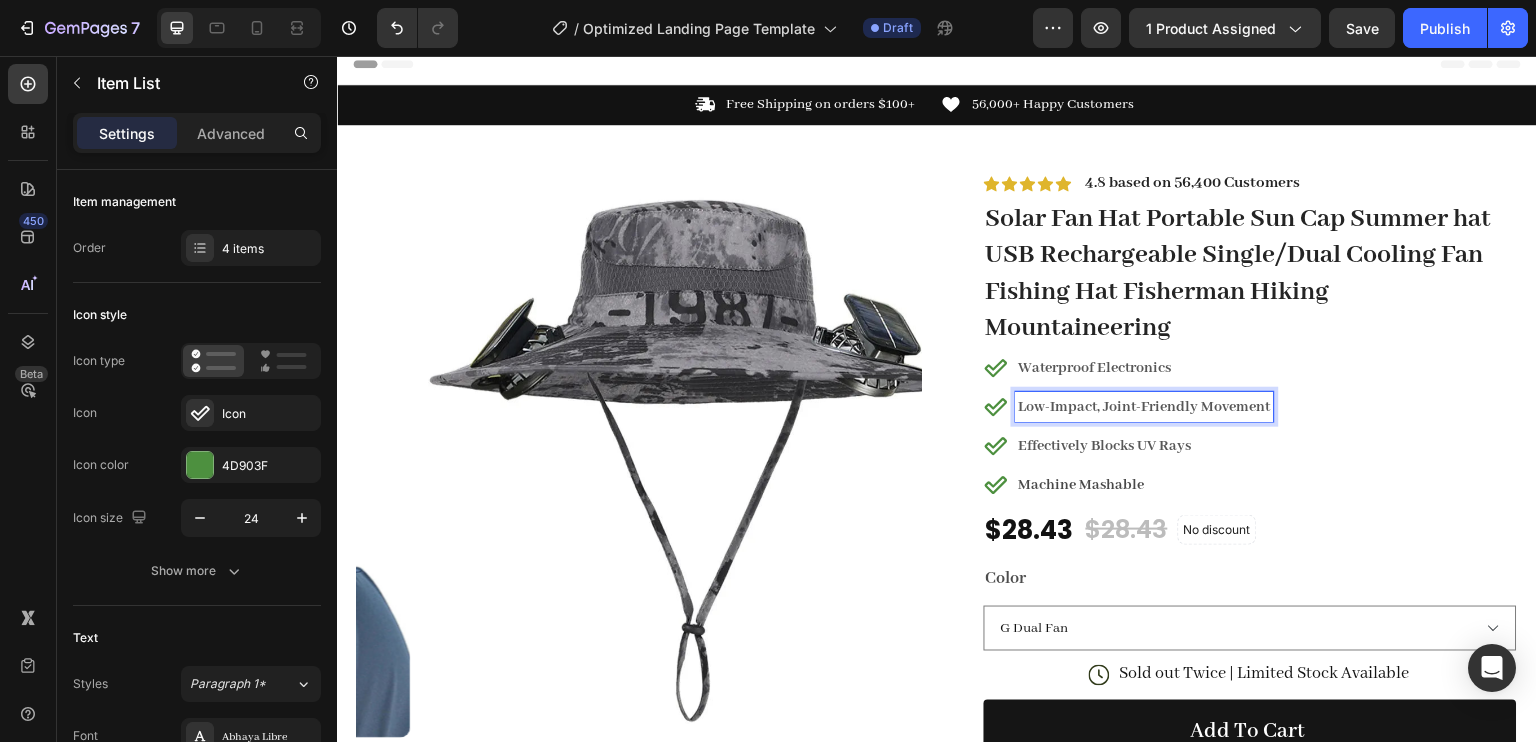 click on "Low-Impact, Joint-Friendly Movement" at bounding box center (1145, 407) 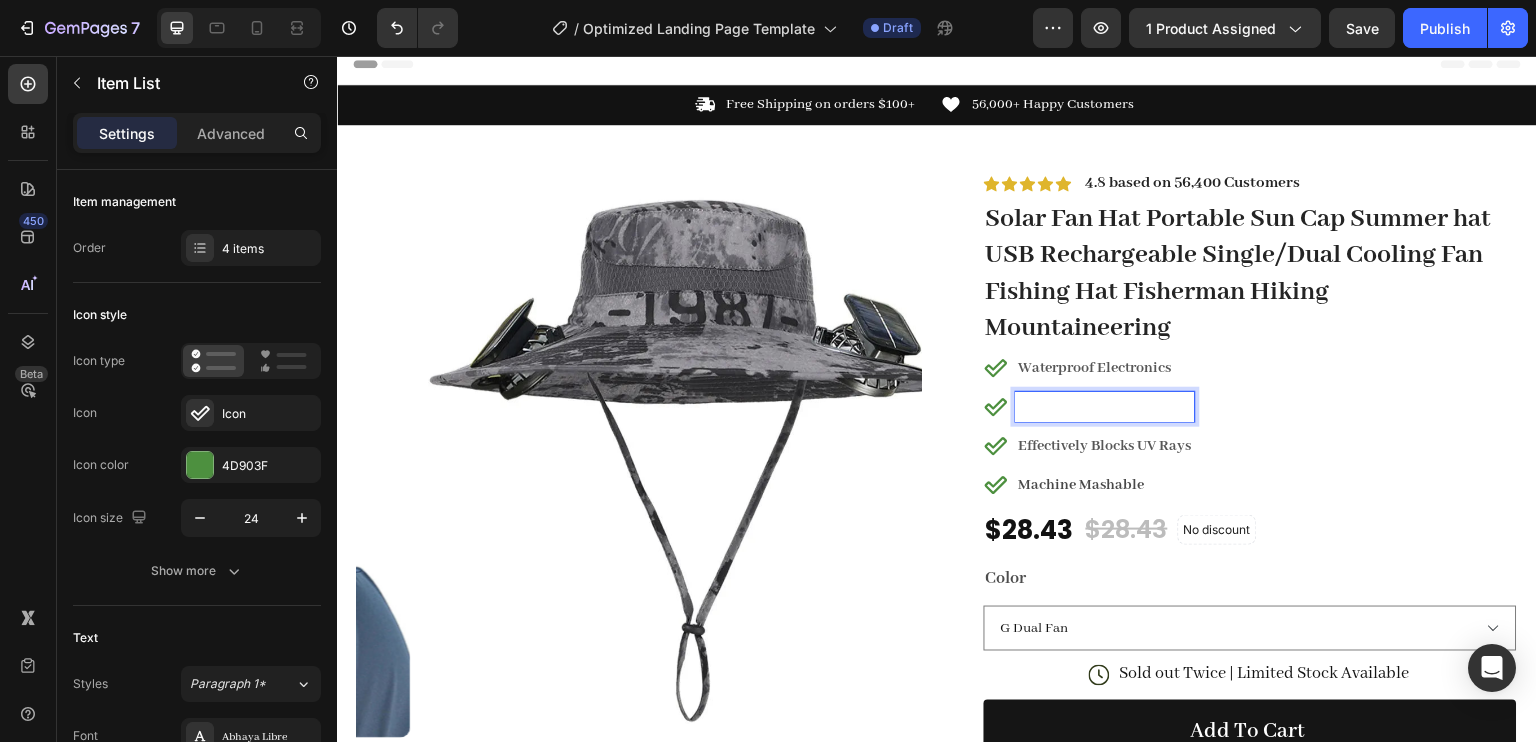 scroll, scrollTop: 3, scrollLeft: 0, axis: vertical 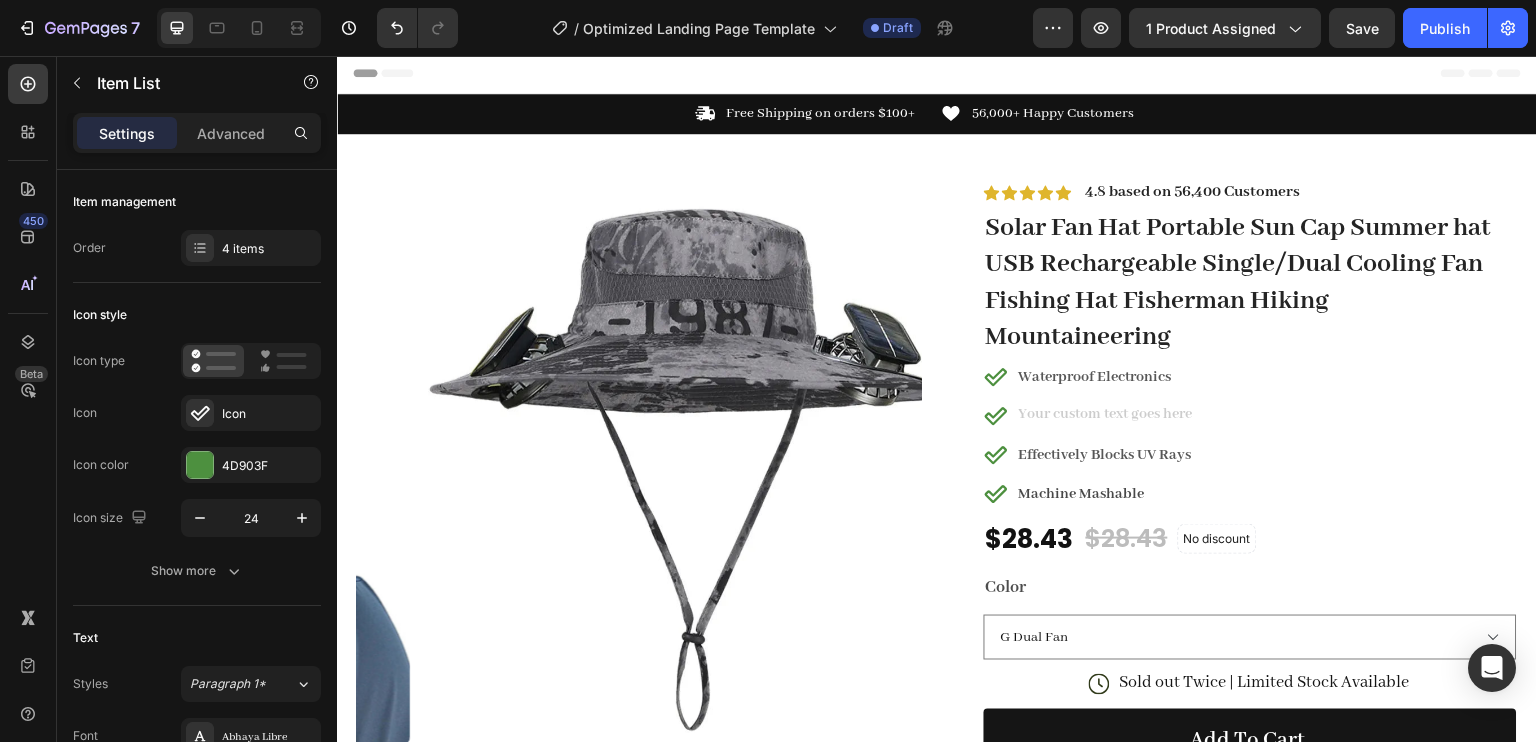 click at bounding box center [1105, 416] 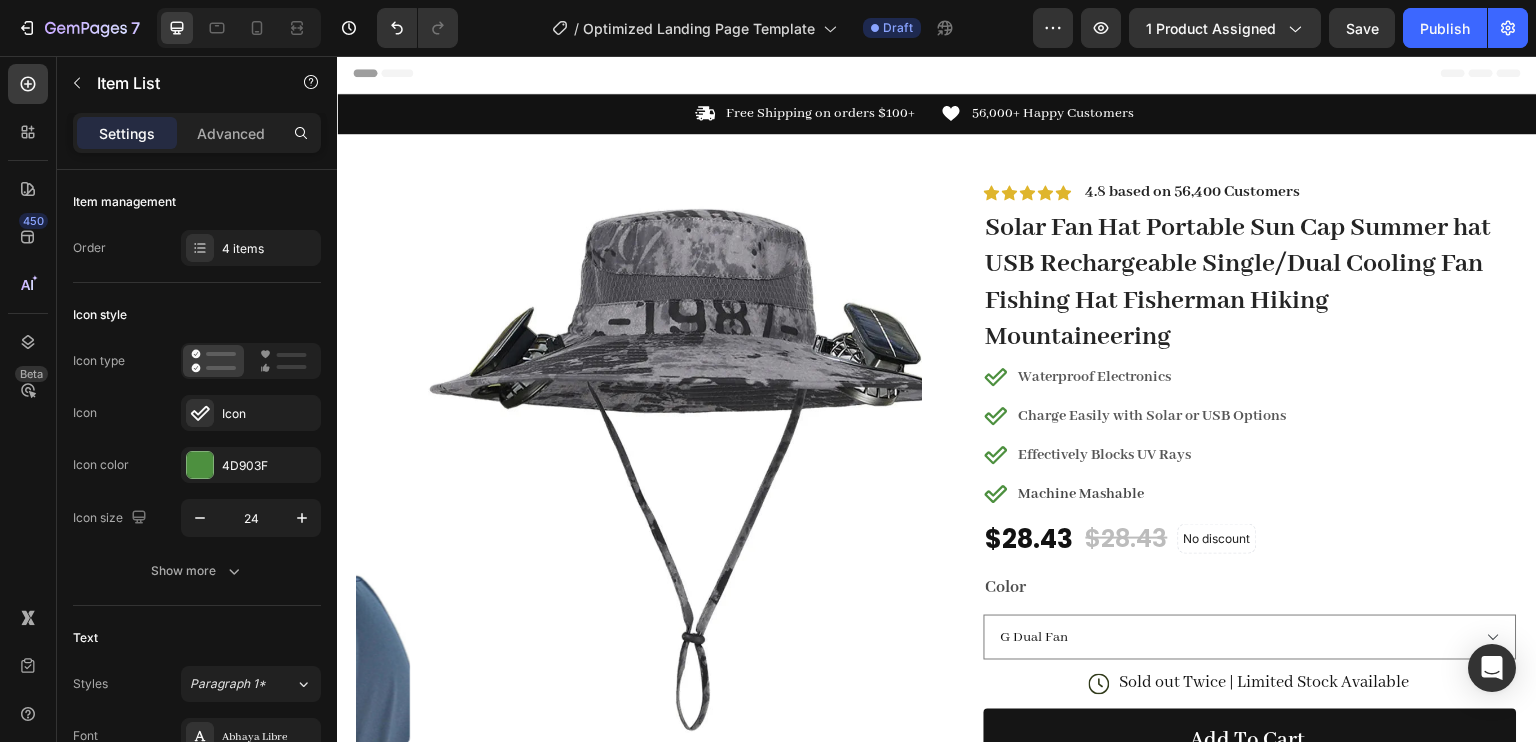 click on "Waterproof Electronics
Charge Easily with Solar or USB Options
Effectively Blocks UV Rays
Machine Mashable" at bounding box center [1250, 435] 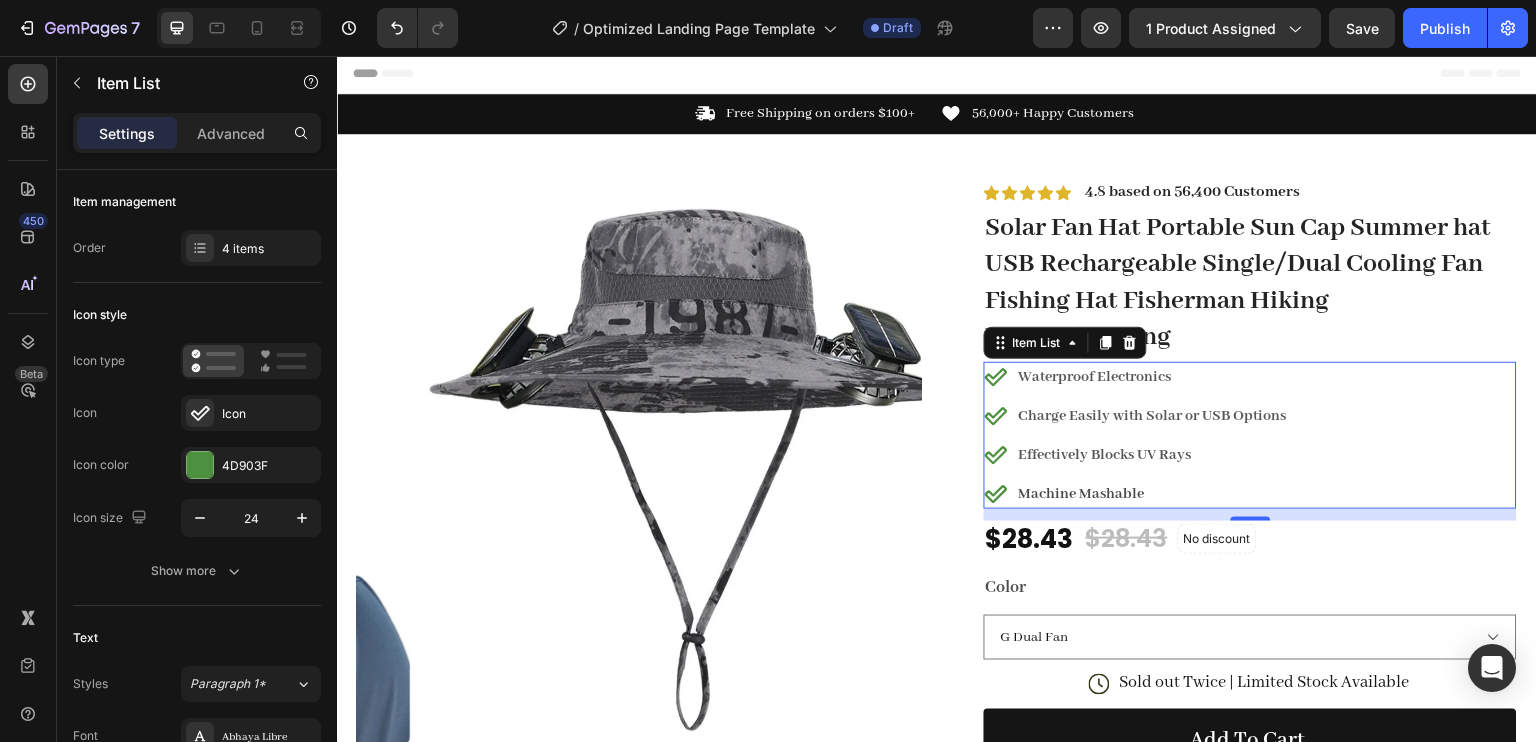 click on "Solar Fan Hat Portable Sun Cap Summer hat USB Rechargeable Single/Dual Cooling Fan Fishing Hat Fisherman Hiking Mountaineering ﻿" at bounding box center [1250, 283] 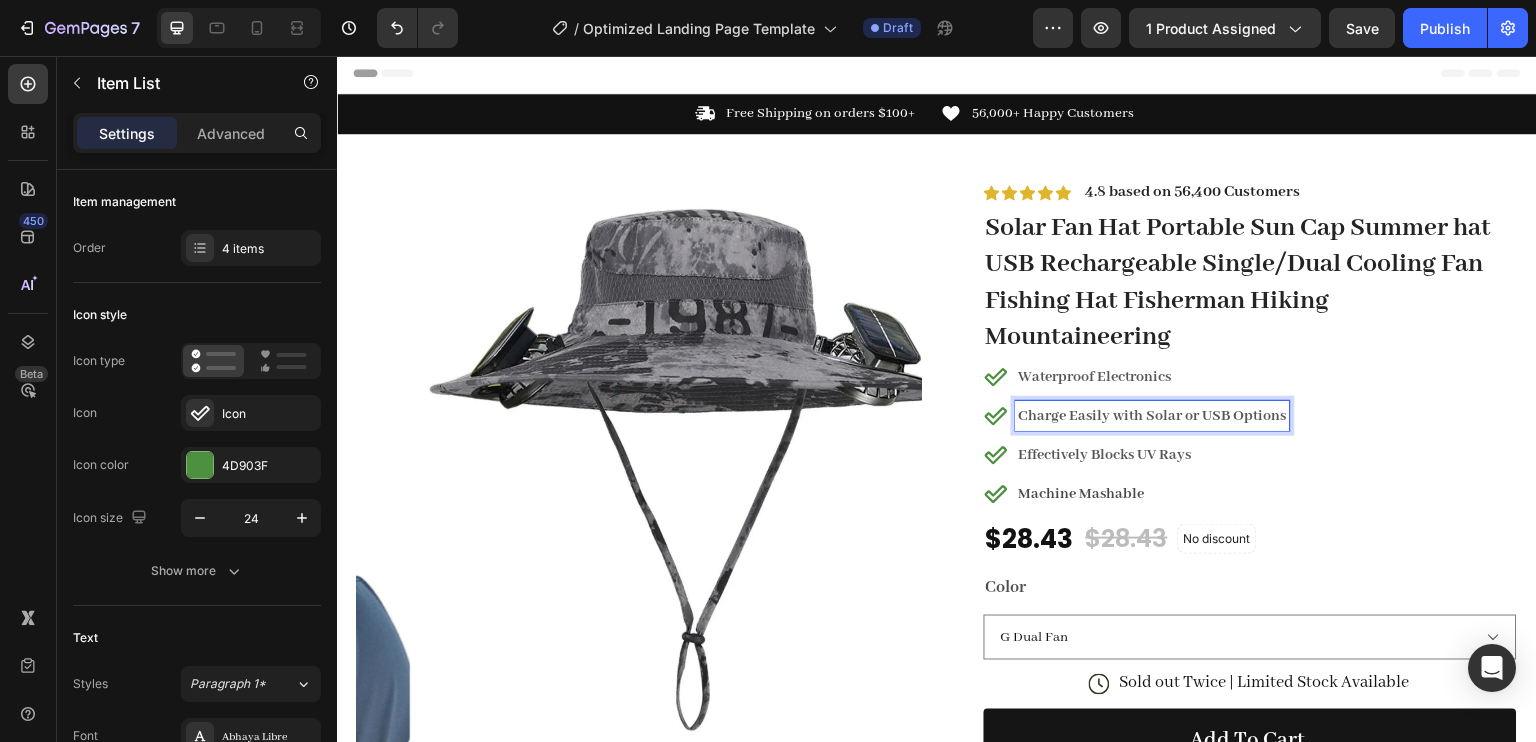click on "Charge Easily with Solar or USB Options" at bounding box center (1153, 416) 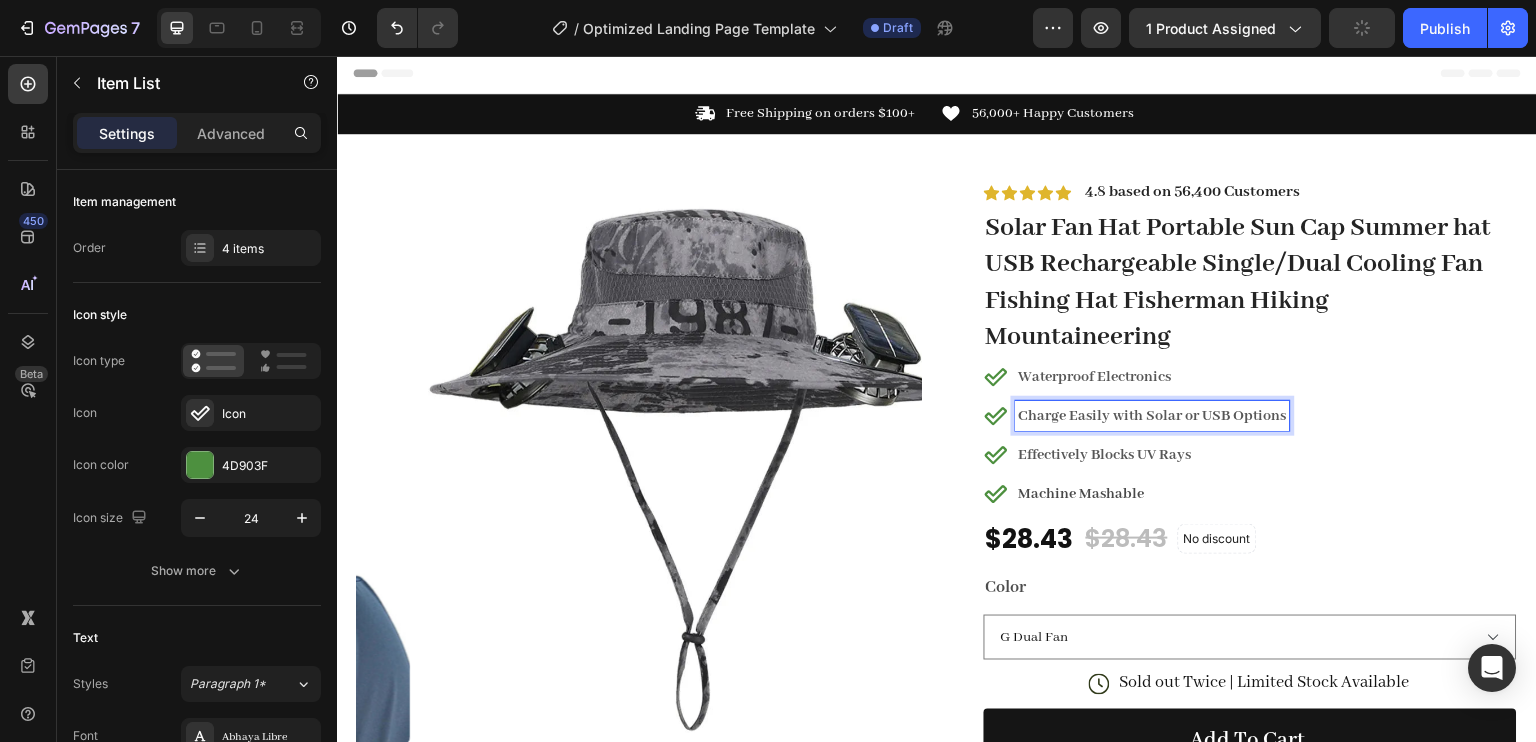 click on "Charge Easily with Solar or USB Options" at bounding box center [1153, 416] 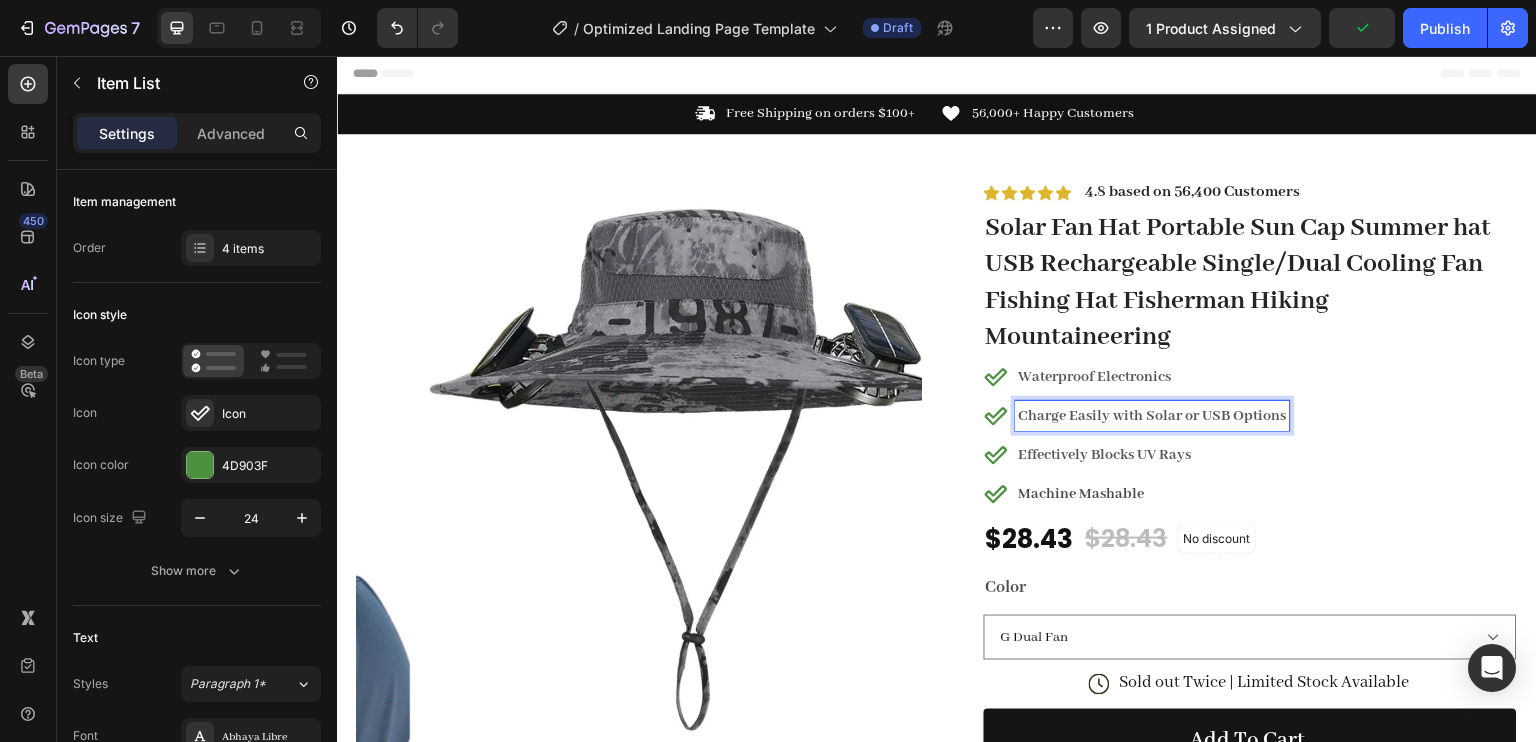 click on "Charge Easily with Solar or USB Options" at bounding box center (1153, 416) 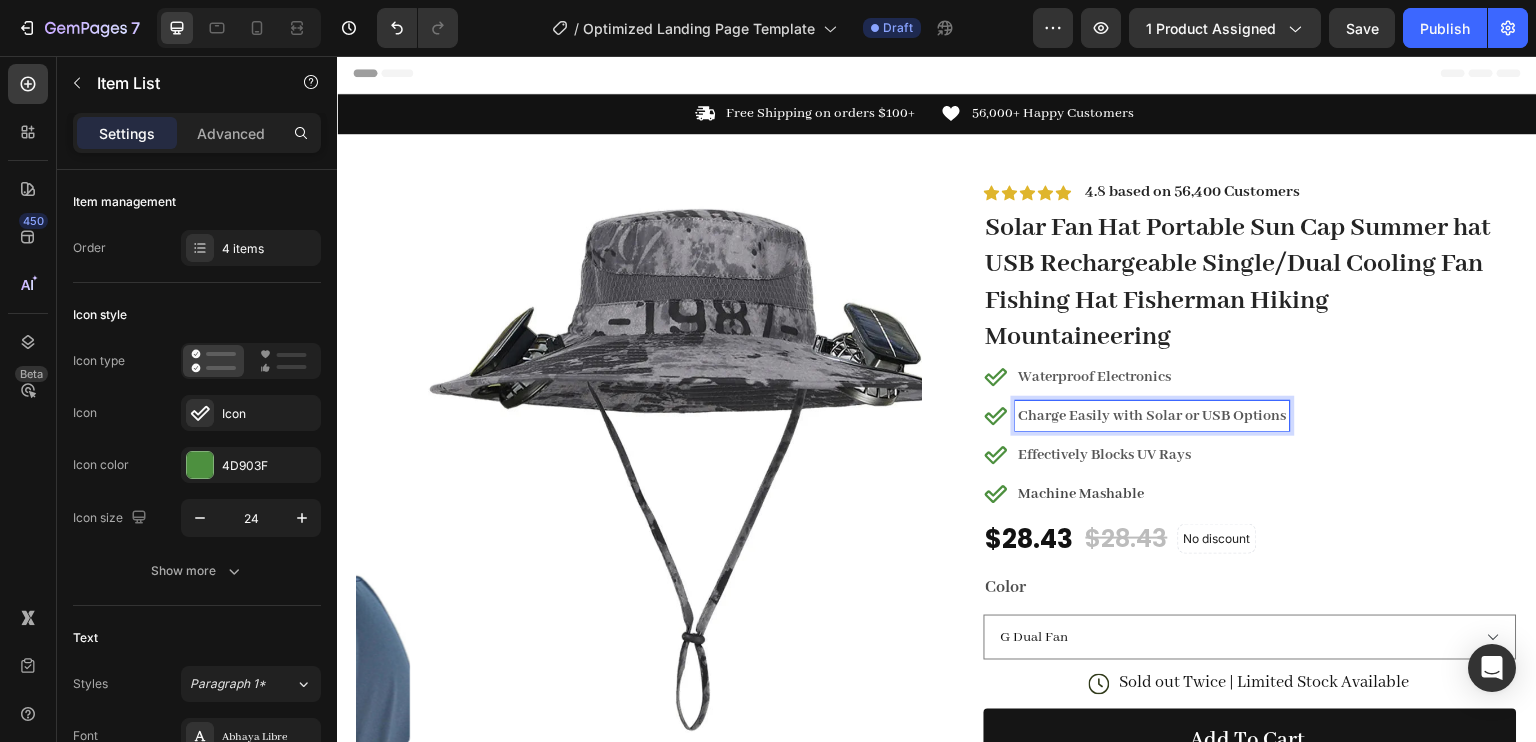 click on "Charge Easily with Solar or USB Options" at bounding box center [1153, 416] 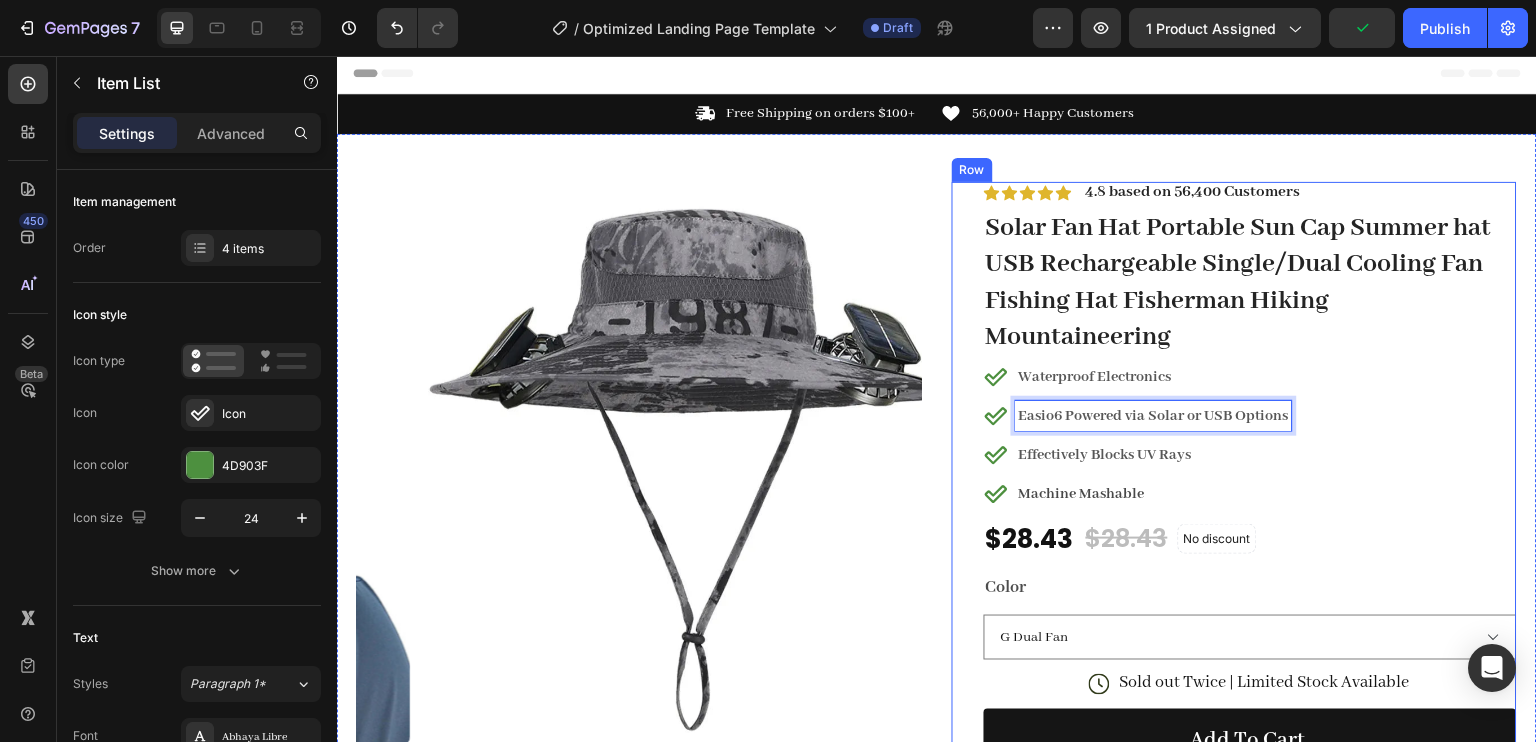 click on "Easio6 Powered via Solar or USB Options" at bounding box center (1154, 416) 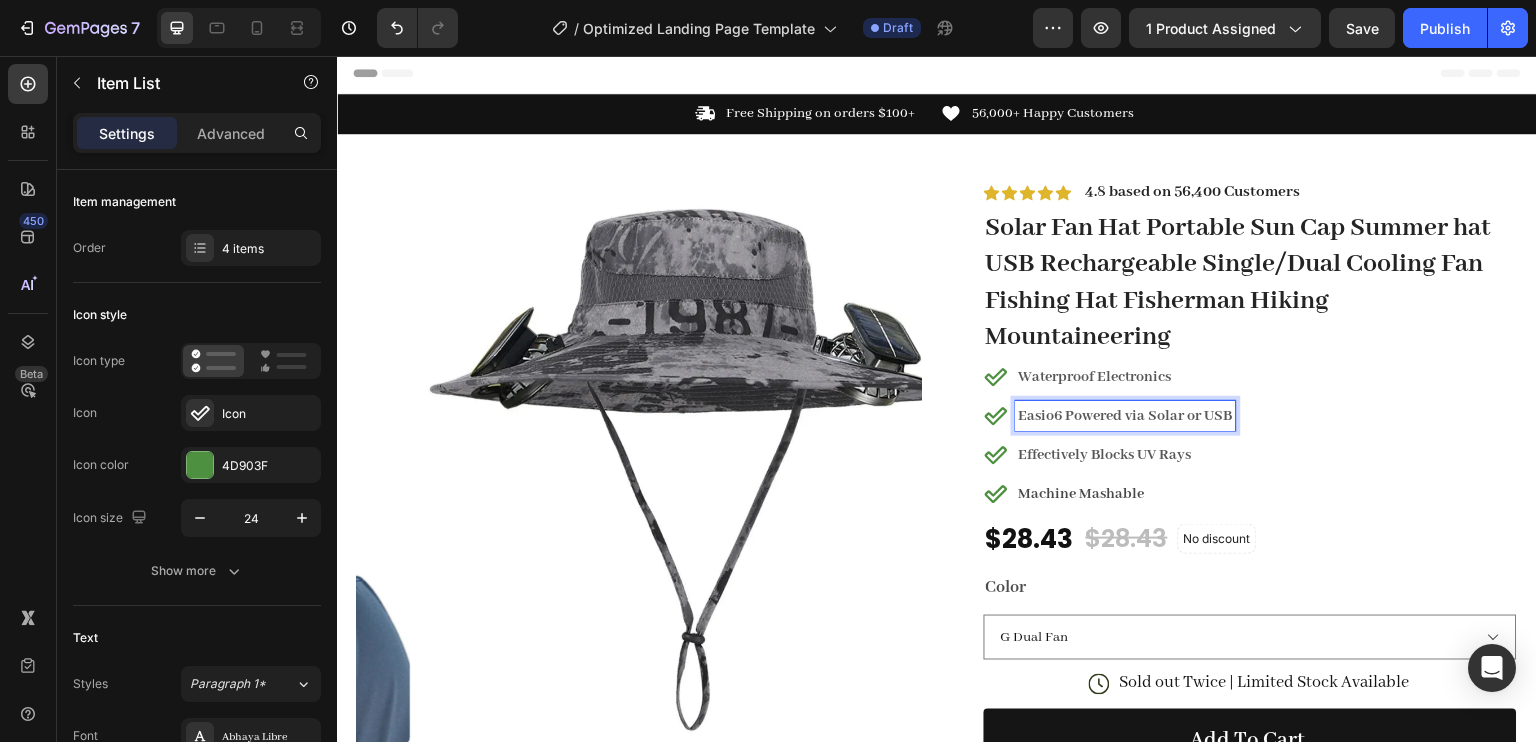 click on "Easio6 Powered via Solar or USB" at bounding box center (1126, 416) 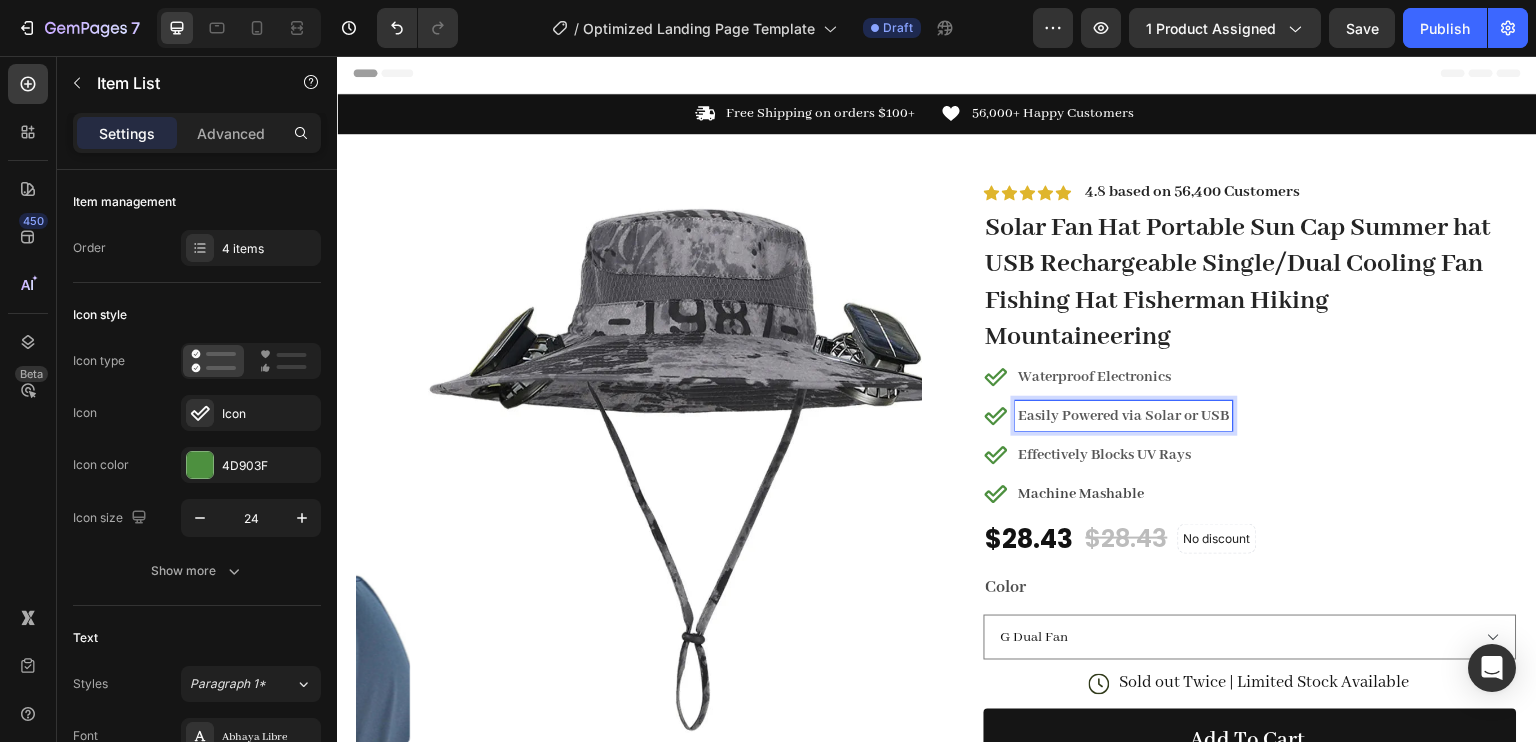click on "Waterproof Electronics
Easily Powered via Solar or USB
Effectively Blocks UV Rays
Machine Mashable" at bounding box center [1250, 435] 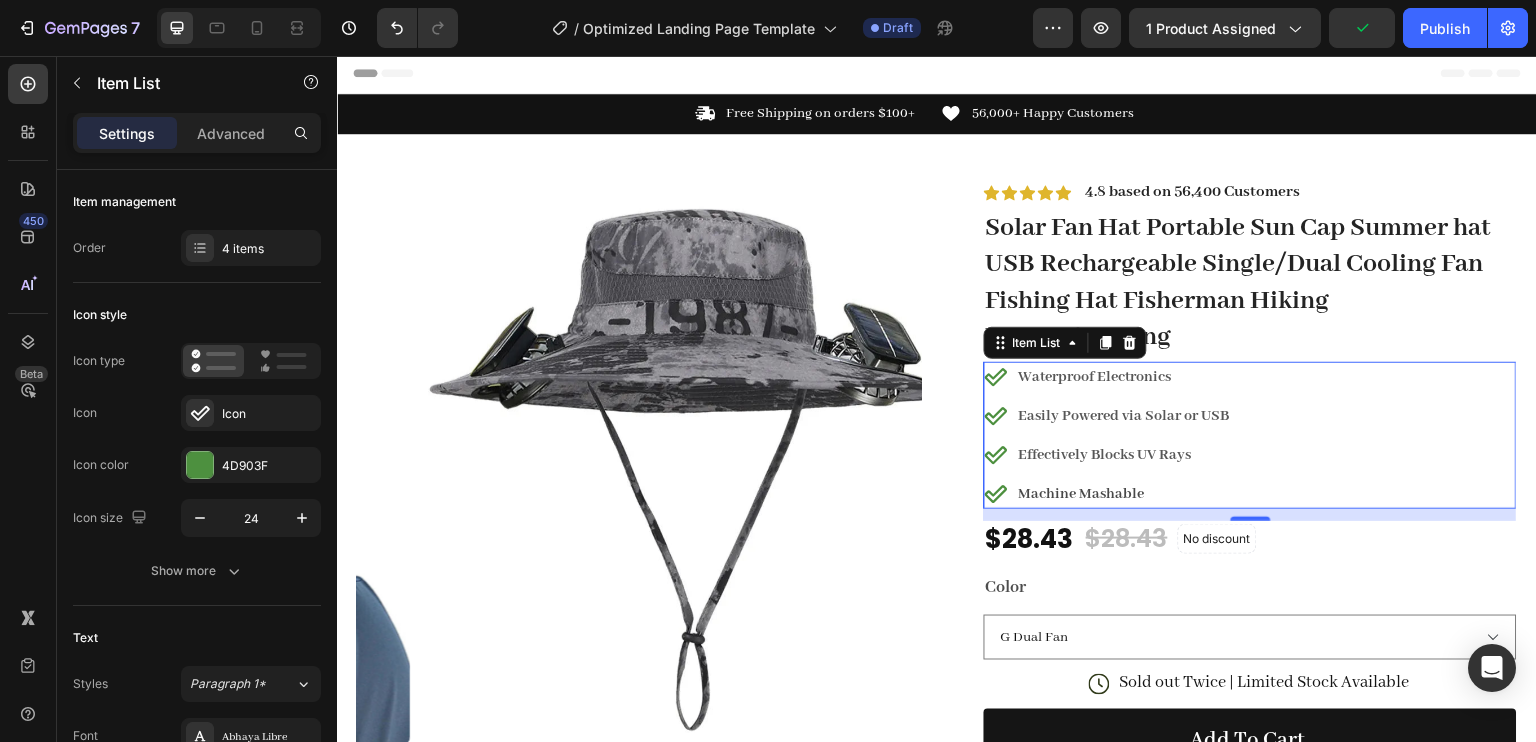 click on "Easily Powered via Solar or USB" at bounding box center (1124, 416) 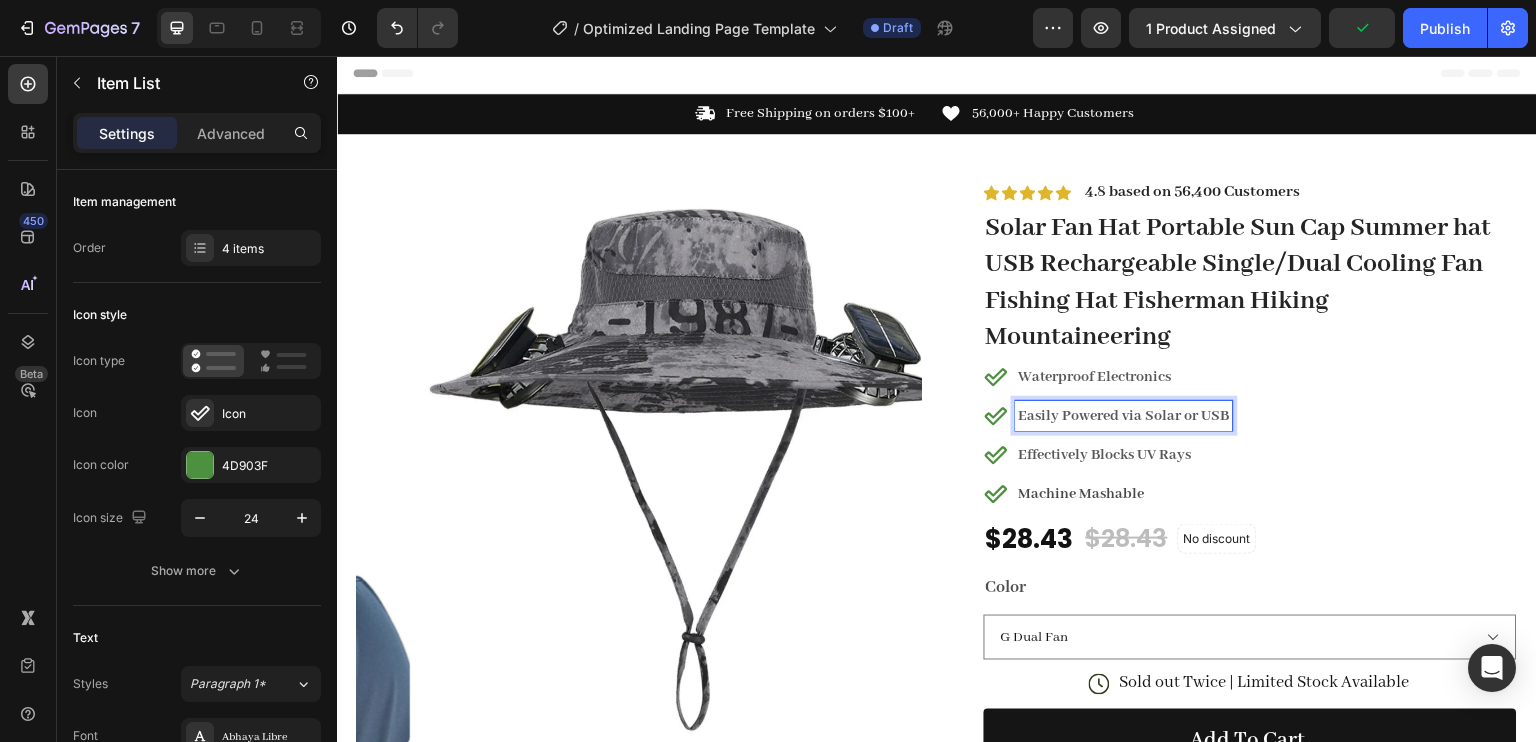 click on "Waterproof Electronics
Easily Powered via Solar or USB
Effectively Blocks UV Rays
Machine Mashable" at bounding box center [1250, 435] 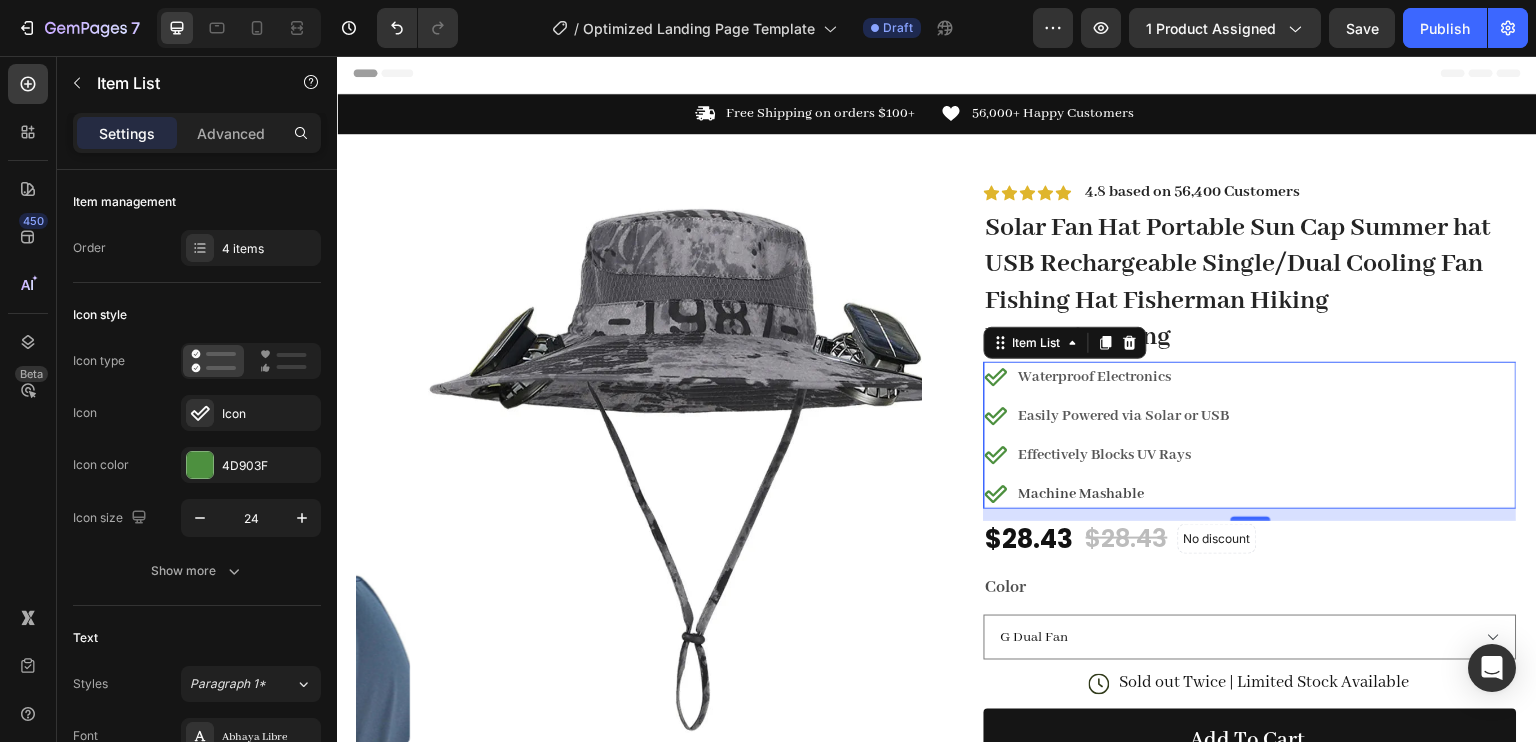 click on "Easily Powered via Solar or USB" at bounding box center (1124, 416) 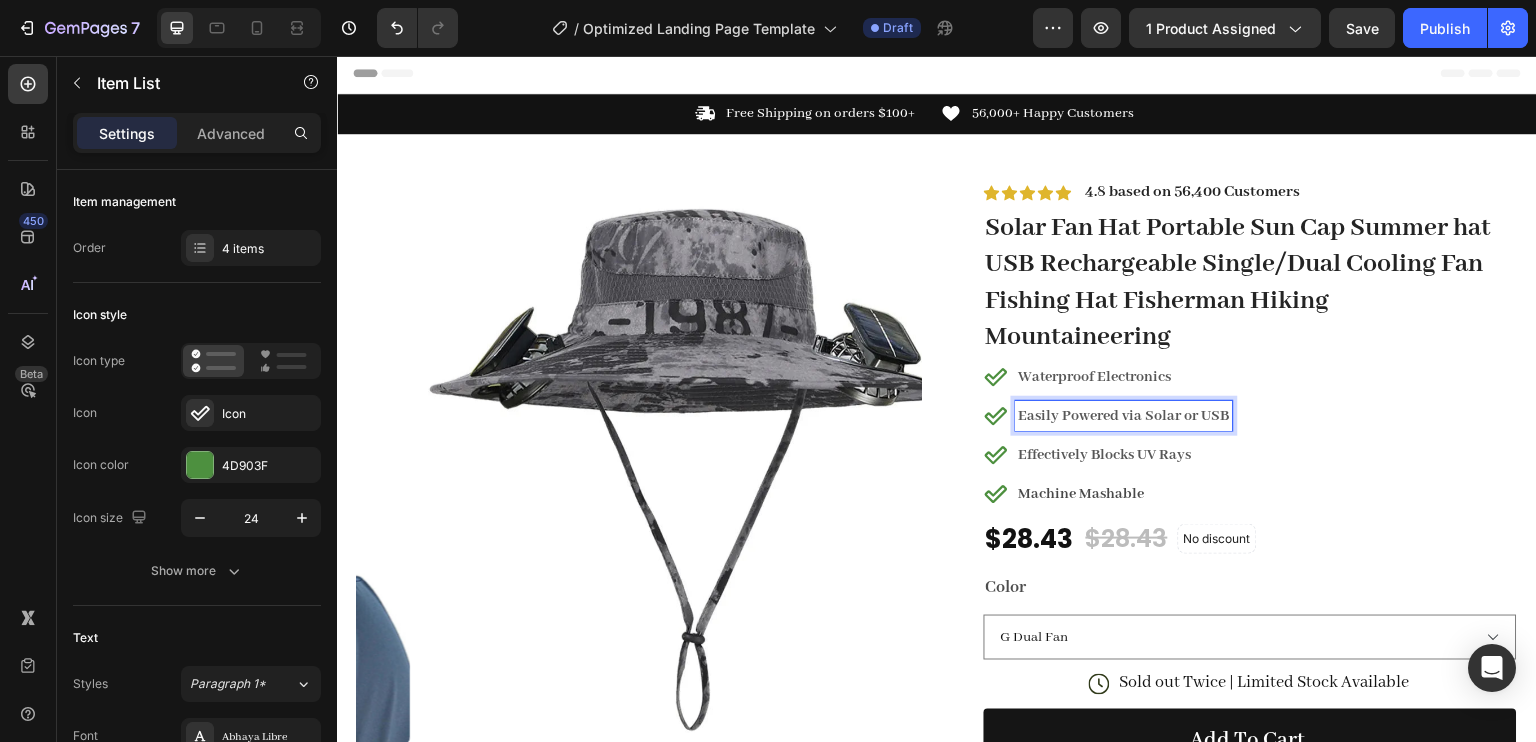 click on "Easily Powered via Solar or USB" at bounding box center (1124, 416) 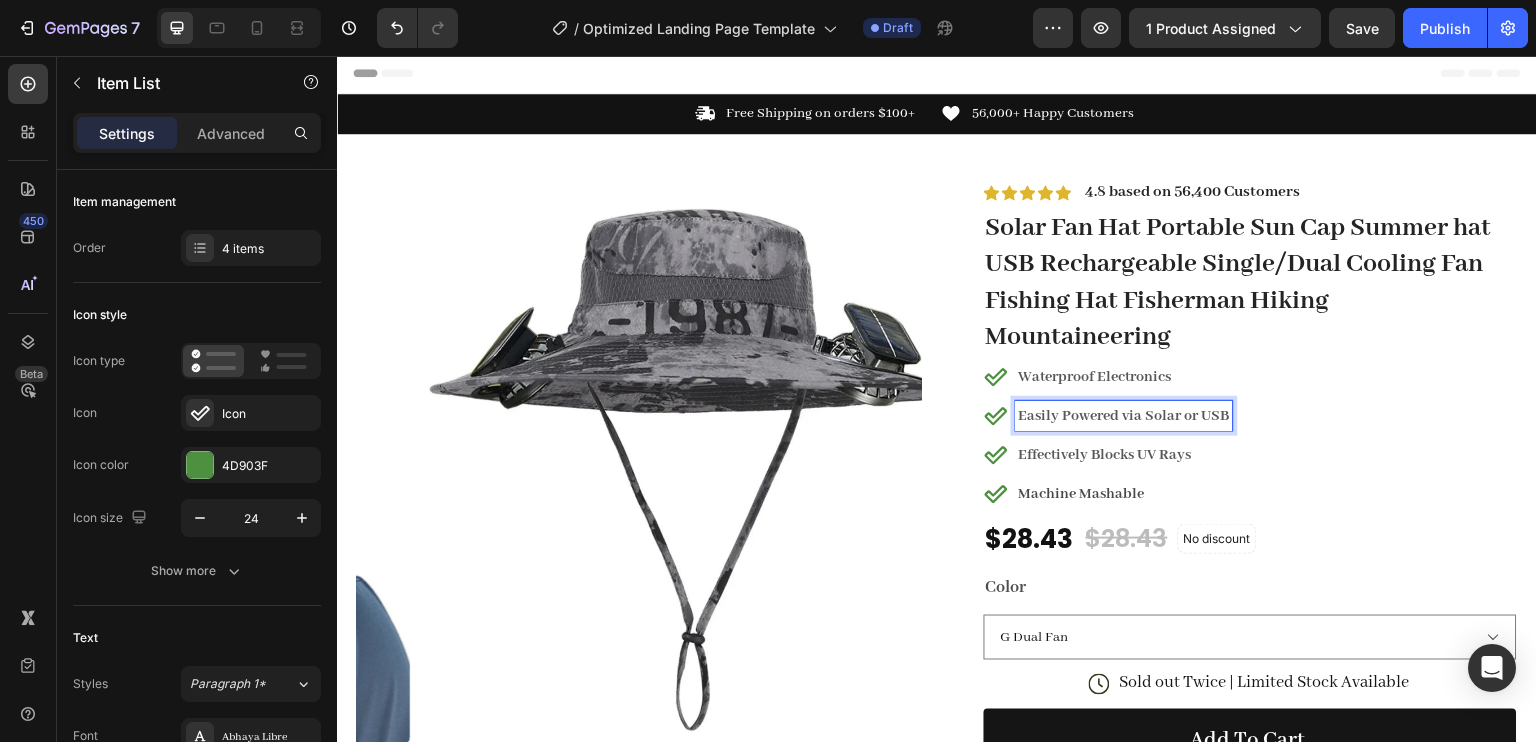 click on "Waterproof Electronics
Easily Powered via Solar or USB
Effectively Blocks UV Rays
Machine Mashable" at bounding box center [1250, 435] 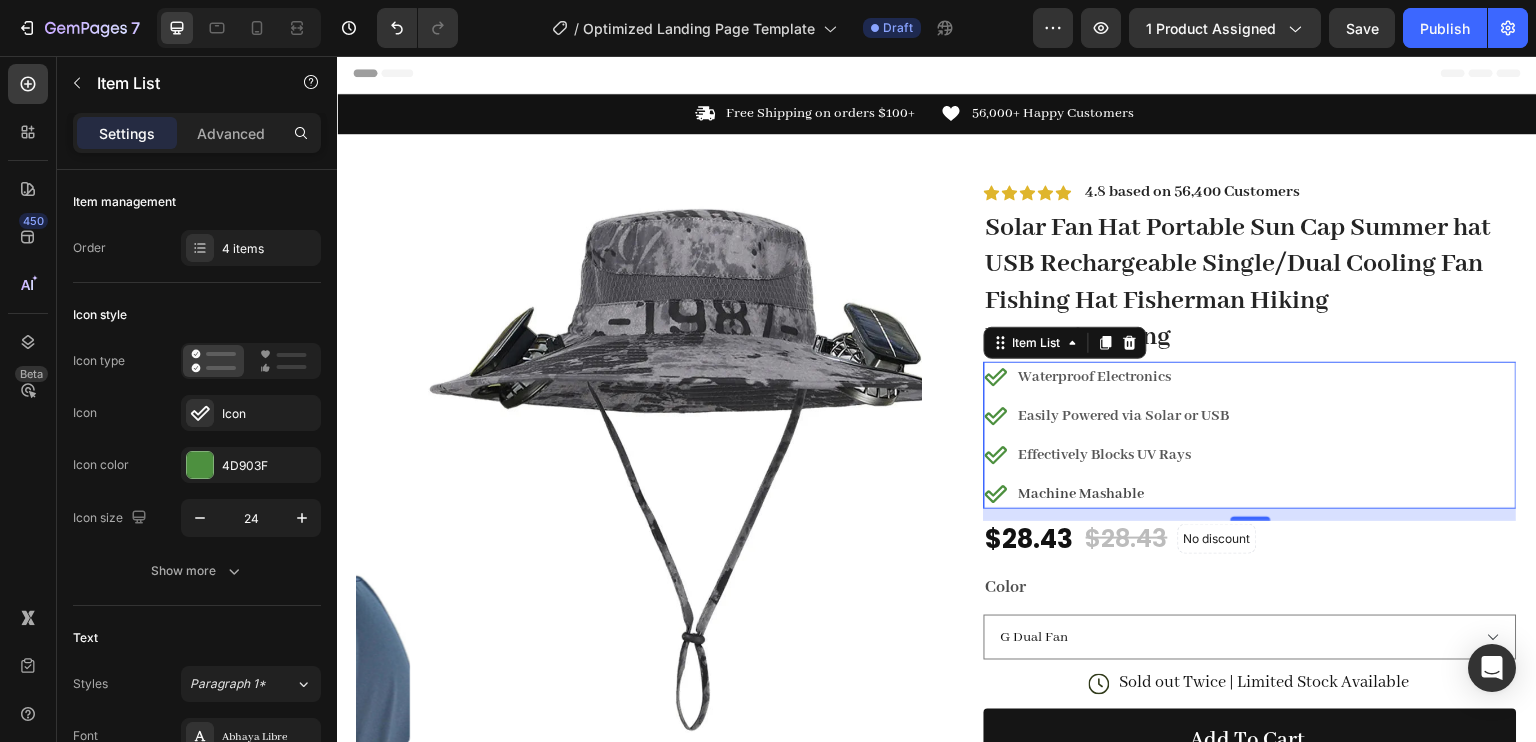 click on "Machine Mashable" at bounding box center [1124, 494] 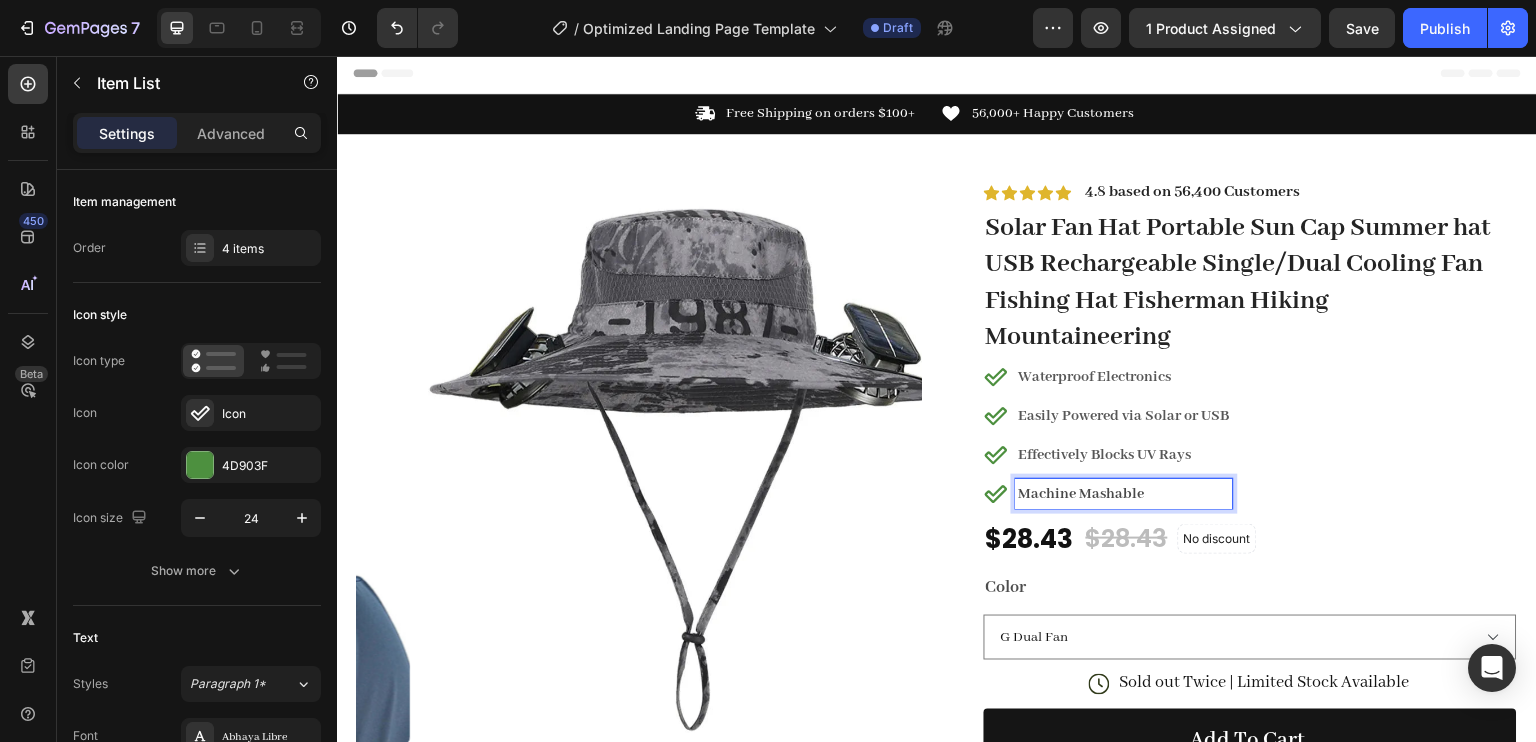 click on "Machine Mashable" at bounding box center [1124, 494] 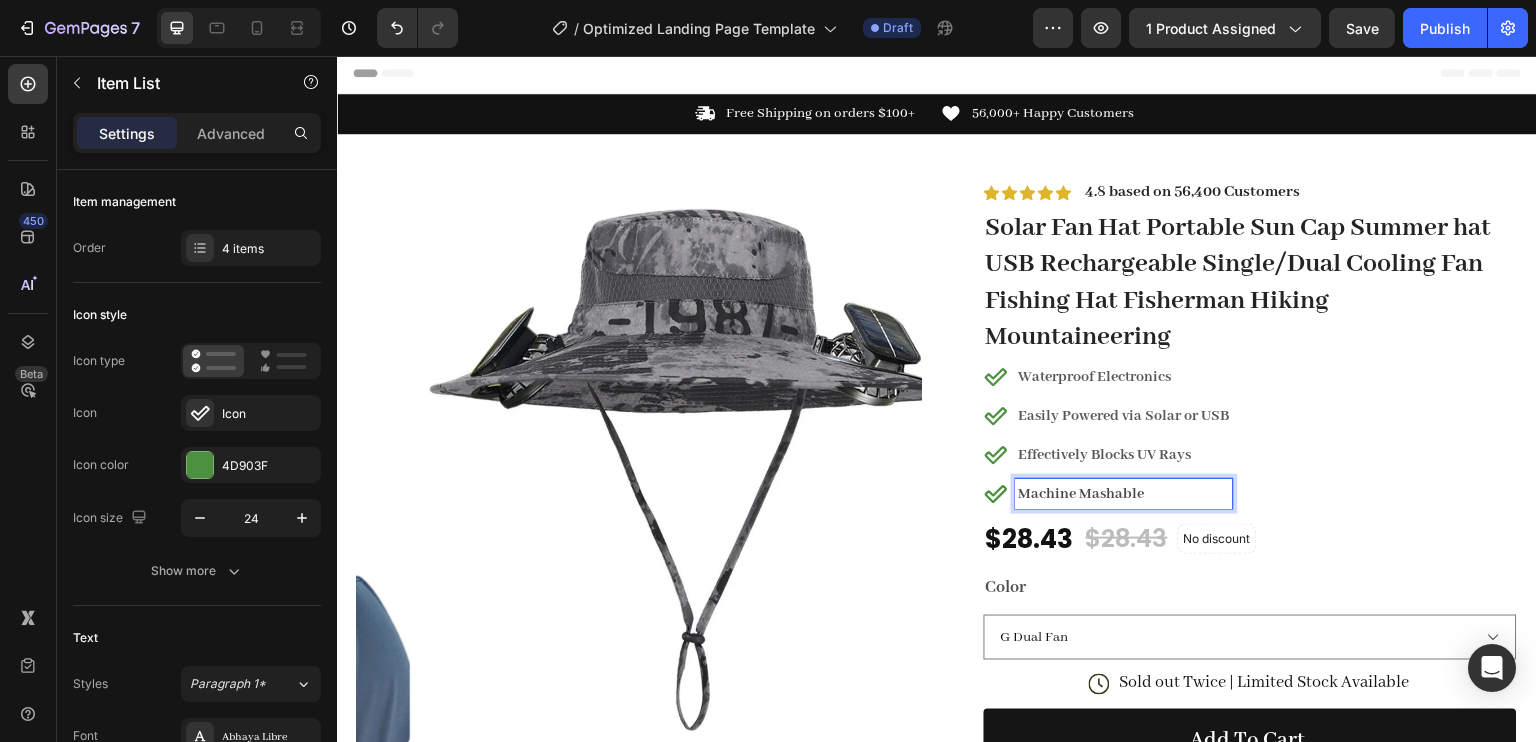 click on "Machine Mashable" at bounding box center (1082, 494) 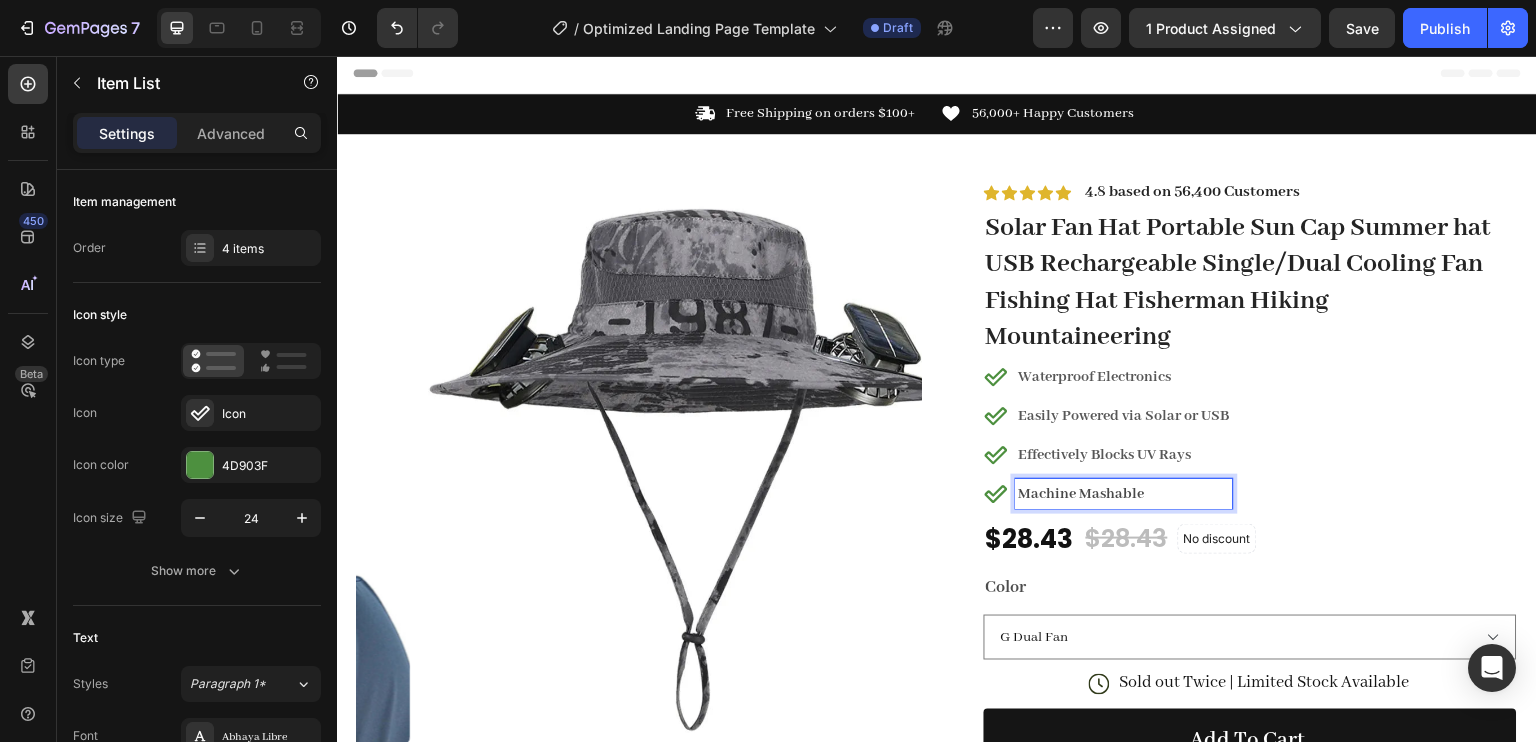 click on "Effectively Blocks UV Rays" at bounding box center [1124, 455] 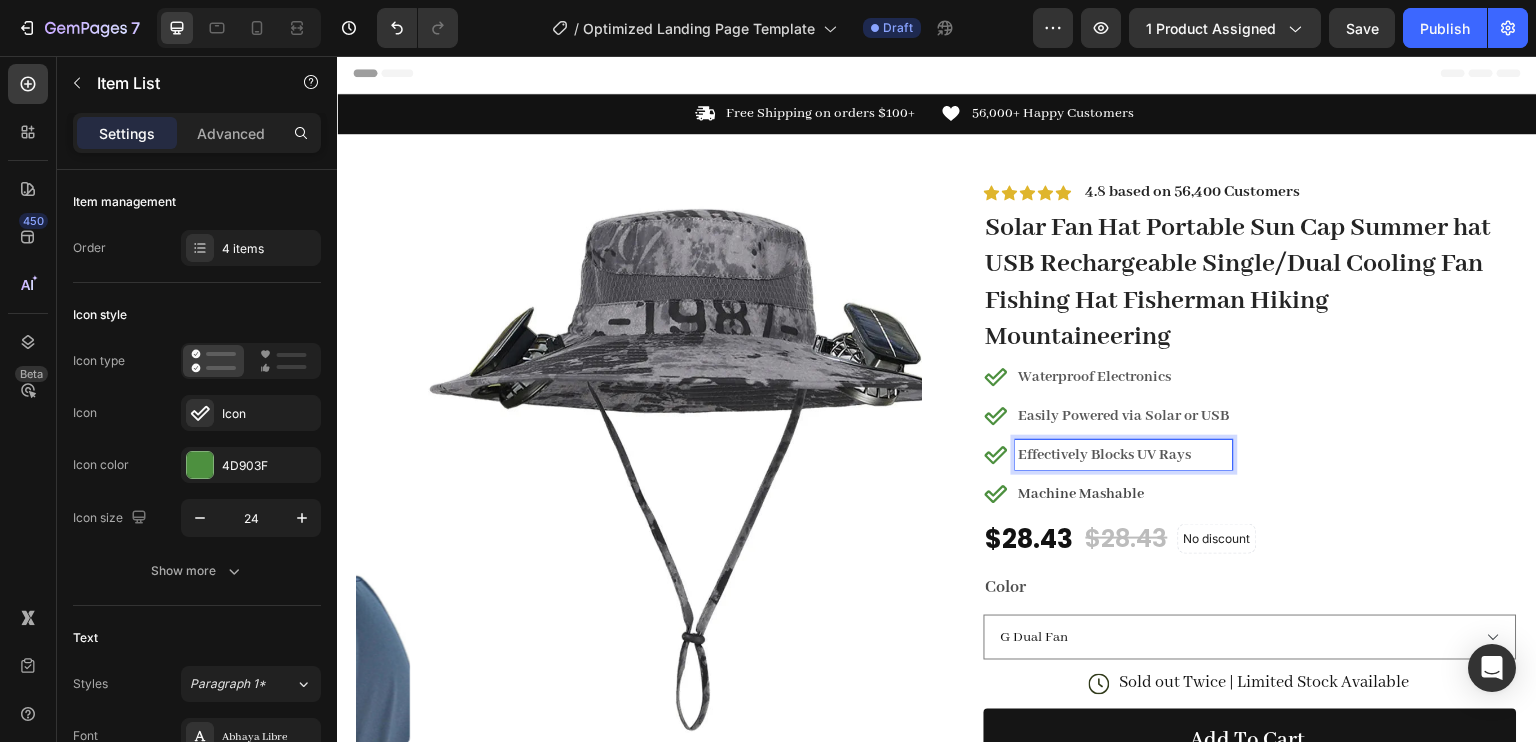 click on "Waterproof Electronics" at bounding box center (1124, 377) 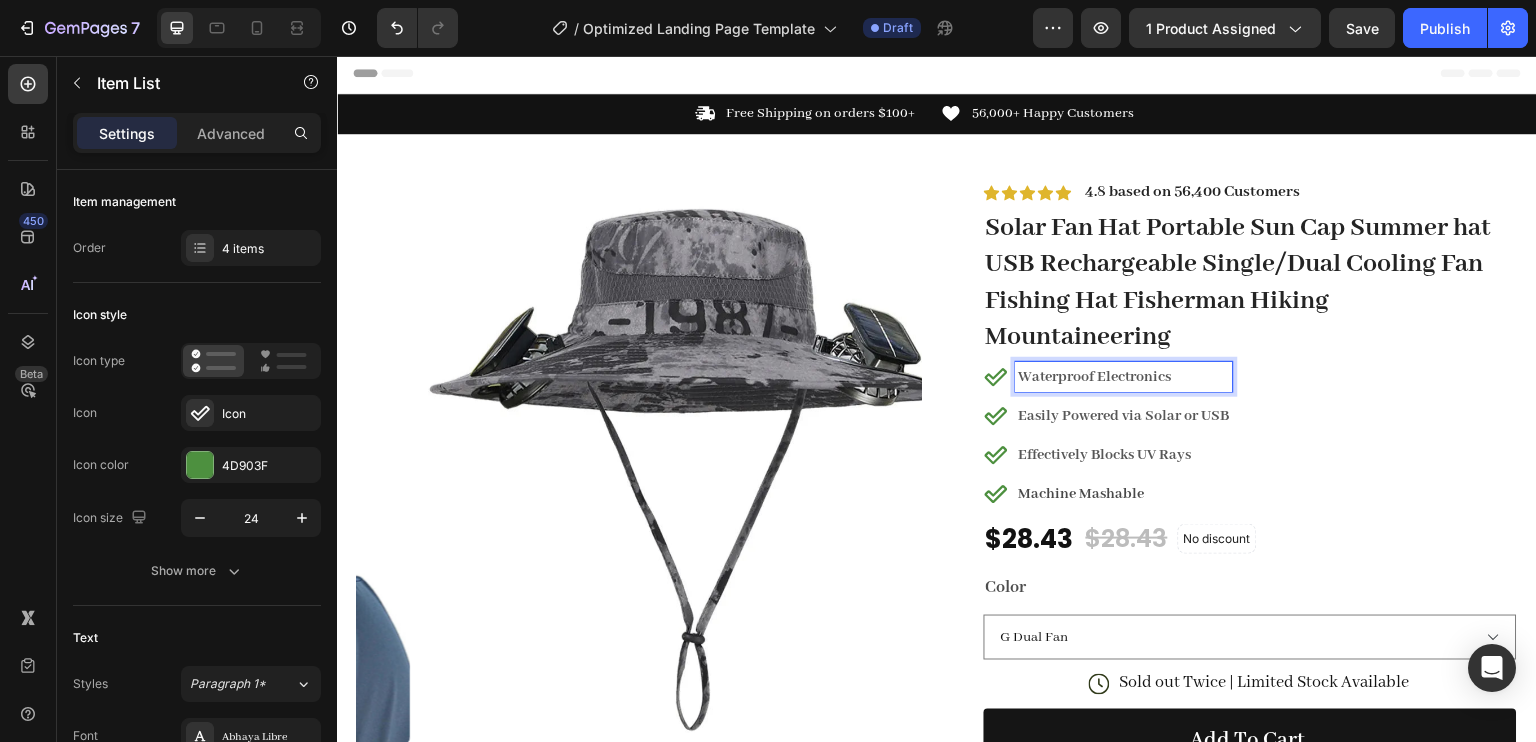 click on "Machine Mashable" at bounding box center [1124, 494] 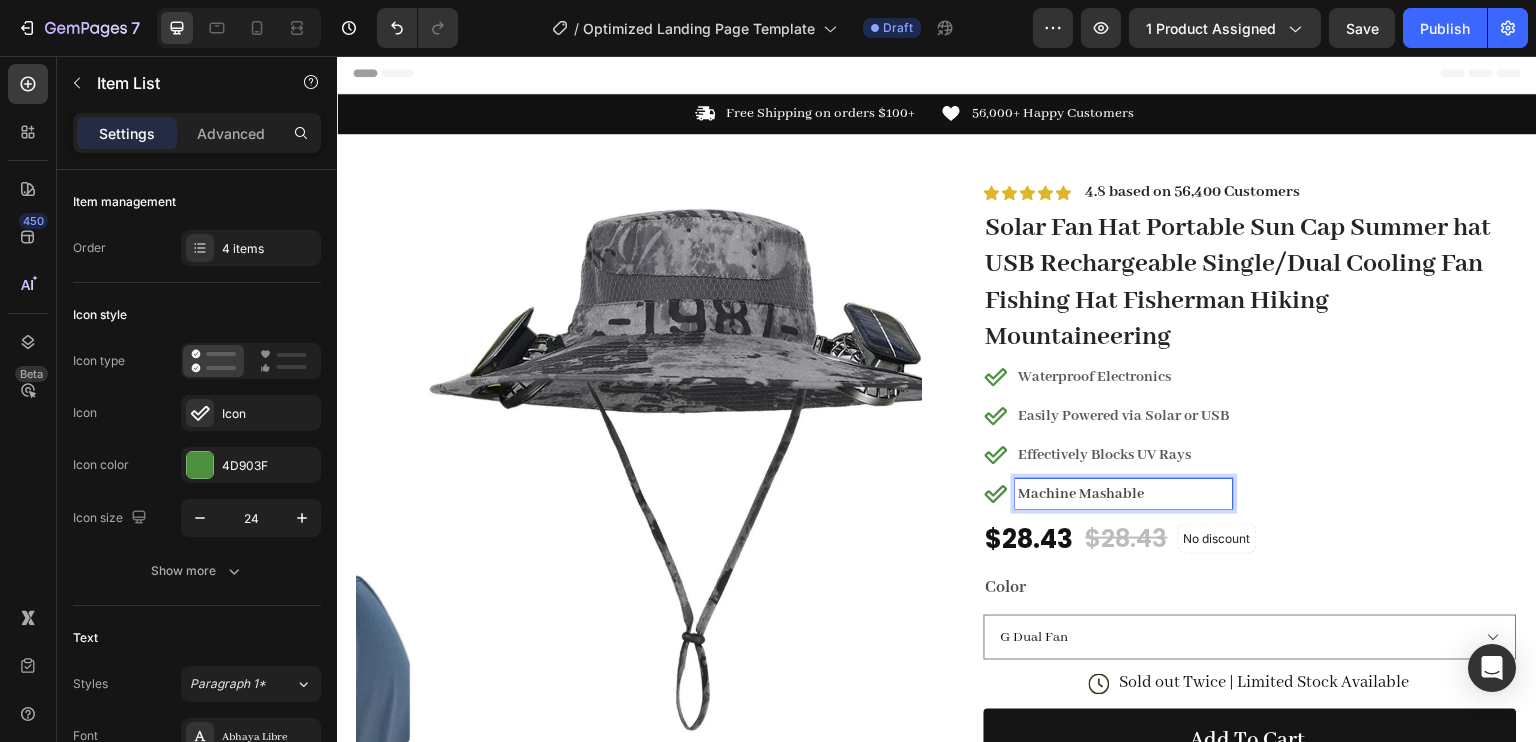 click on "Machine Mashable" at bounding box center [1124, 494] 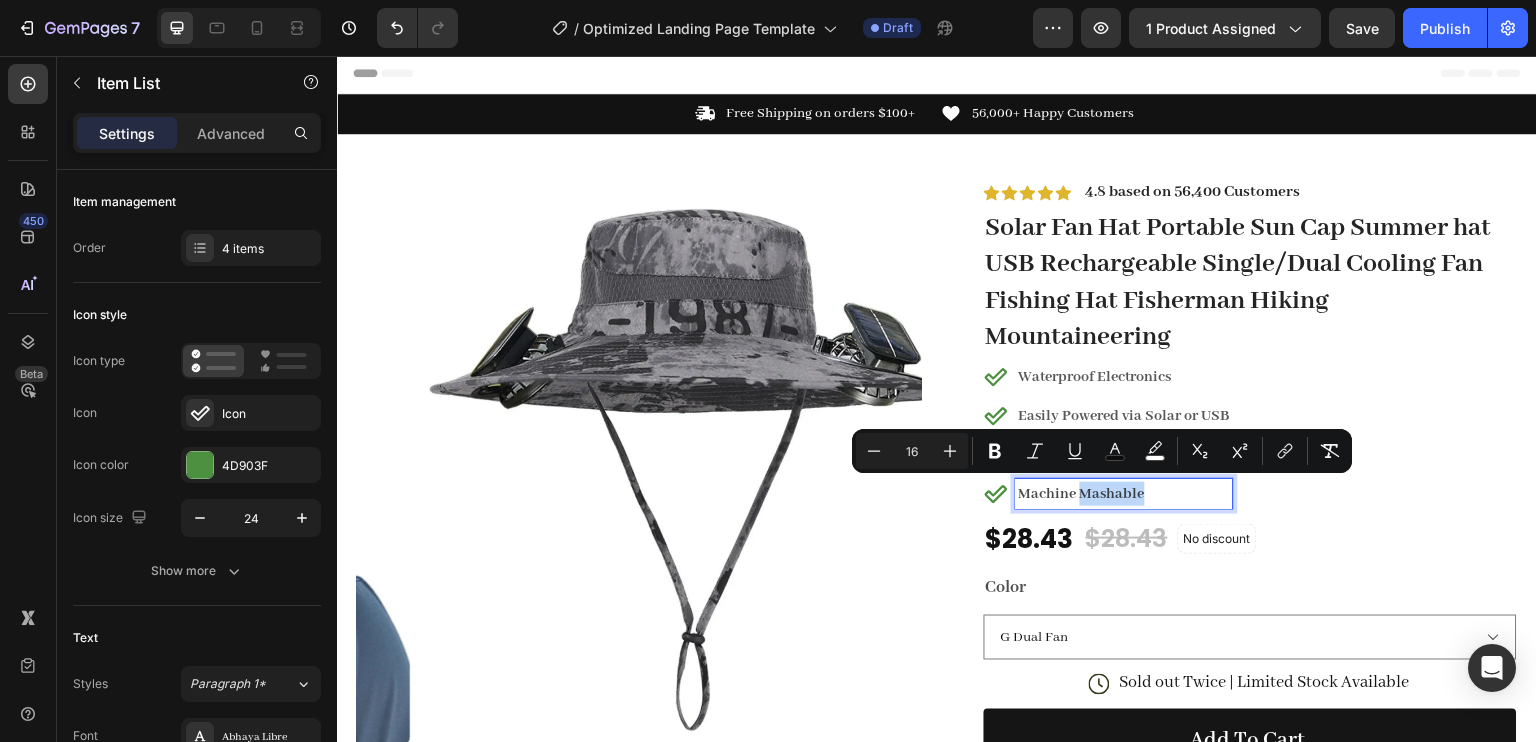 click on "Solar Fan Hat Portable Sun Cap Summer hat USB Rechargeable Single/Dual Cooling Fan Fishing Hat Fisherman Hiking Mountaineering ﻿" at bounding box center [1250, 283] 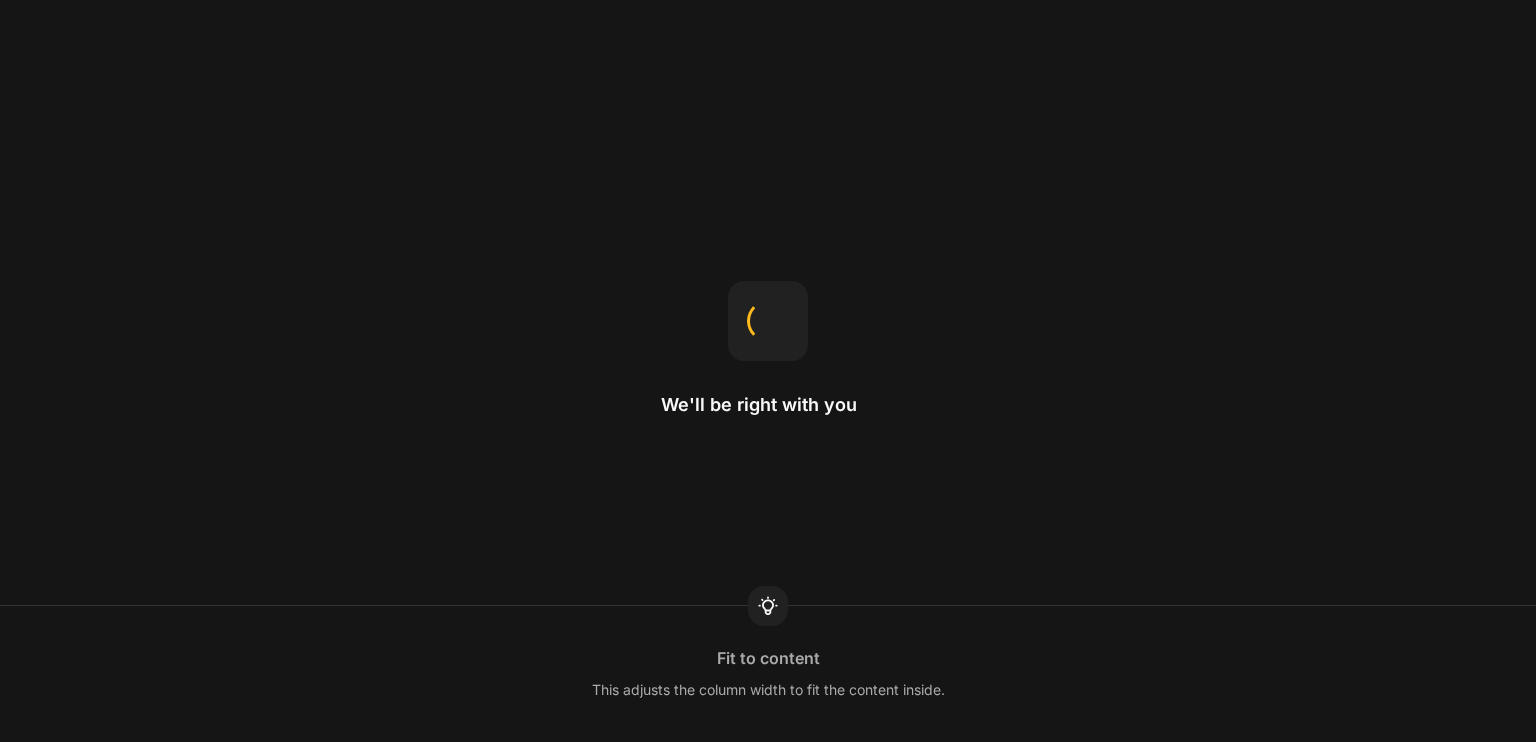 scroll, scrollTop: 0, scrollLeft: 0, axis: both 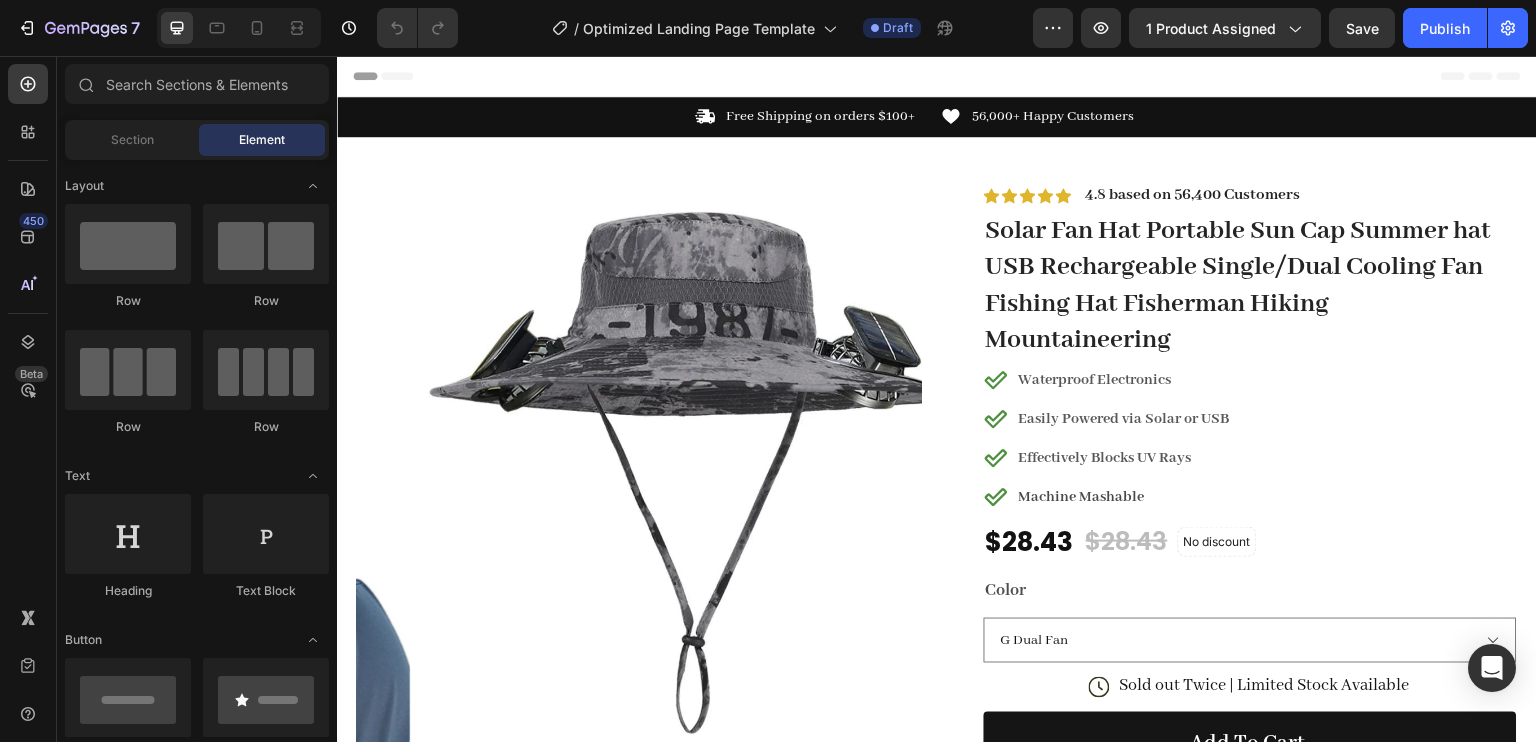 click on "Machine Mashable" at bounding box center (1082, 497) 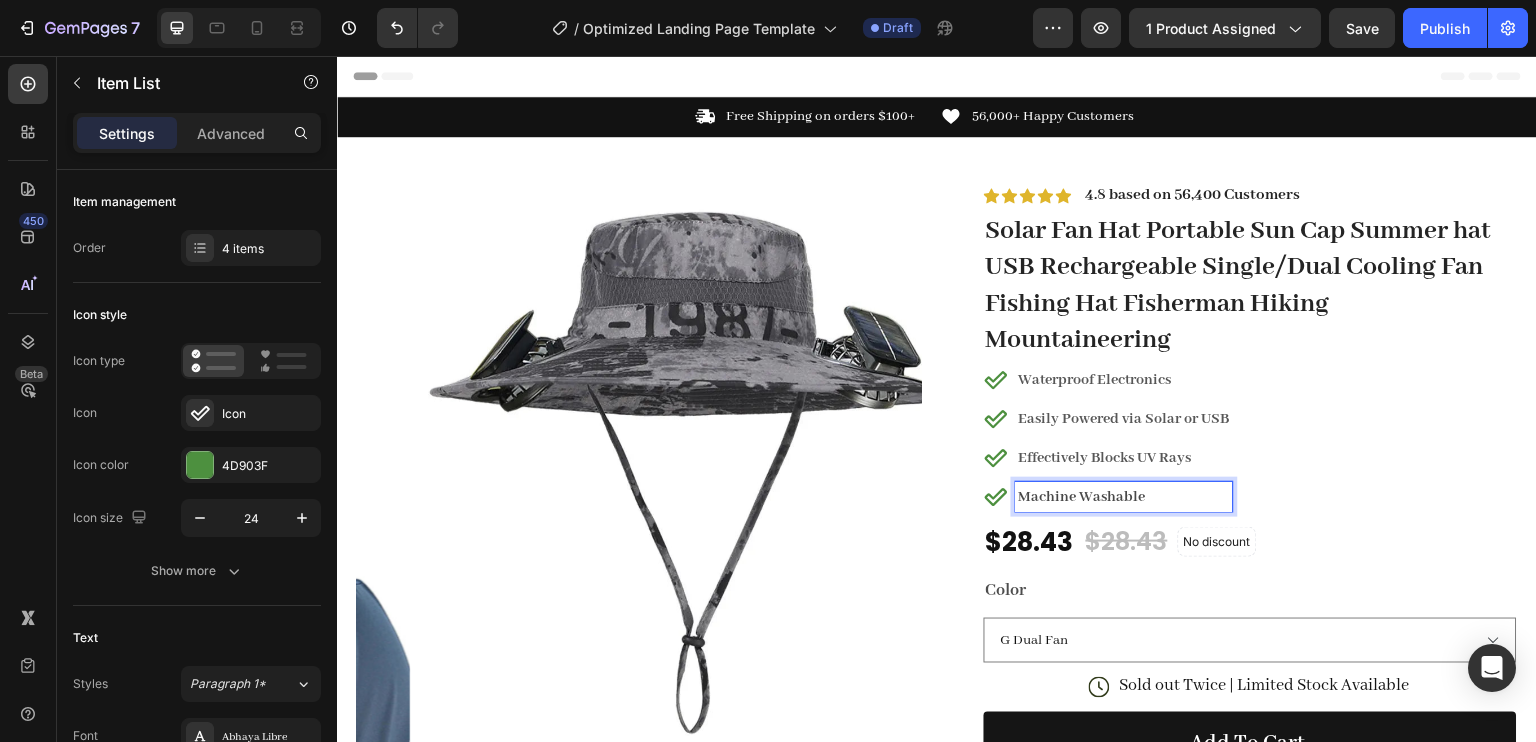 click on "Waterproof Electronics
Easily Powered via Solar or USB
Effectively Blocks UV Rays
Machine Washable" at bounding box center (1250, 438) 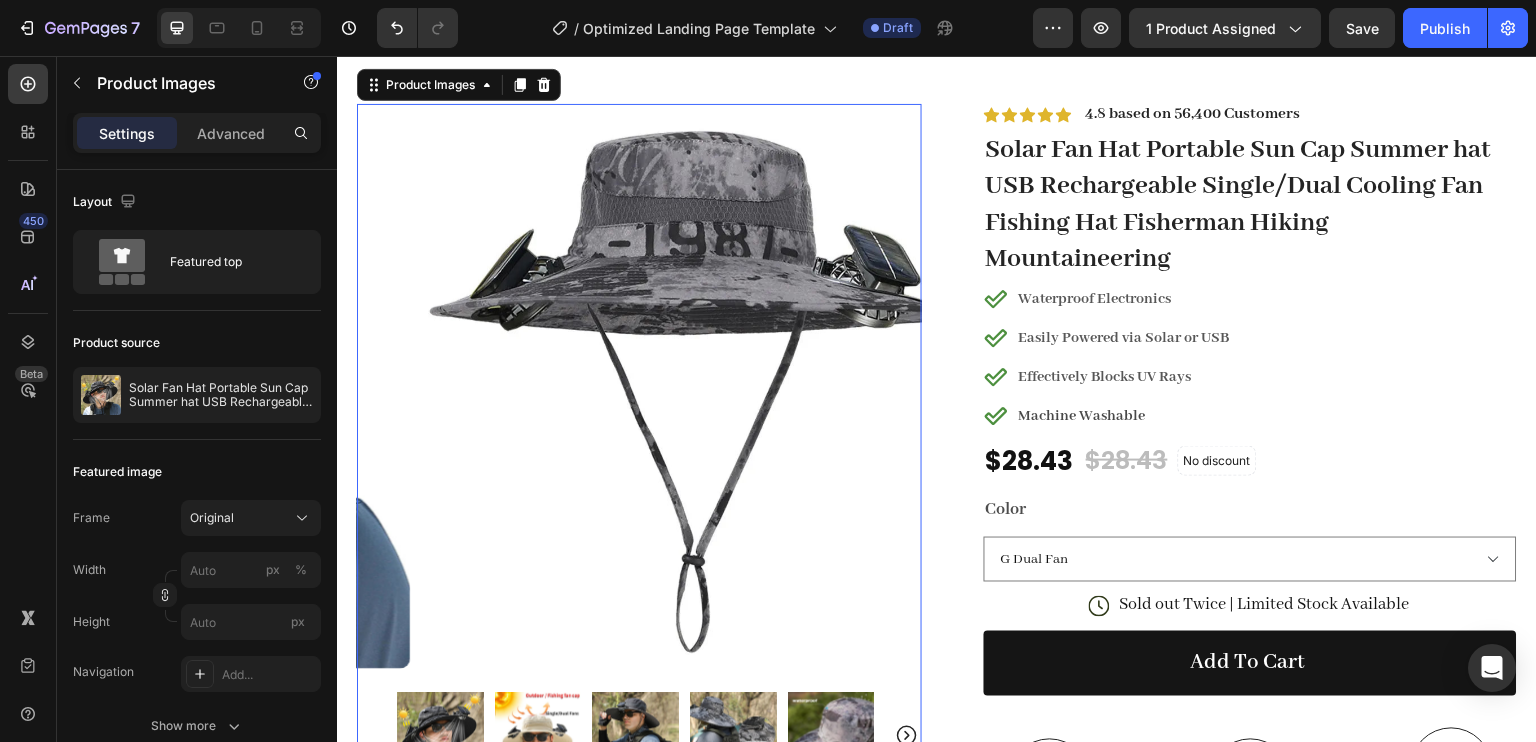 scroll, scrollTop: 0, scrollLeft: 0, axis: both 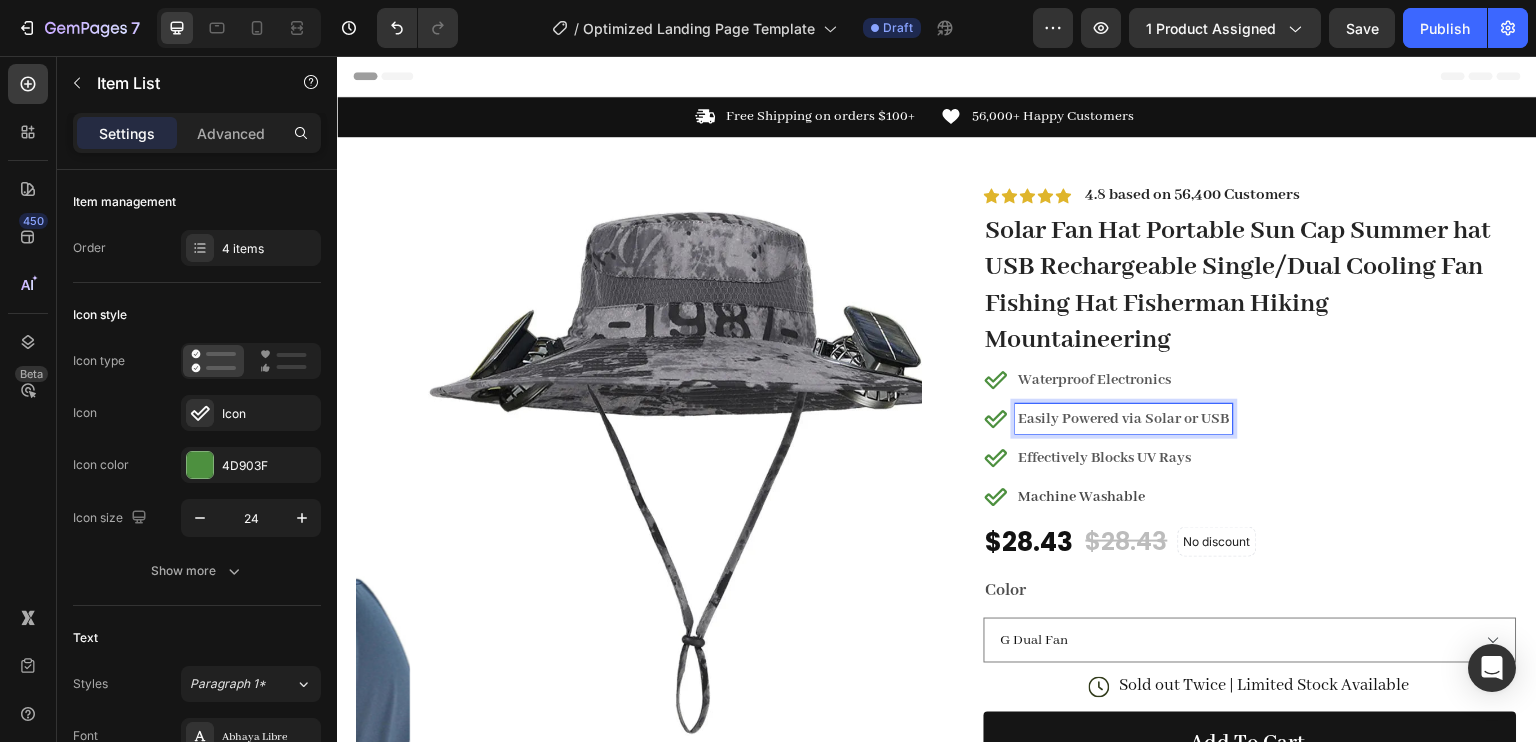 click on "Effectively Blocks UV Rays" at bounding box center (1124, 458) 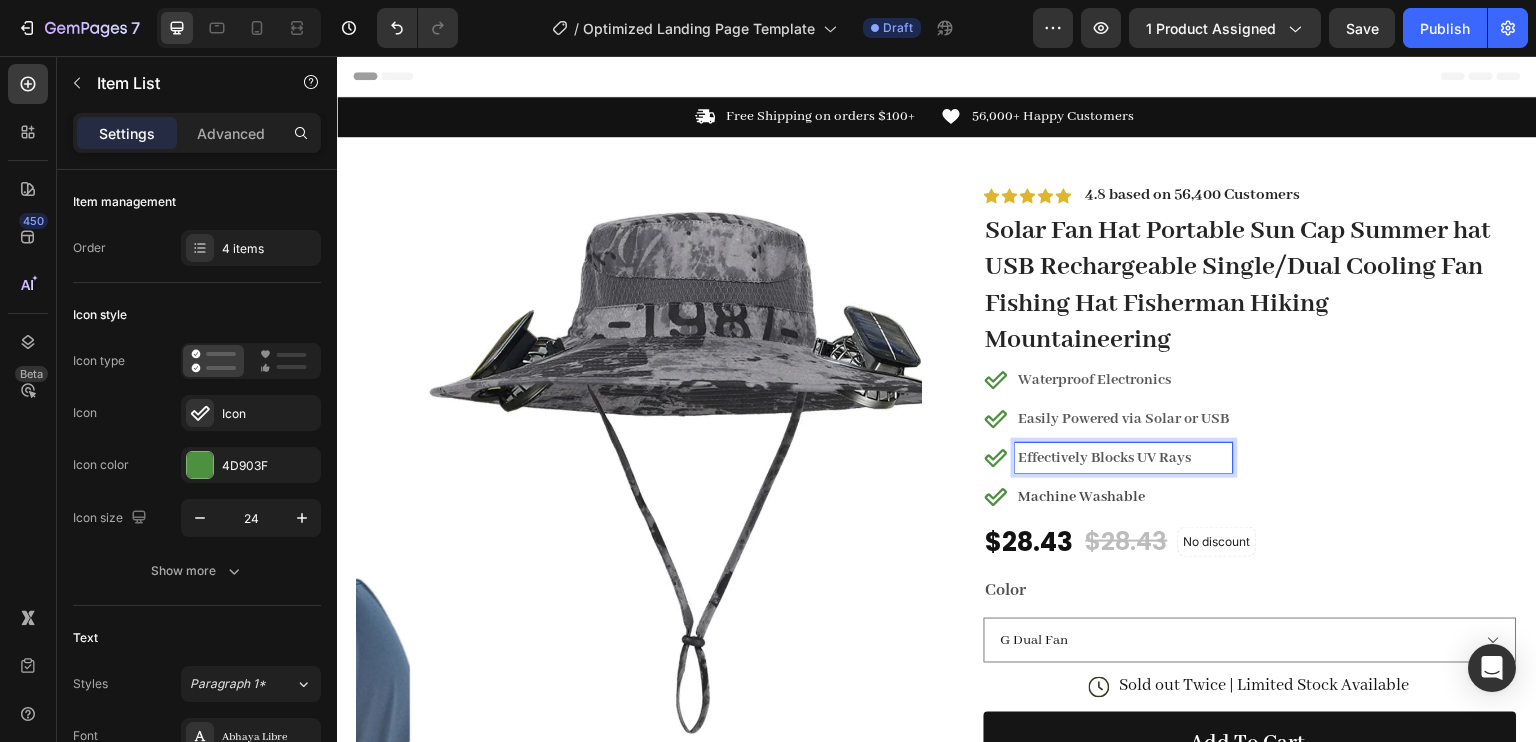 click on "Machine Washable" at bounding box center (1082, 497) 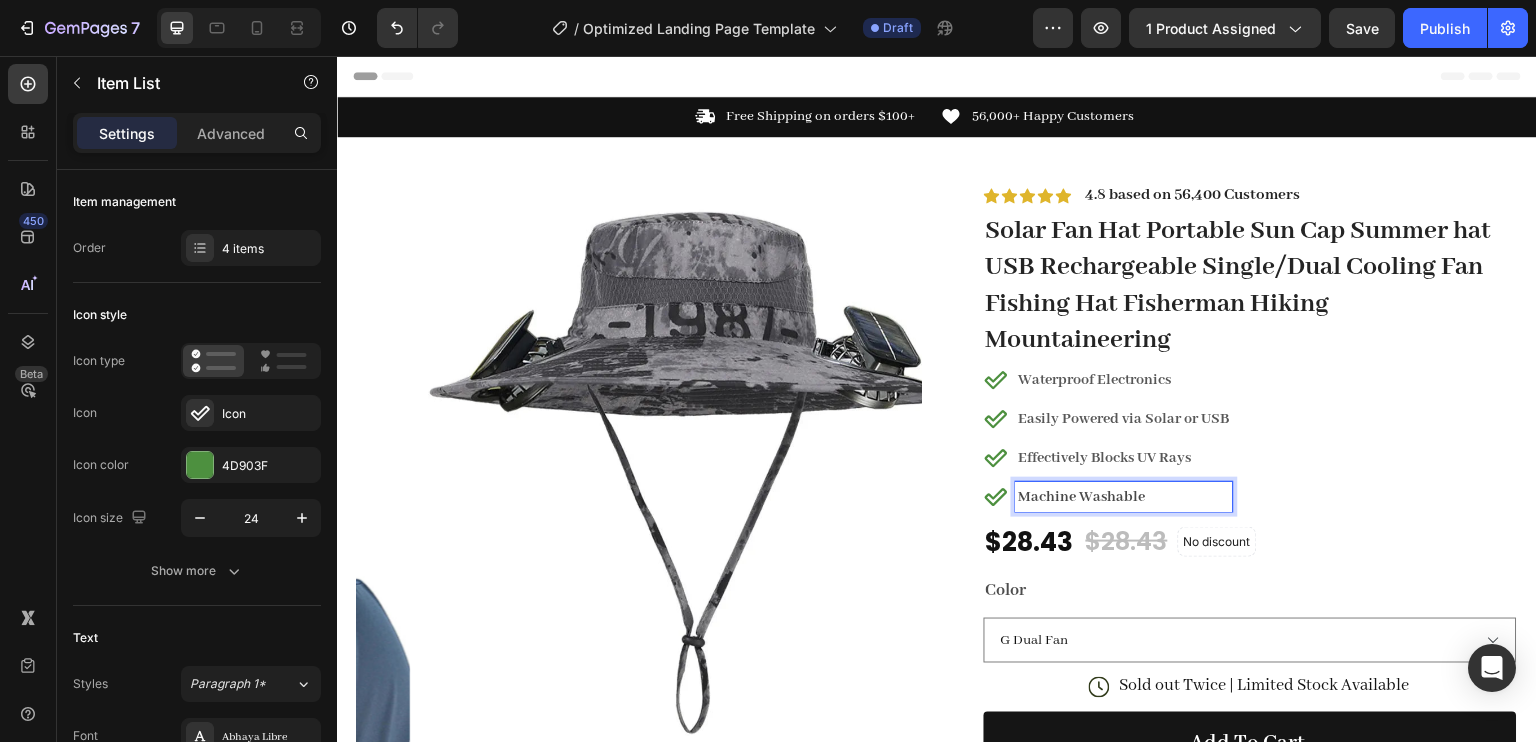 click on "Solar Fan Hat Portable Sun Cap Summer hat USB Rechargeable Single/Dual Cooling Fan Fishing Hat Fisherman Hiking Mountaineering ﻿" at bounding box center [1250, 286] 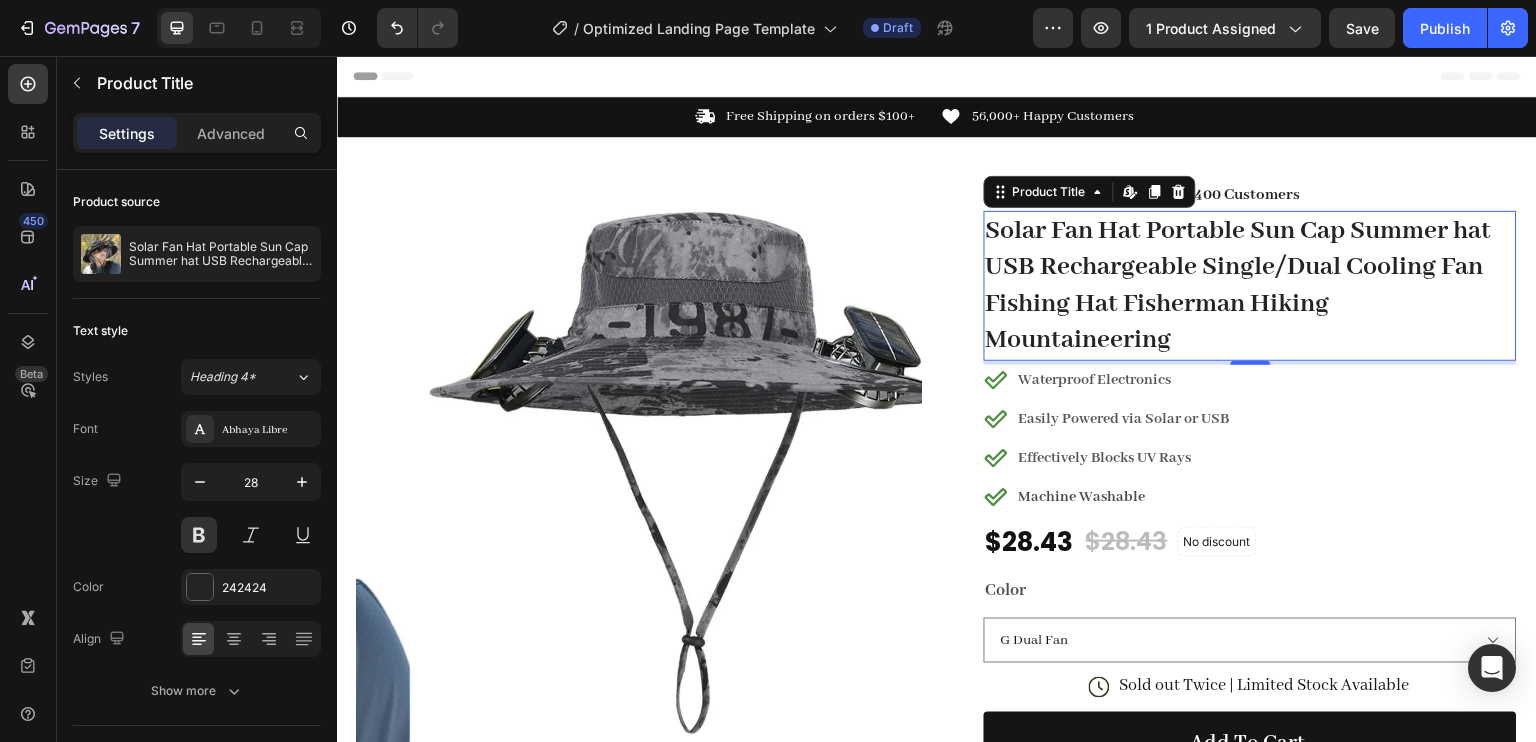 click on "Solar Fan Hat Portable Sun Cap Summer hat USB Rechargeable Single/Dual Cooling Fan Fishing Hat Fisherman Hiking Mountaineering ﻿" at bounding box center (1250, 286) 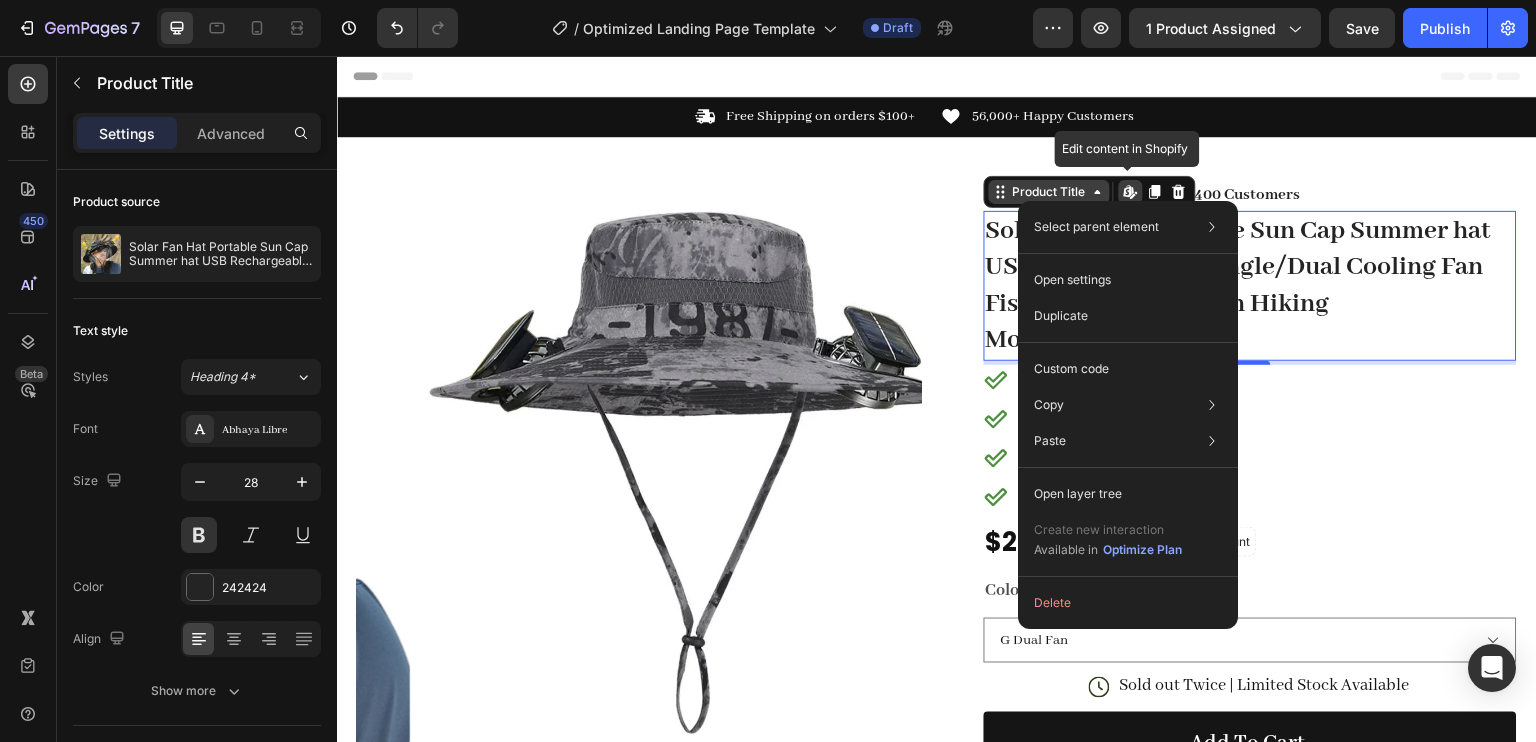 click on "Solar Fan Hat Portable Sun Cap Summer hat USB Rechargeable Single/Dual Cooling Fan Fishing Hat Fisherman Hiking Mountaineering ﻿" at bounding box center (1250, 286) 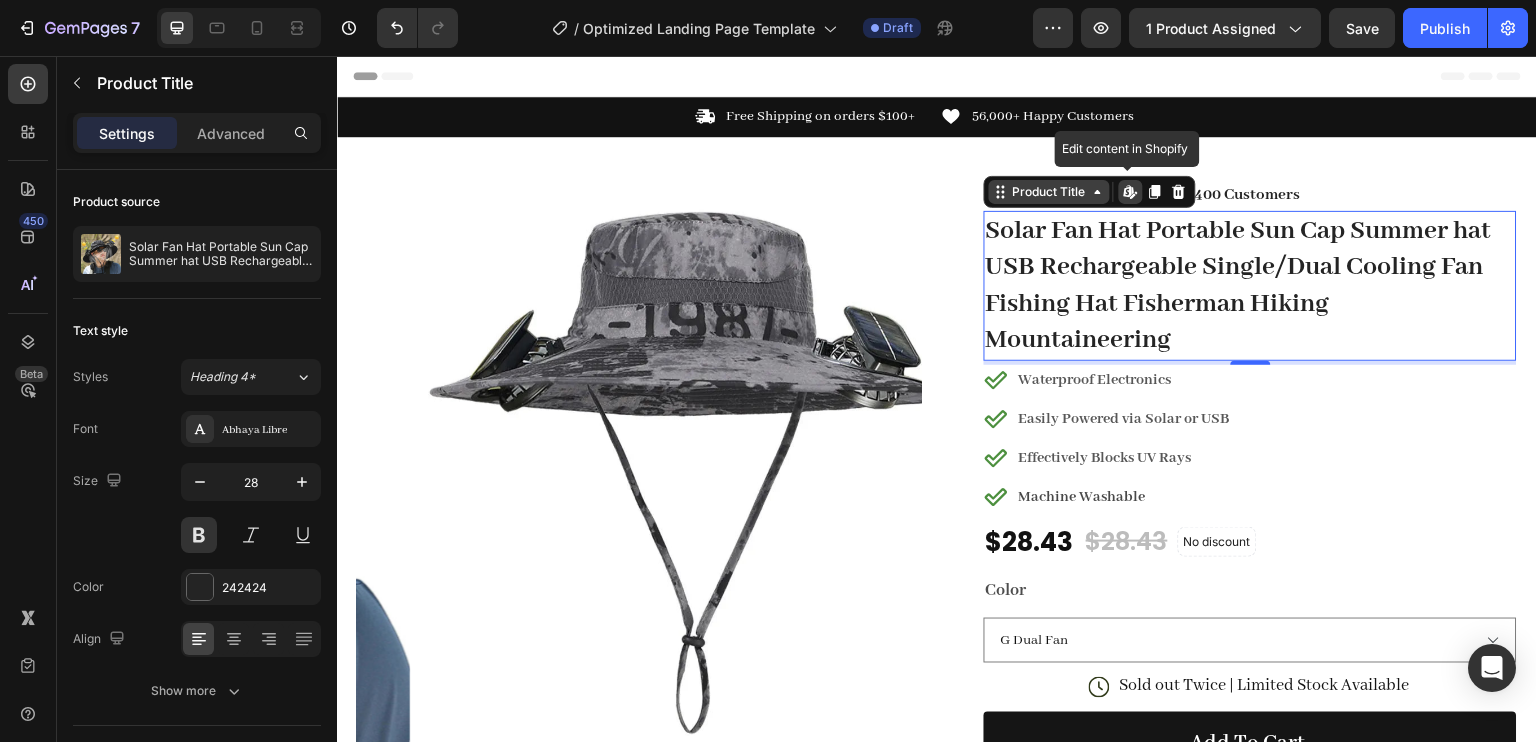 click on "Product Title" at bounding box center [1049, 192] 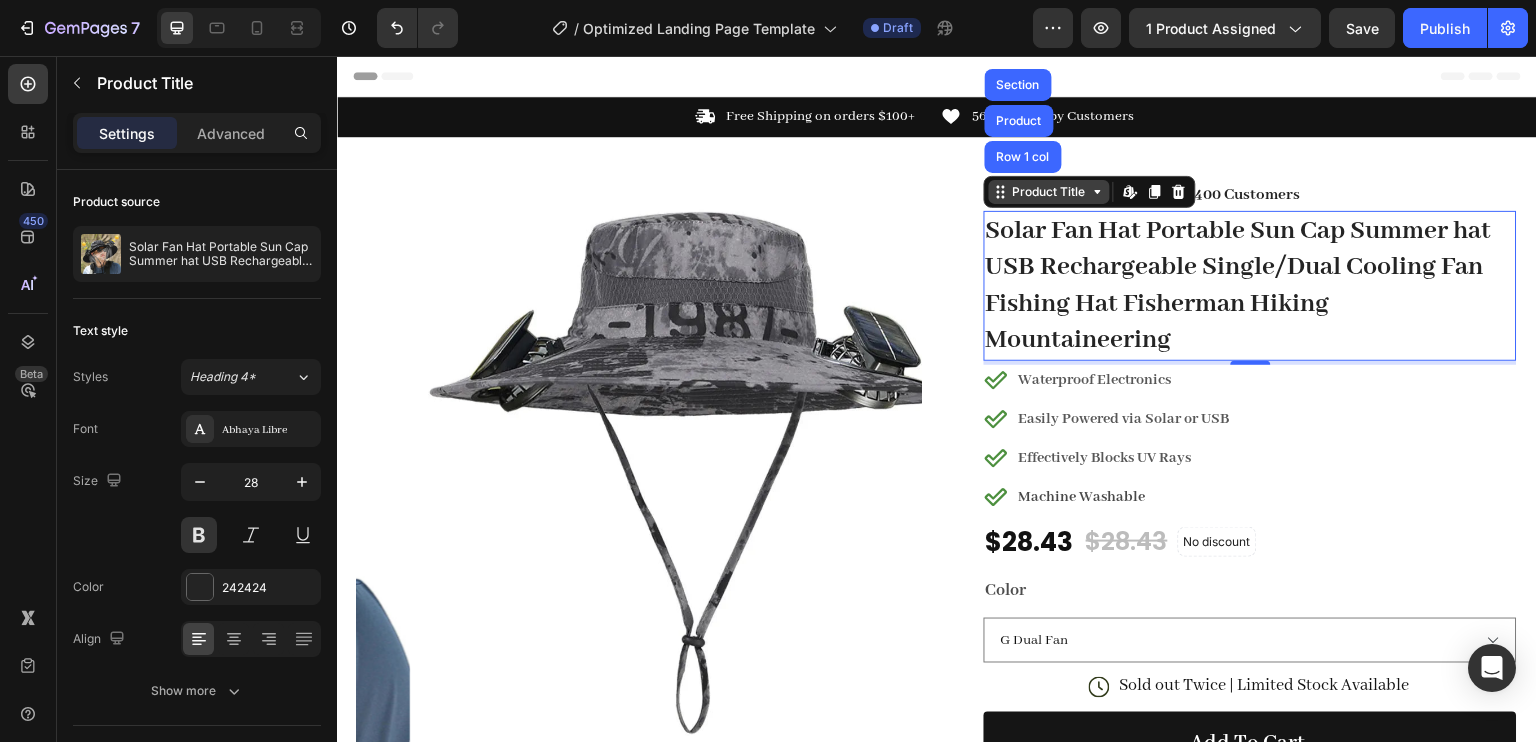 click on "Product Title" at bounding box center [1049, 192] 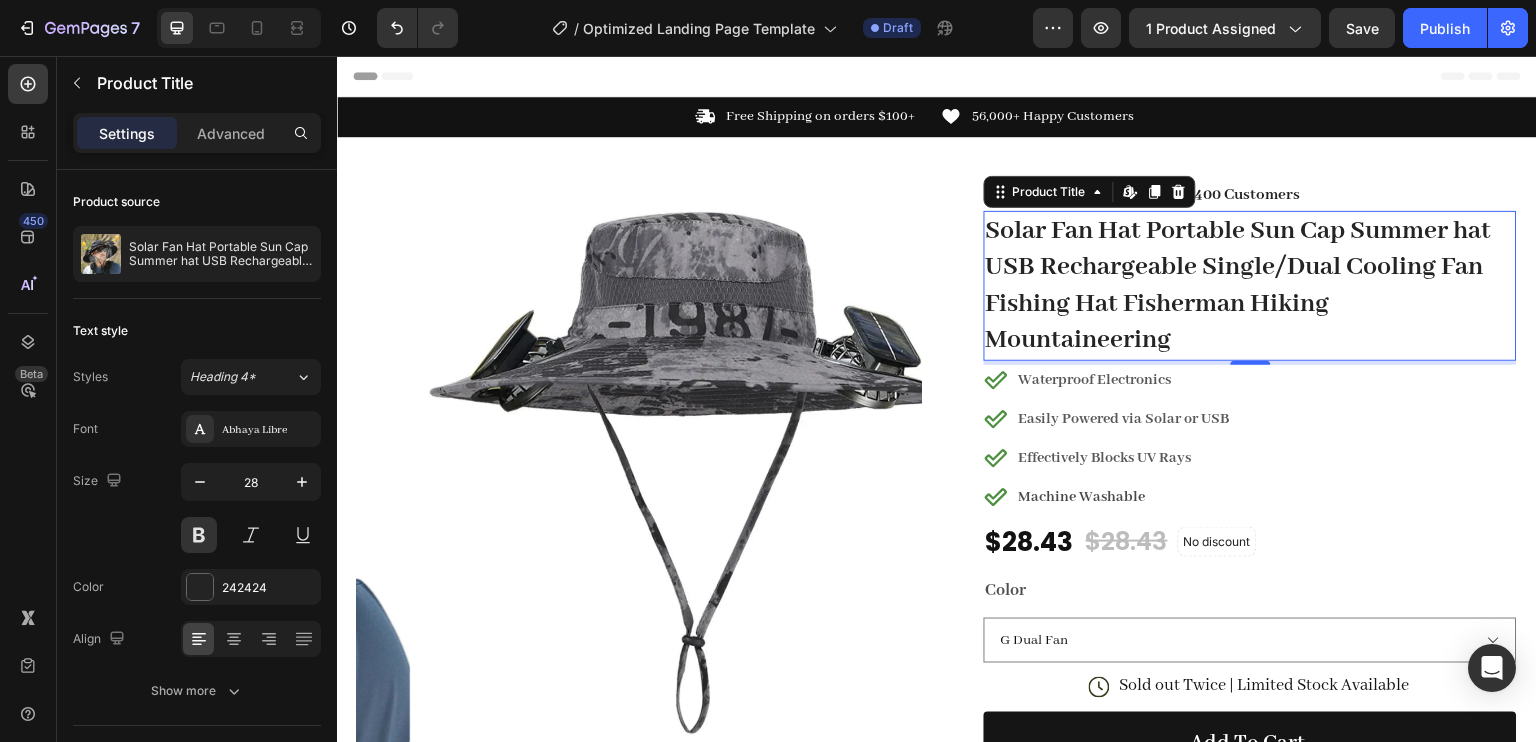 click on "Product Title   Edit content in Shopify" at bounding box center [1090, 192] 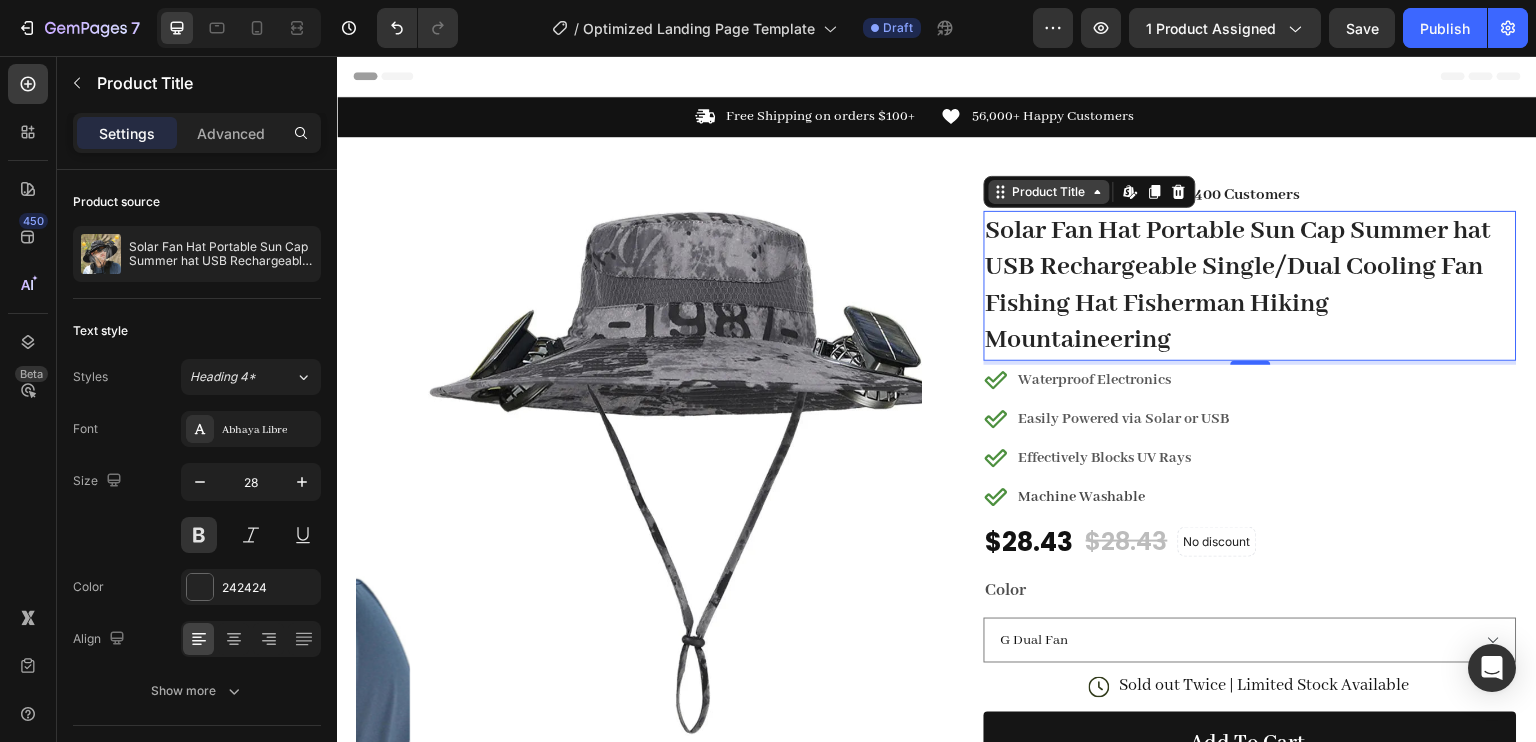 click on "Product Title" at bounding box center [1049, 192] 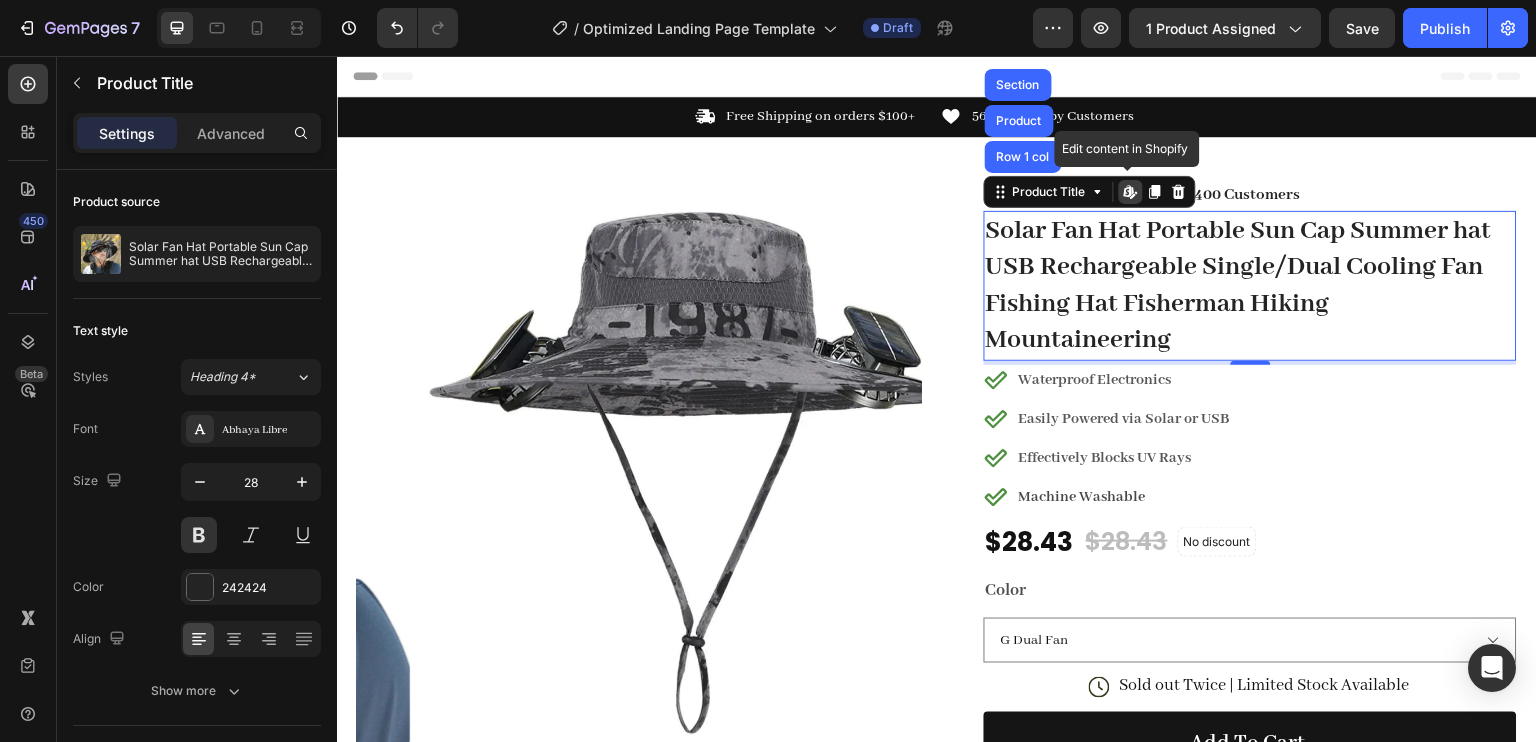 click on "Product Title Row 1 col Product Section   Edit content in Shopify" at bounding box center [1090, 192] 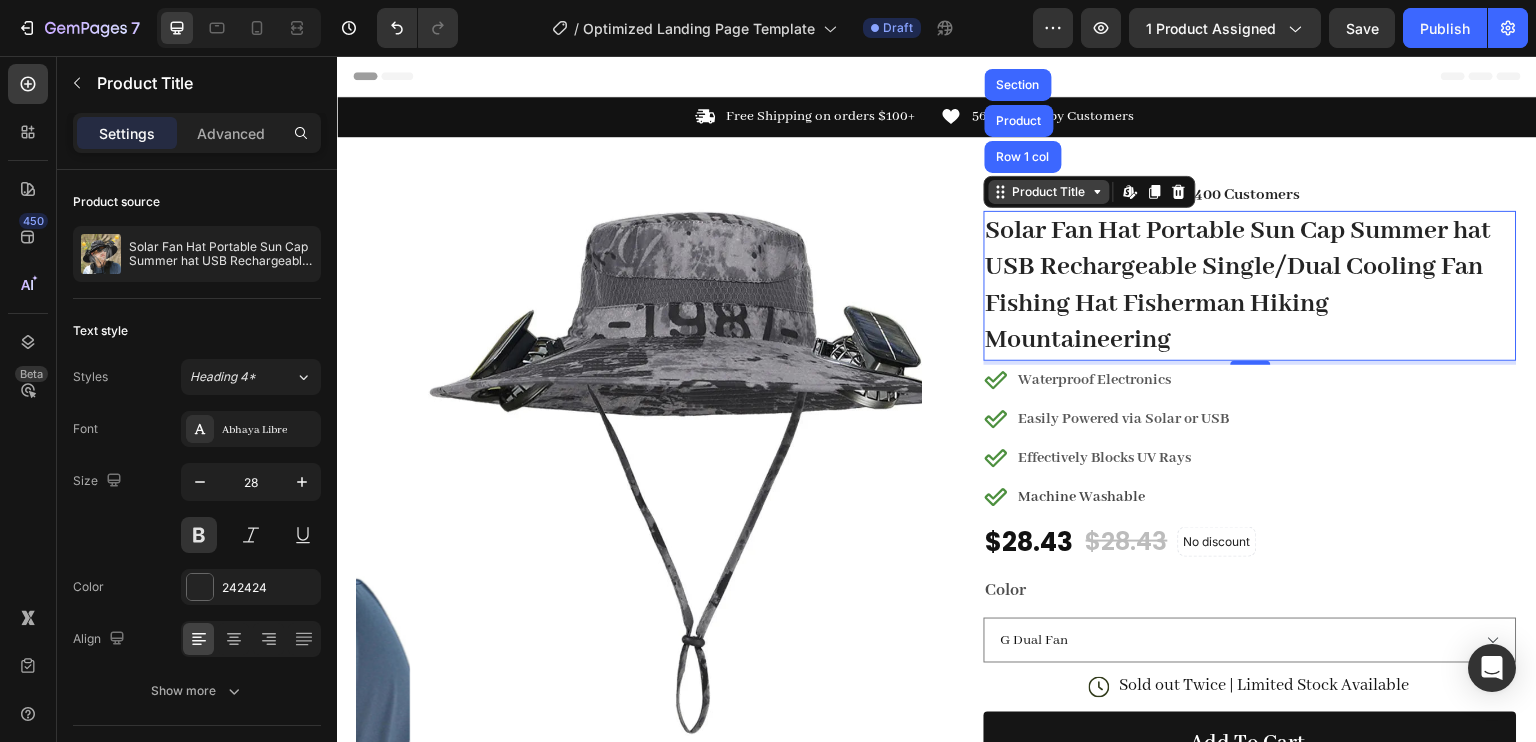 click 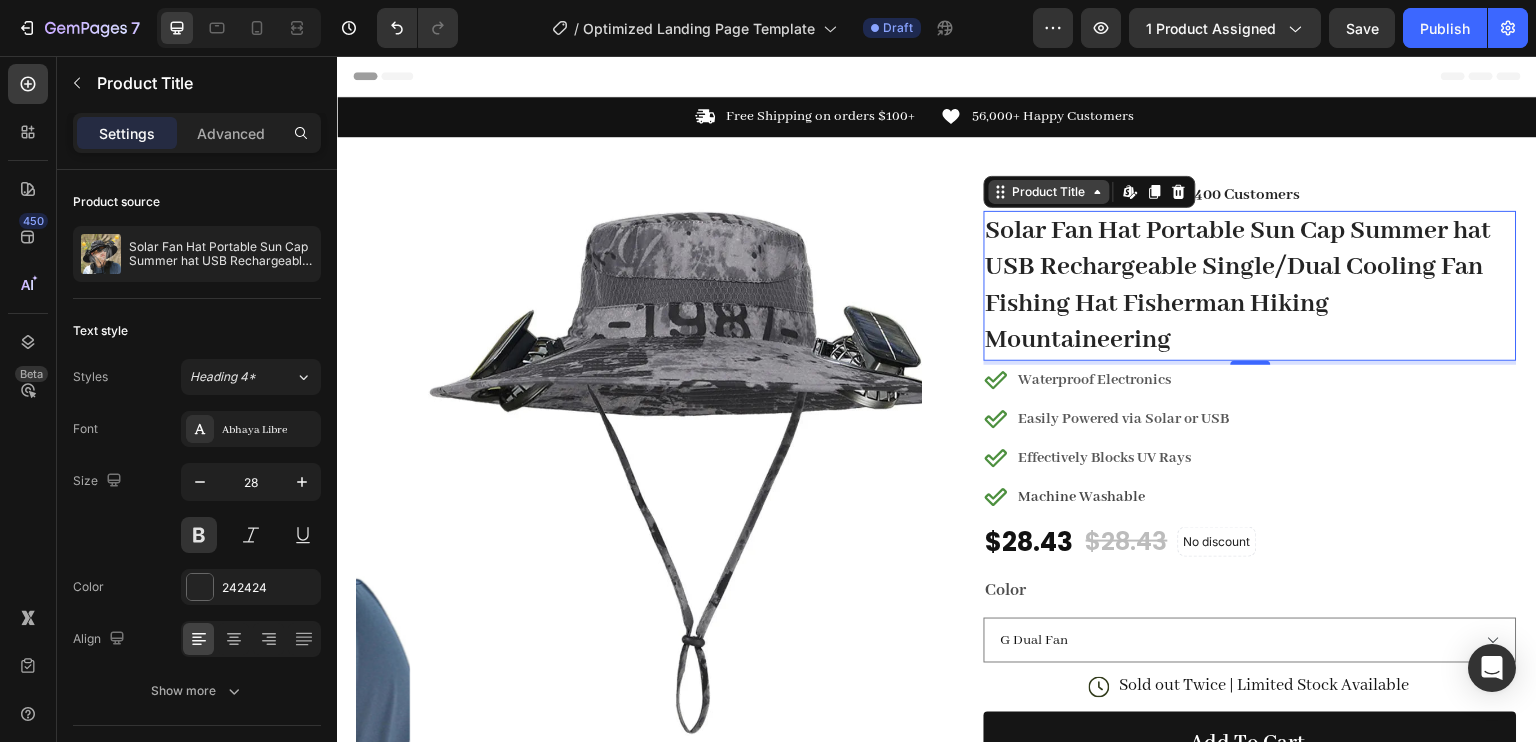 click 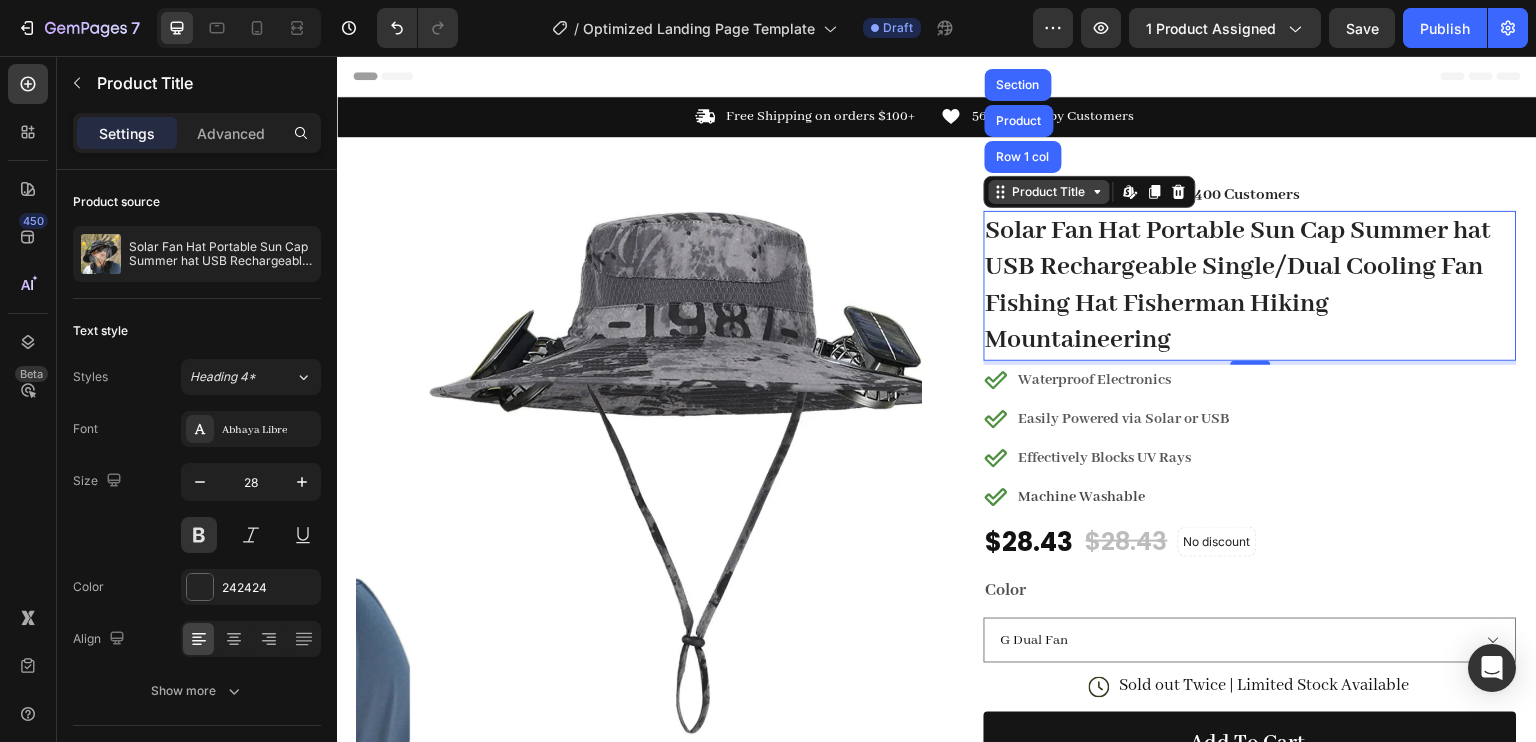 click on "Product Title" at bounding box center (1049, 192) 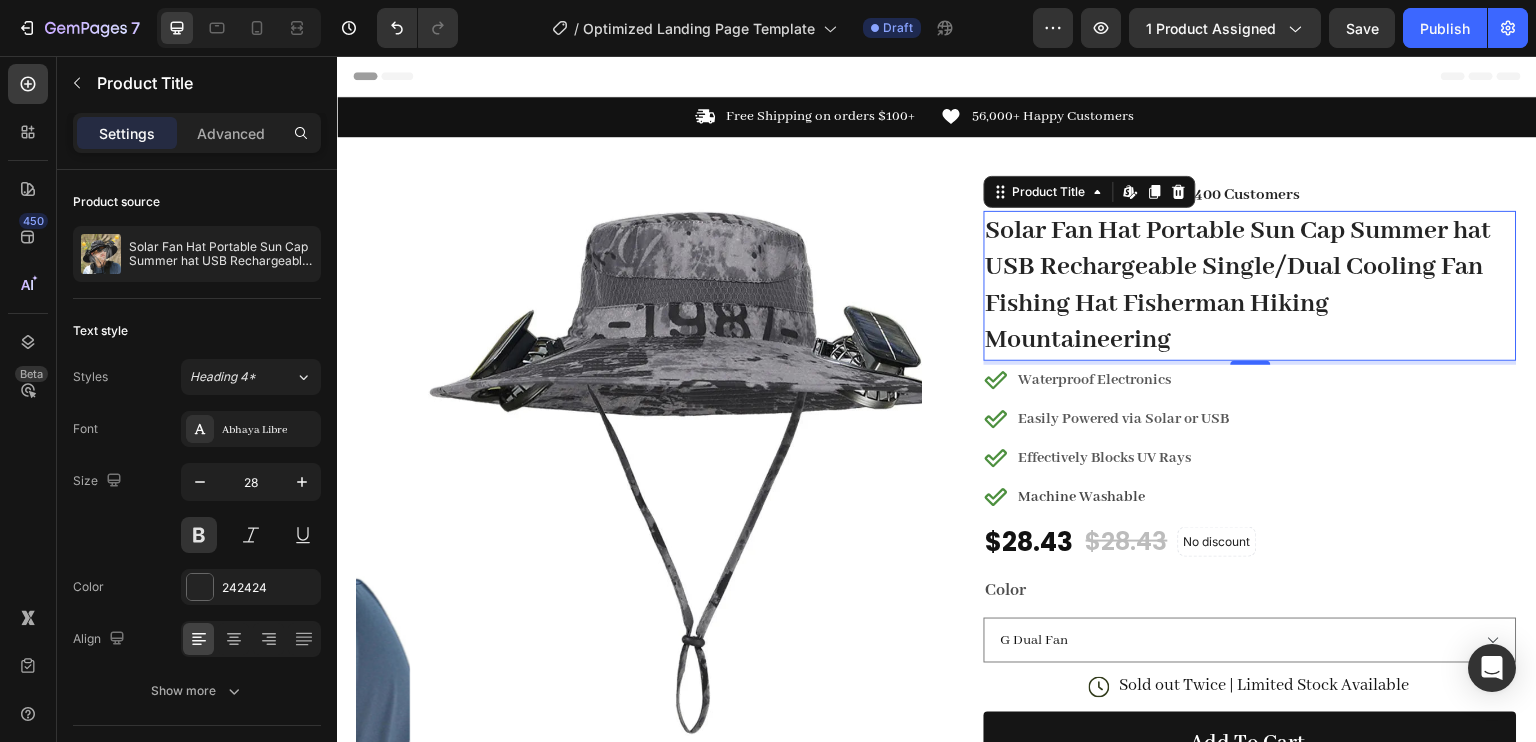 click on "Solar Fan Hat Portable Sun Cap Summer hat USB Rechargeable Single/Dual Cooling Fan Fishing Hat Fisherman Hiking Mountaineering ﻿" at bounding box center (1250, 286) 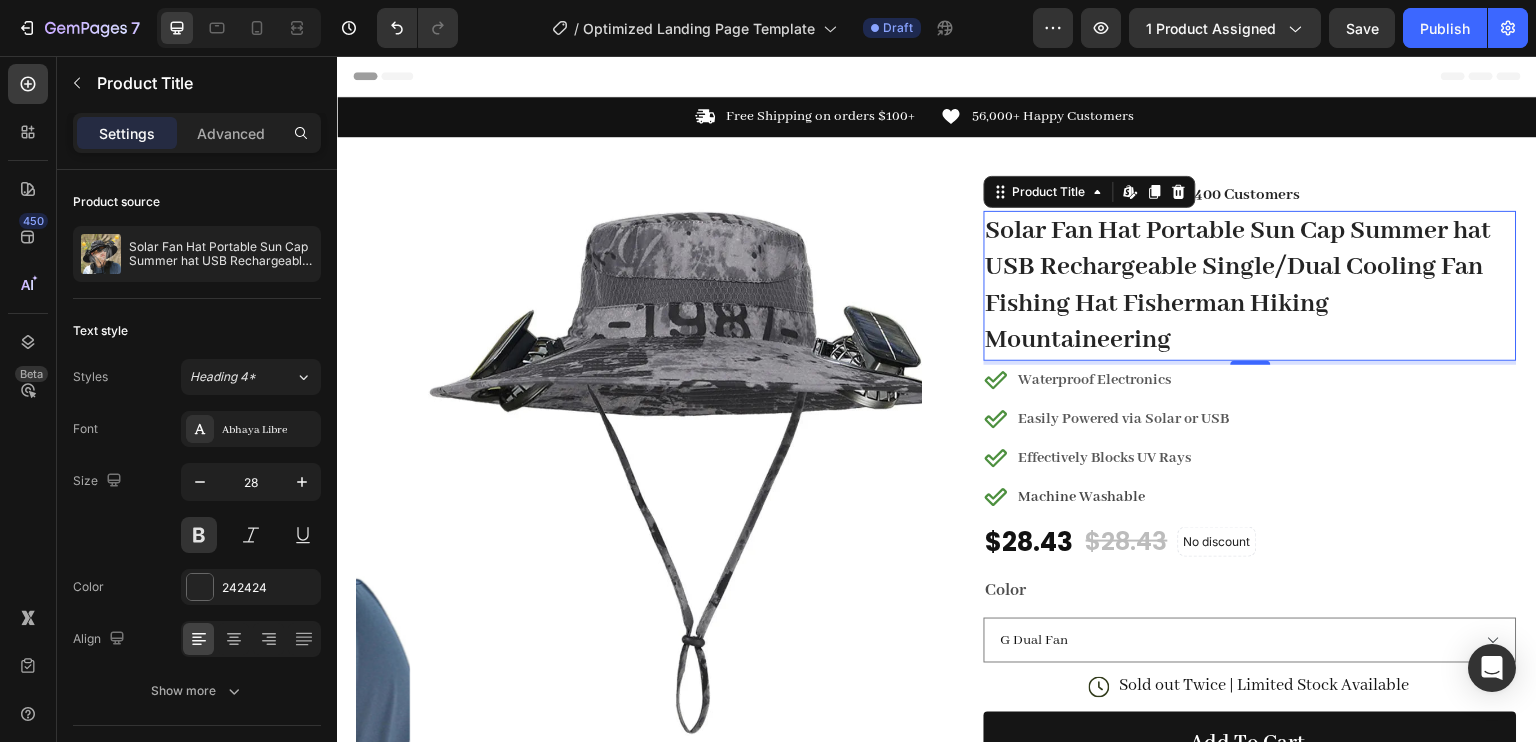 click on "Solar Fan Hat Portable Sun Cap Summer hat USB Rechargeable Single/Dual Cooling Fan Fishing Hat Fisherman Hiking Mountaineering ﻿" at bounding box center [1250, 286] 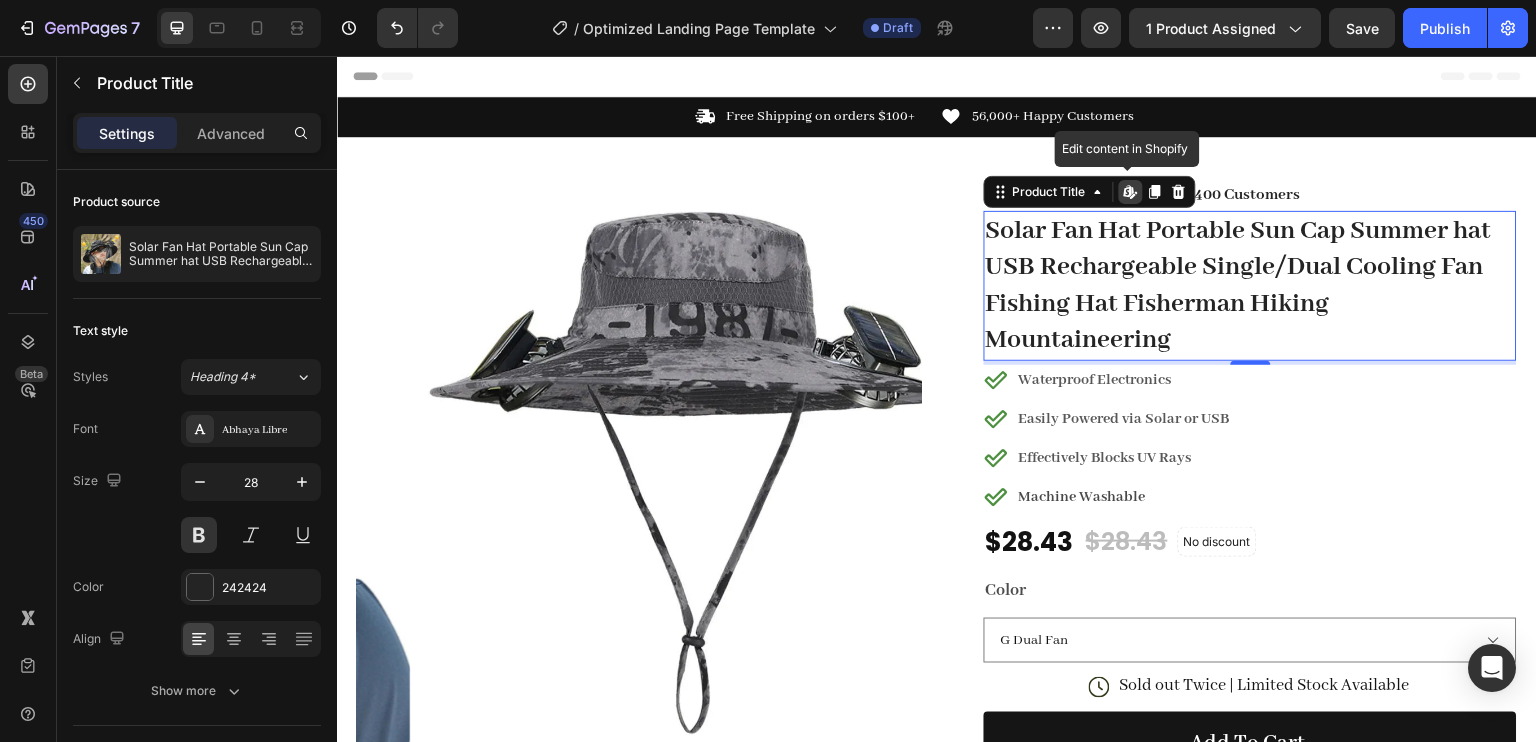 click on "Solar Fan Hat Portable Sun Cap Summer hat USB Rechargeable Single/Dual Cooling Fan Fishing Hat Fisherman Hiking Mountaineering ﻿" at bounding box center (1250, 286) 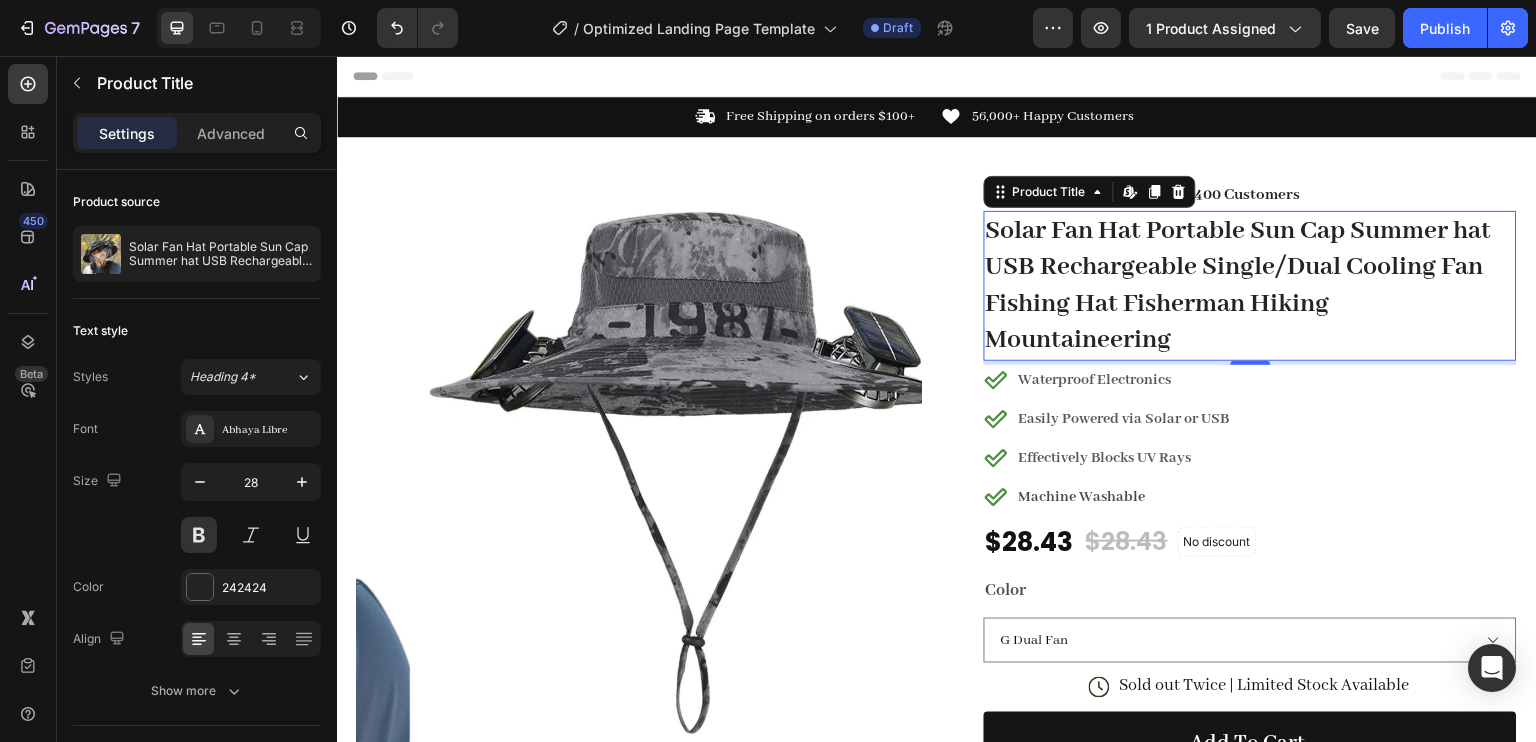 click on "Waterproof Electronics
Easily Powered via Solar or USB
Effectively Blocks UV Rays
Machine Washable" at bounding box center (1250, 438) 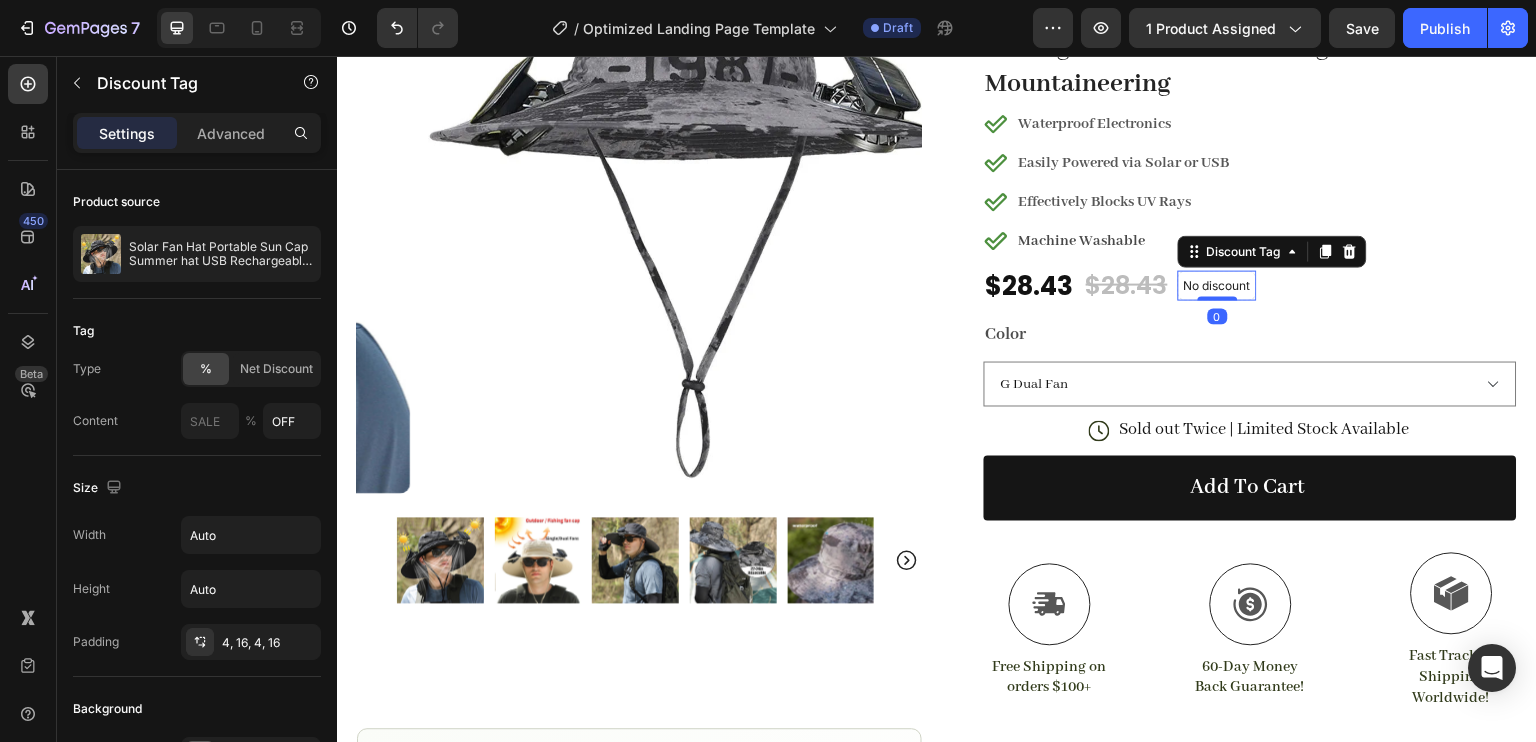 scroll, scrollTop: 273, scrollLeft: 0, axis: vertical 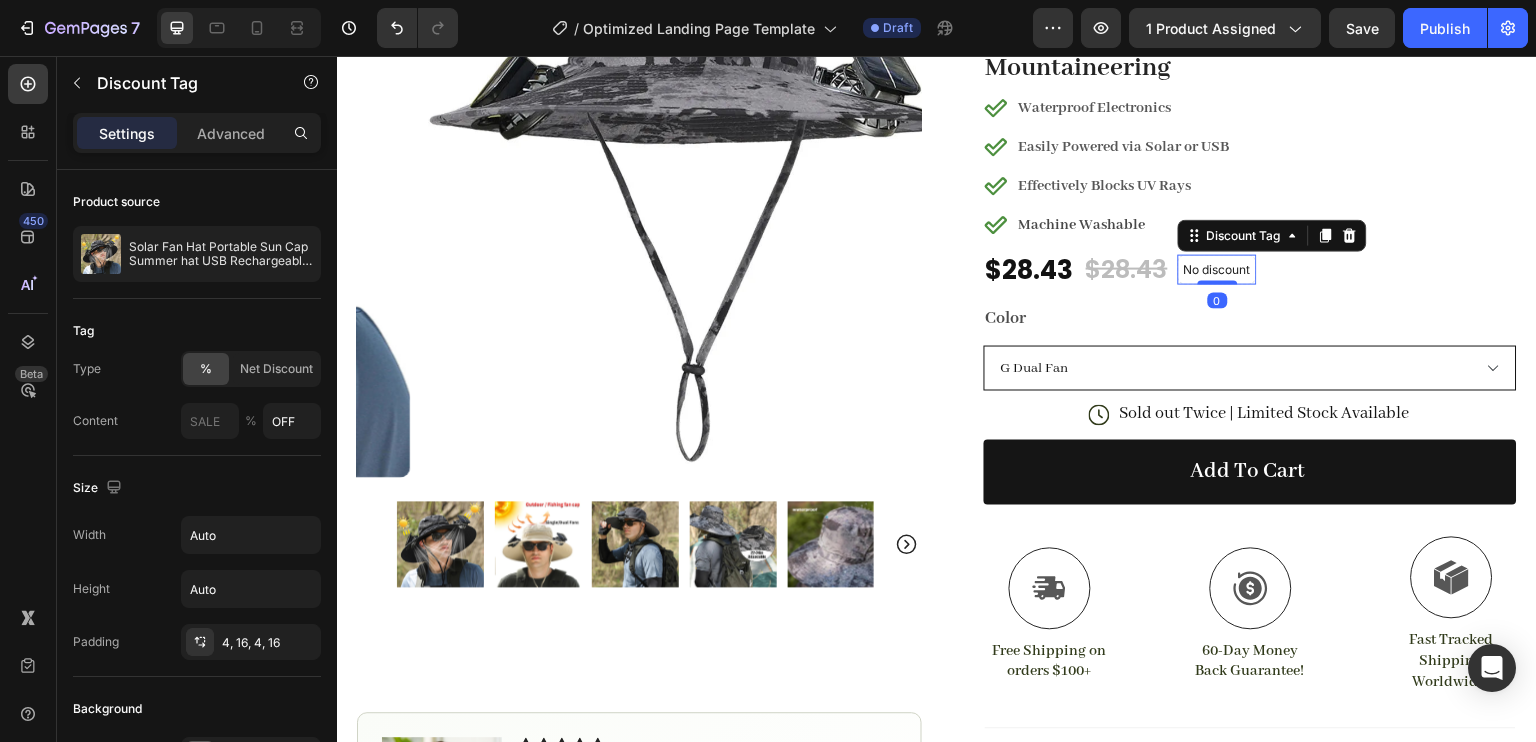 click on "G Dual Fan F Dual Fan I Dual Fan C Dual Fan B Dual Fan E Dual Fan D Dual Fan Khaki Dual Fan Light Grey Dual Fan Black Dual Fan Beige Dual Fan Green Dual Fan Black Dual Fan 1 Dark Grey Dual Fan Navy Blue Dual Fan Grey Single fan Dark Grey Single fan A Dual Fan Khaki Single fan Black Single fan Beige Single fan Navy Blue Single fan Green Single fan" at bounding box center [1250, 367] 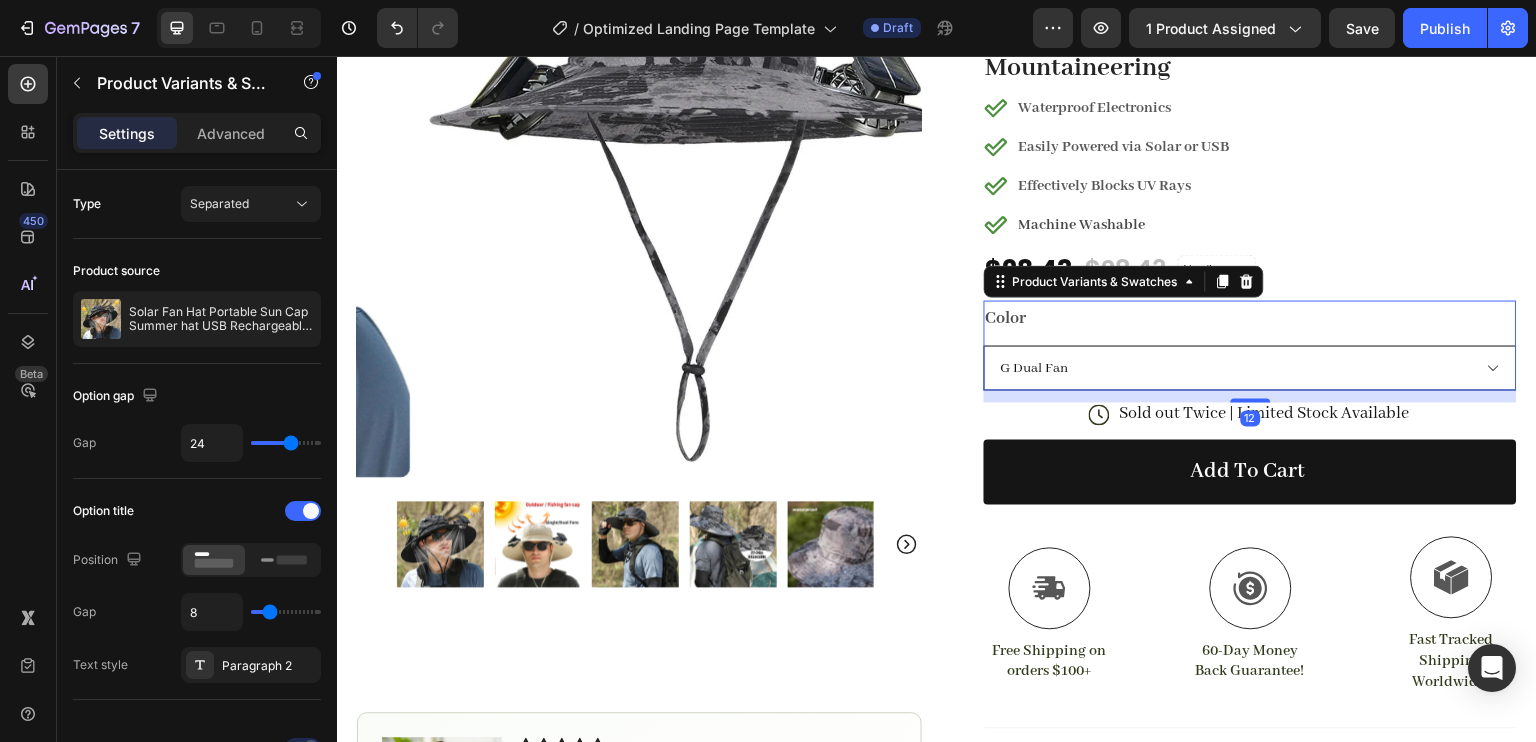 click on "G Dual Fan F Dual Fan I Dual Fan C Dual Fan B Dual Fan E Dual Fan D Dual Fan Khaki Dual Fan Light Grey Dual Fan Black Dual Fan Beige Dual Fan Green Dual Fan Black Dual Fan 1 Dark Grey Dual Fan Navy Blue Dual Fan Grey Single fan Dark Grey Single fan A Dual Fan Khaki Single fan Black Single fan Beige Single fan Navy Blue Single fan Green Single fan" at bounding box center (1250, 367) 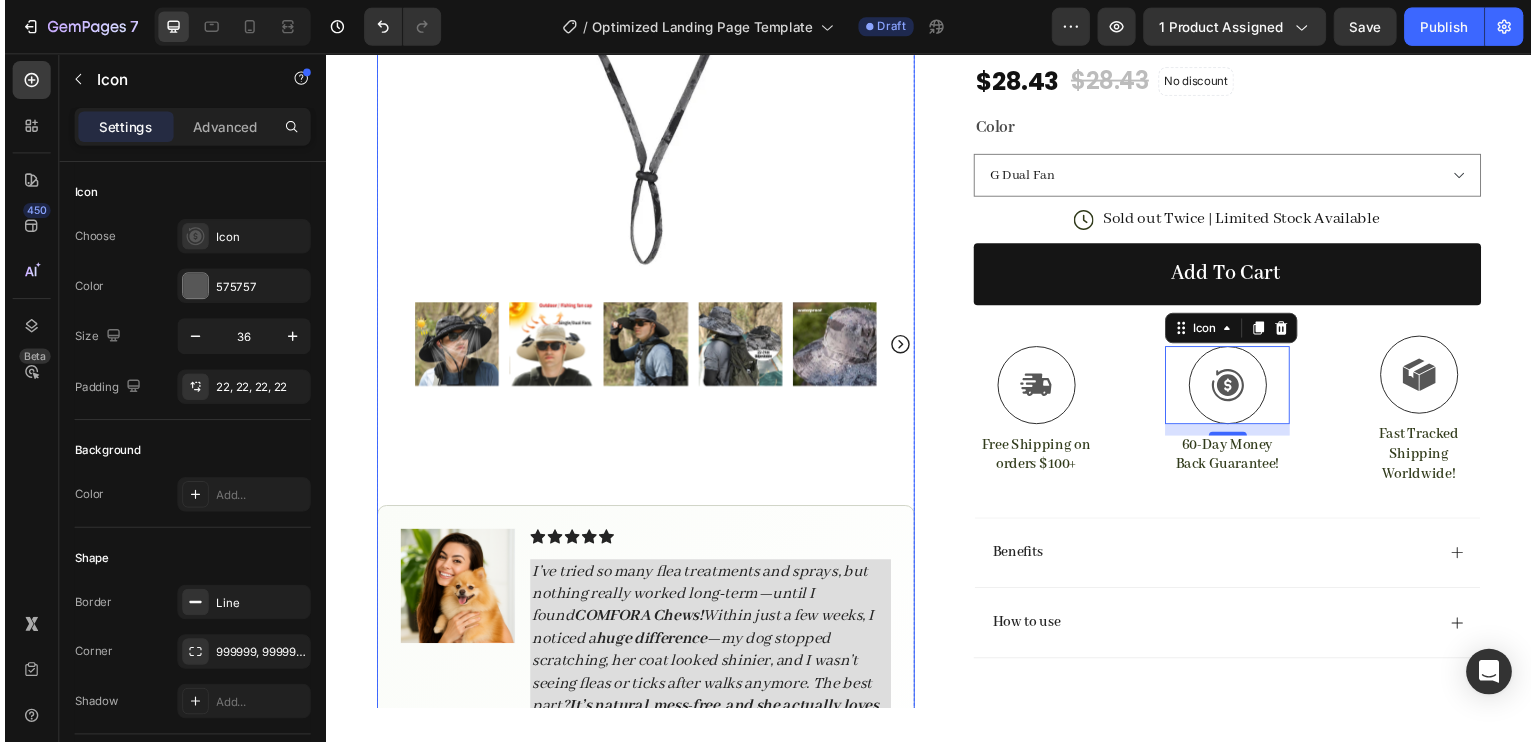 scroll, scrollTop: 456, scrollLeft: 0, axis: vertical 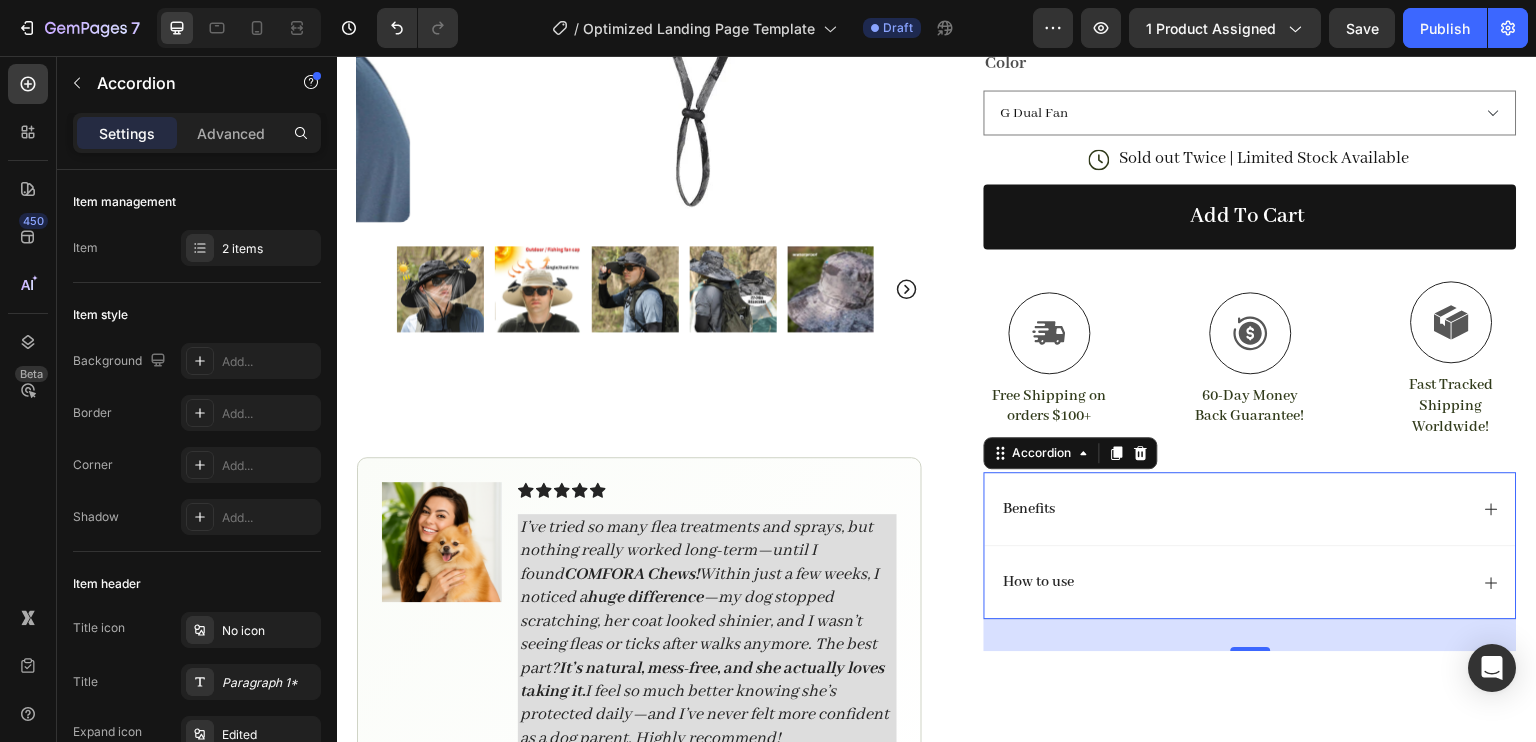 click on "Benefits" at bounding box center [1234, 509] 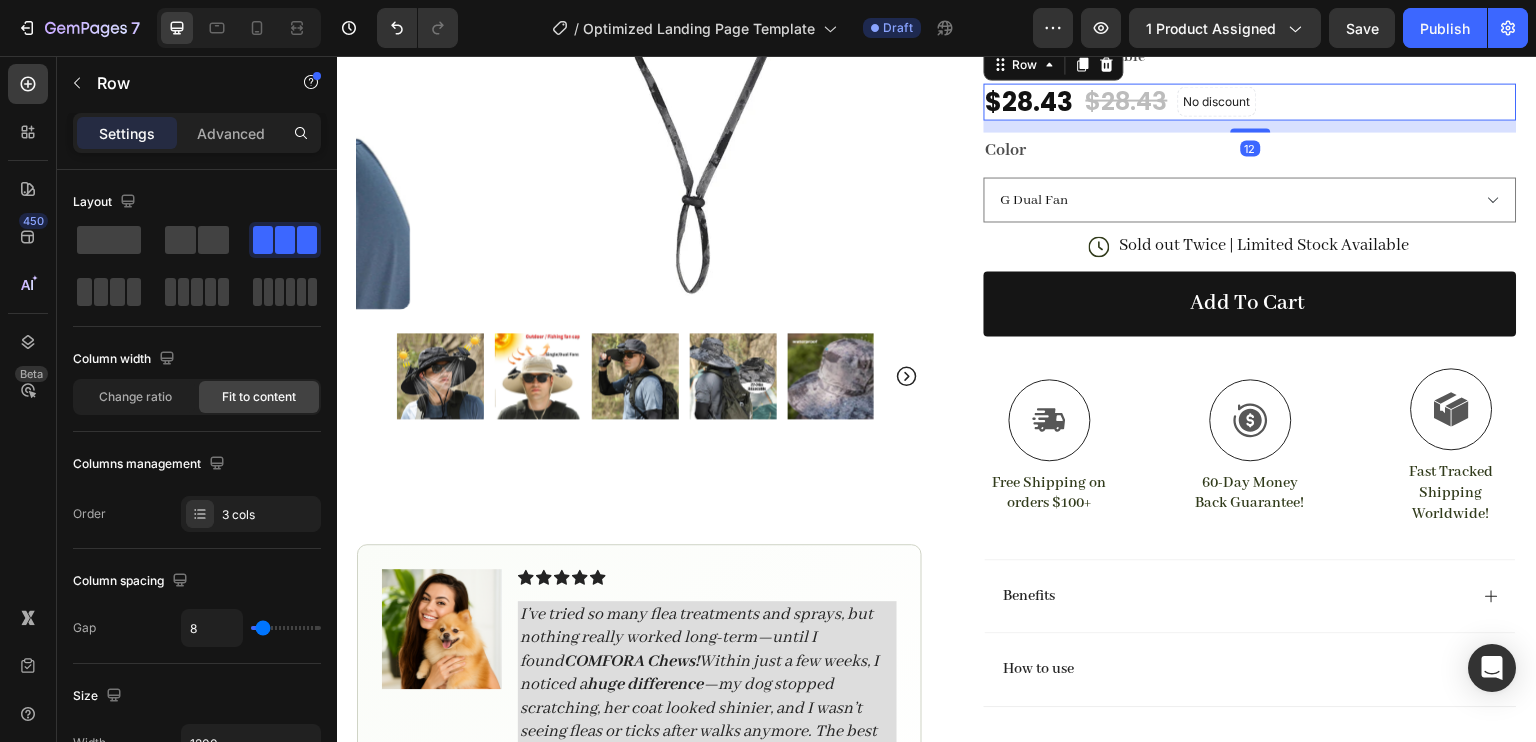 scroll, scrollTop: 445, scrollLeft: 0, axis: vertical 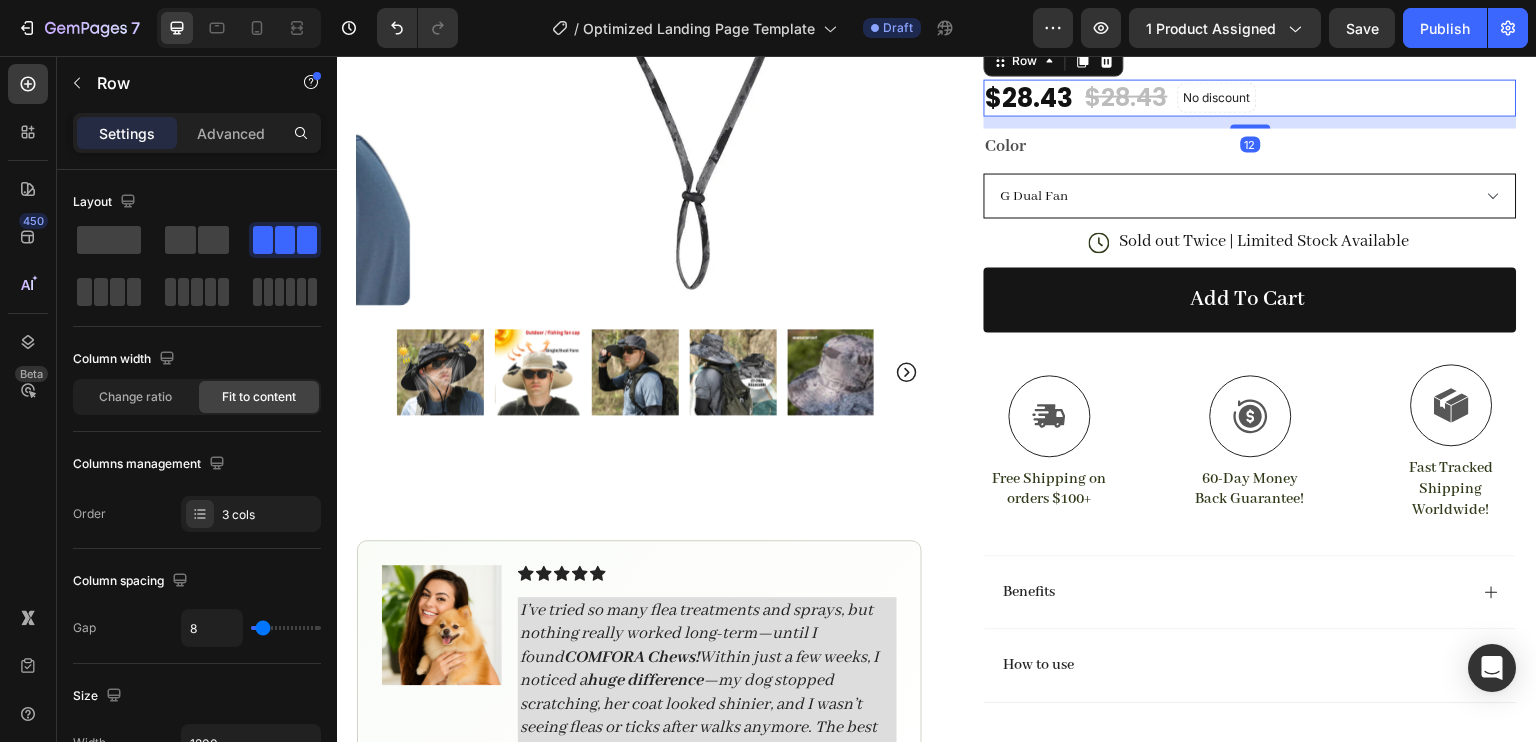 click on "G Dual Fan F Dual Fan I Dual Fan C Dual Fan B Dual Fan E Dual Fan D Dual Fan Khaki Dual Fan Light Grey Dual Fan Black Dual Fan Beige Dual Fan Green Dual Fan Black Dual Fan 1 Dark Grey Dual Fan Navy Blue Dual Fan Grey Single fan Dark Grey Single fan A Dual Fan Khaki Single fan Black Single fan Beige Single fan Navy Blue Single fan Green Single fan" at bounding box center (1250, 195) 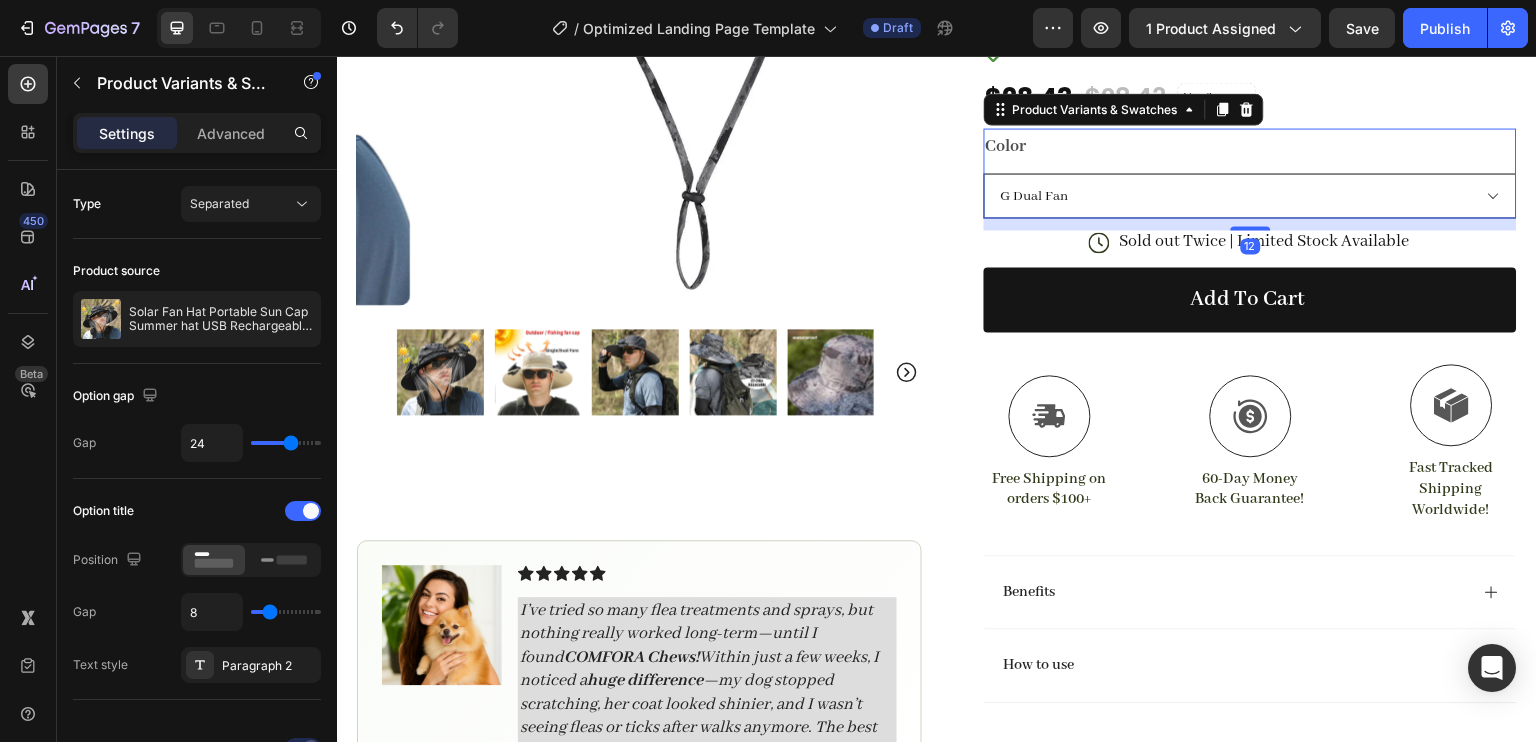 click on "G Dual Fan F Dual Fan I Dual Fan C Dual Fan B Dual Fan E Dual Fan D Dual Fan Khaki Dual Fan Light Grey Dual Fan Black Dual Fan Beige Dual Fan Green Dual Fan Black Dual Fan 1 Dark Grey Dual Fan Navy Blue Dual Fan Grey Single fan Dark Grey Single fan A Dual Fan Khaki Single fan Black Single fan Beige Single fan Navy Blue Single fan Green Single fan" at bounding box center [1250, 195] 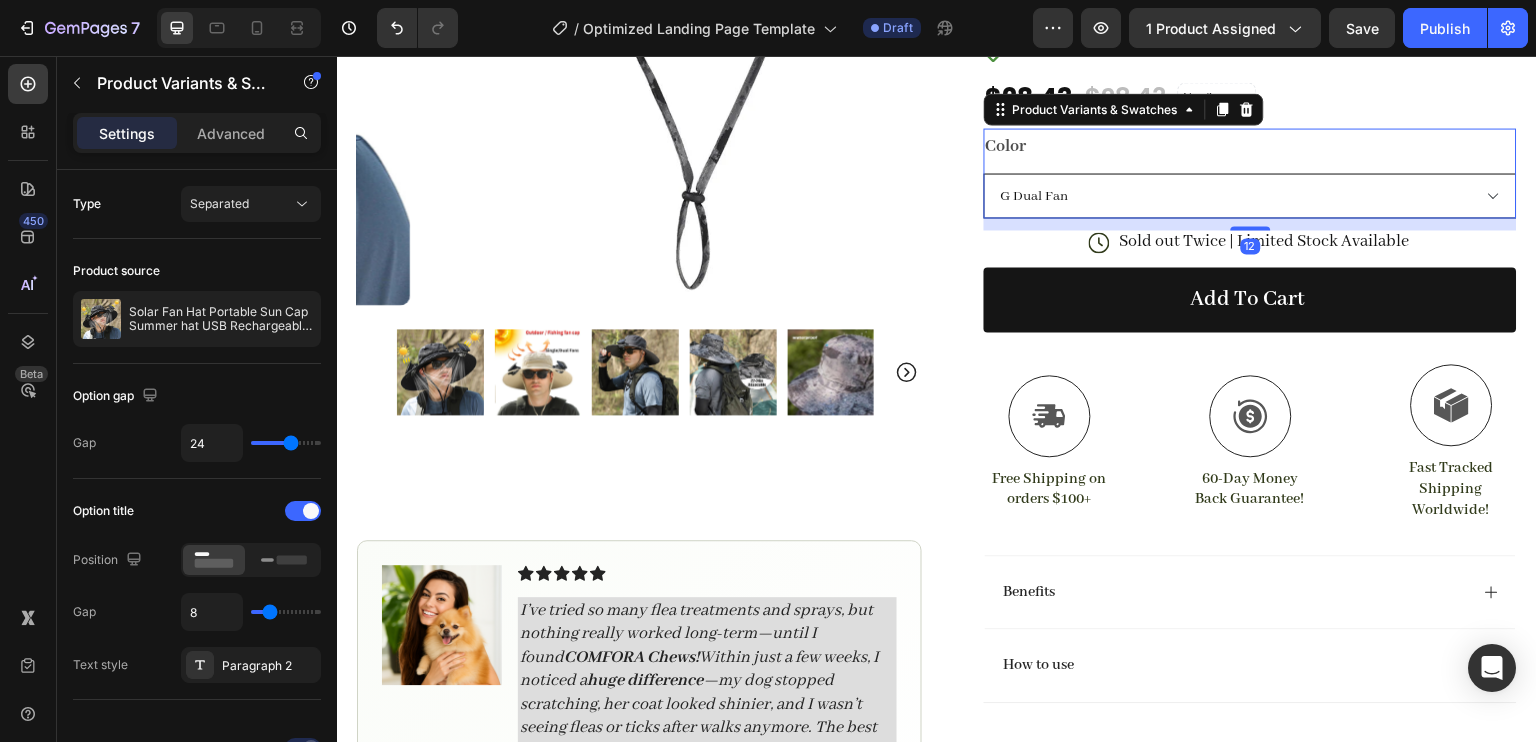 click on "G Dual Fan F Dual Fan I Dual Fan C Dual Fan B Dual Fan E Dual Fan D Dual Fan Khaki Dual Fan Light Grey Dual Fan Black Dual Fan Beige Dual Fan Green Dual Fan Black Dual Fan 1 Dark Grey Dual Fan Navy Blue Dual Fan Grey Single fan Dark Grey Single fan A Dual Fan Khaki Single fan Black Single fan Beige Single fan Navy Blue Single fan Green Single fan" at bounding box center (1250, 195) 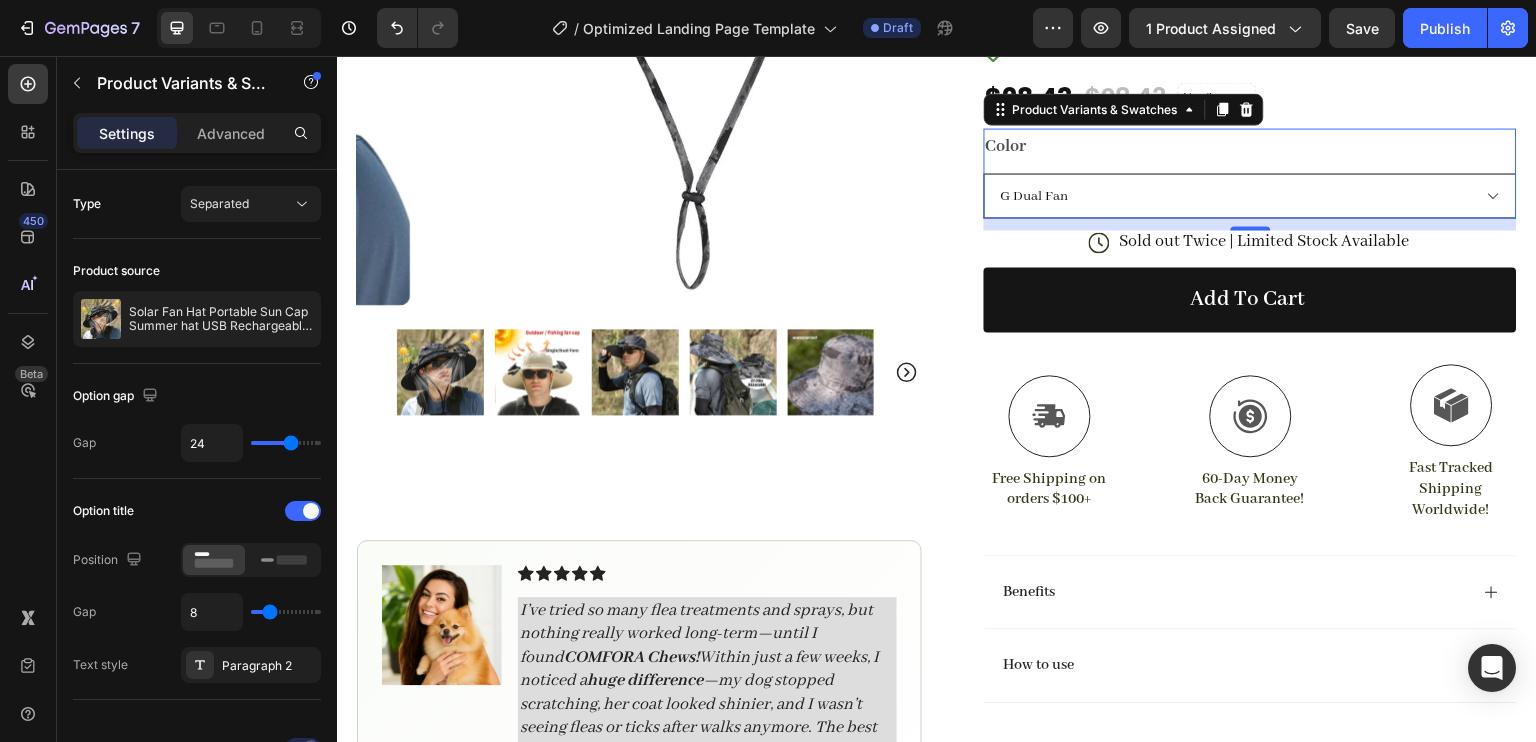 click on "G Dual Fan F Dual Fan I Dual Fan C Dual Fan B Dual Fan E Dual Fan D Dual Fan Khaki Dual Fan Light Grey Dual Fan Black Dual Fan Beige Dual Fan Green Dual Fan Black Dual Fan 1 Dark Grey Dual Fan Navy Blue Dual Fan Grey Single fan Dark Grey Single fan A Dual Fan Khaki Single fan Black Single fan Beige Single fan Navy Blue Single fan Green Single fan" at bounding box center (1250, 195) 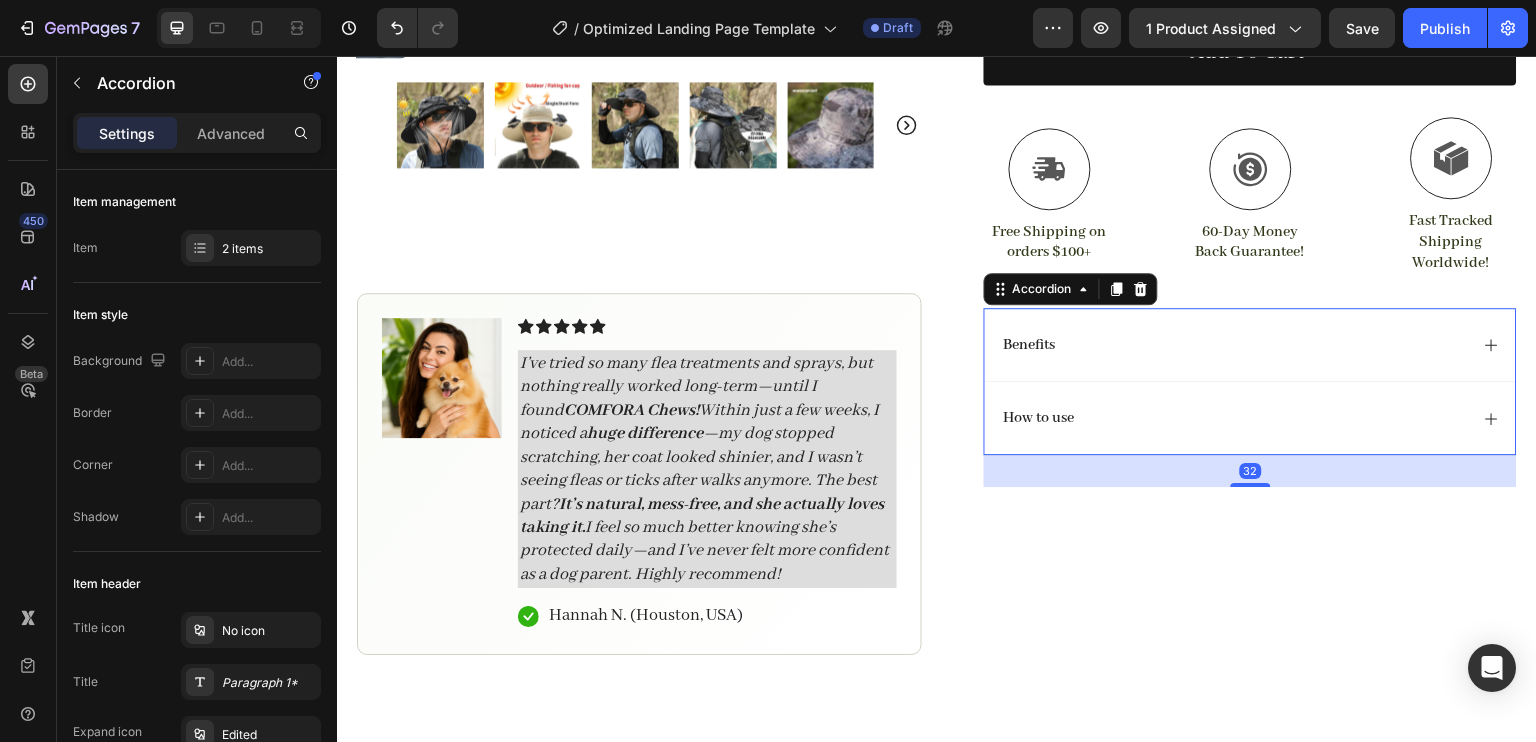 scroll, scrollTop: 689, scrollLeft: 0, axis: vertical 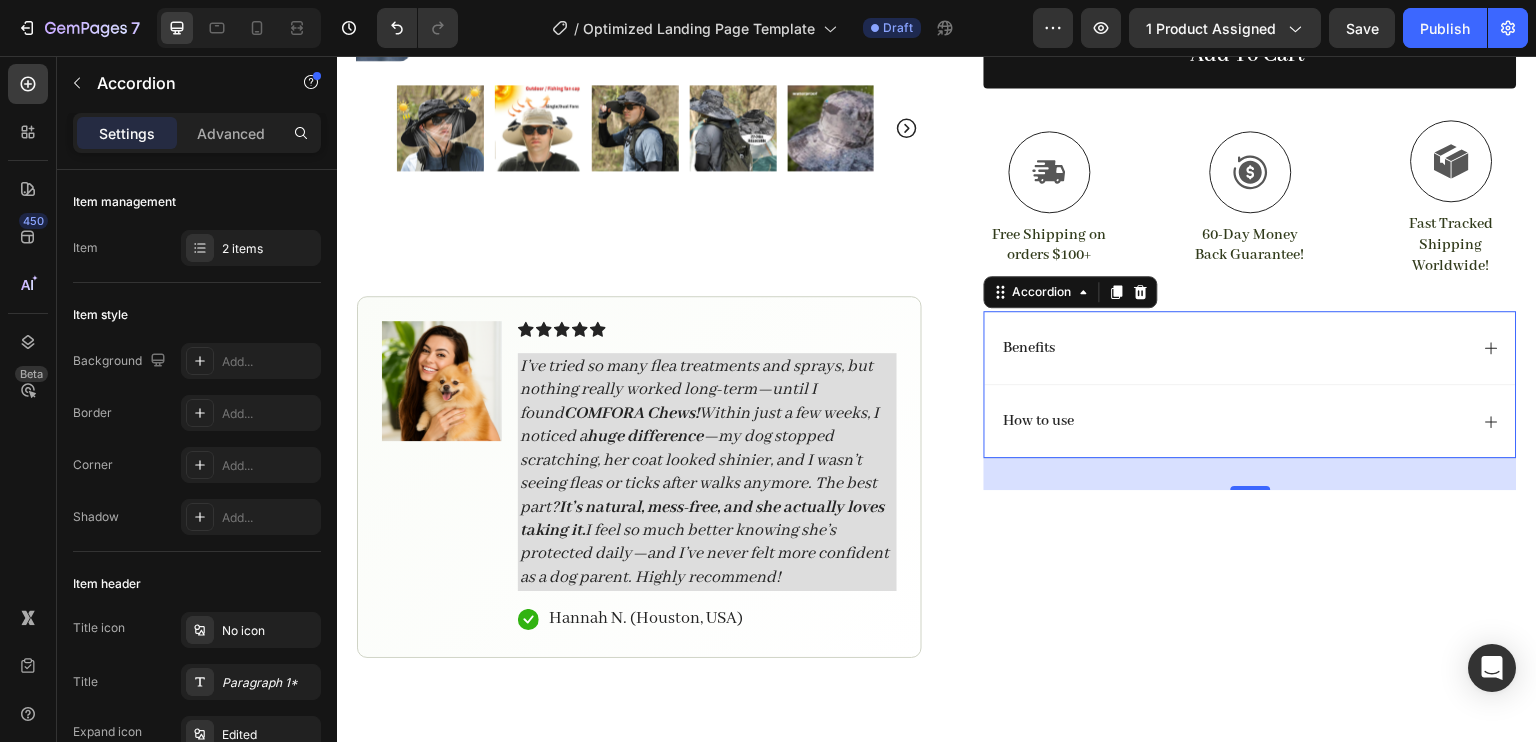 click on "Benefits" at bounding box center [1250, 348] 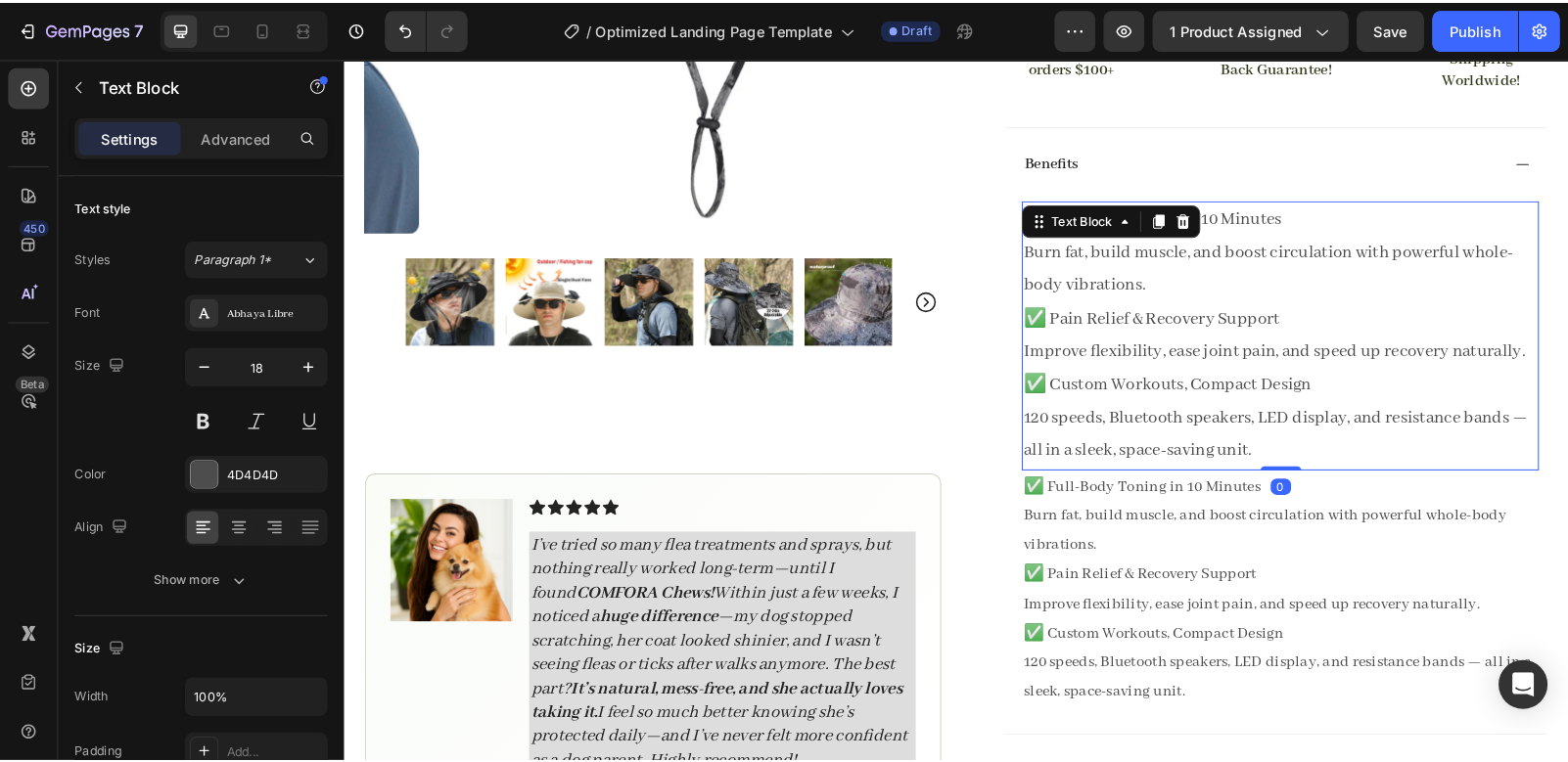 scroll, scrollTop: 872, scrollLeft: 0, axis: vertical 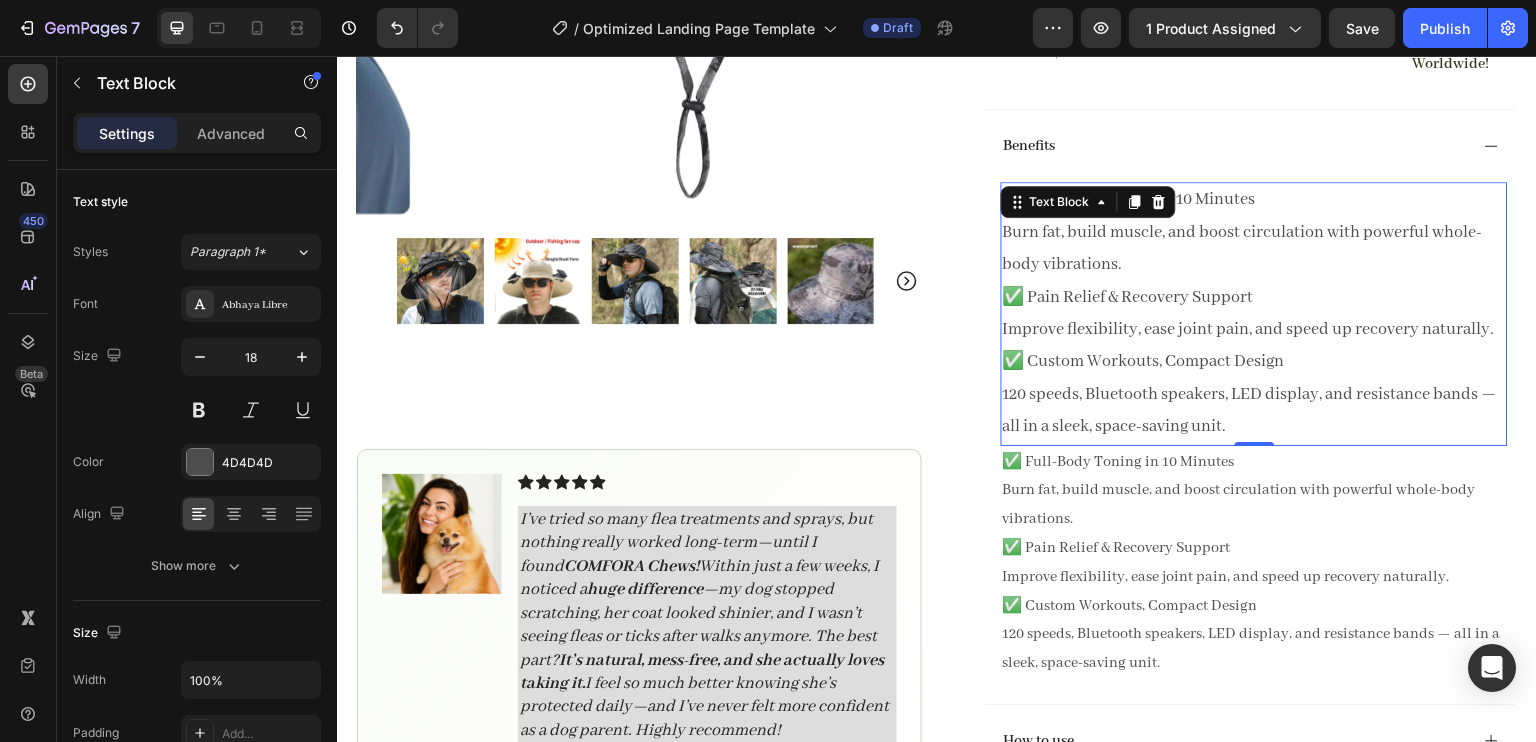 click on "120 speeds, Bluetooth speakers, LED display, and resistance bands — all in a sleek, space-saving unit." at bounding box center (1254, 411) 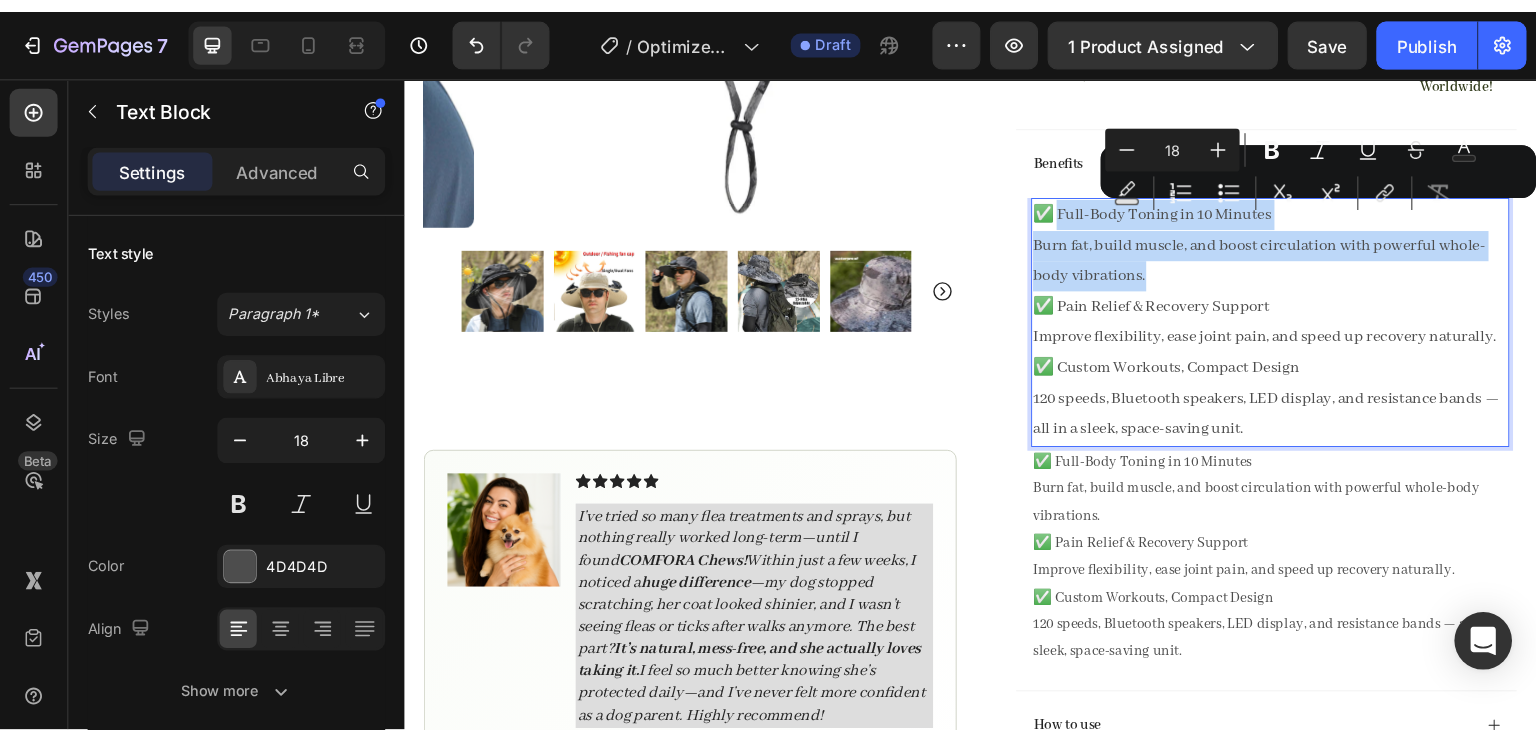 scroll, scrollTop: 891, scrollLeft: 0, axis: vertical 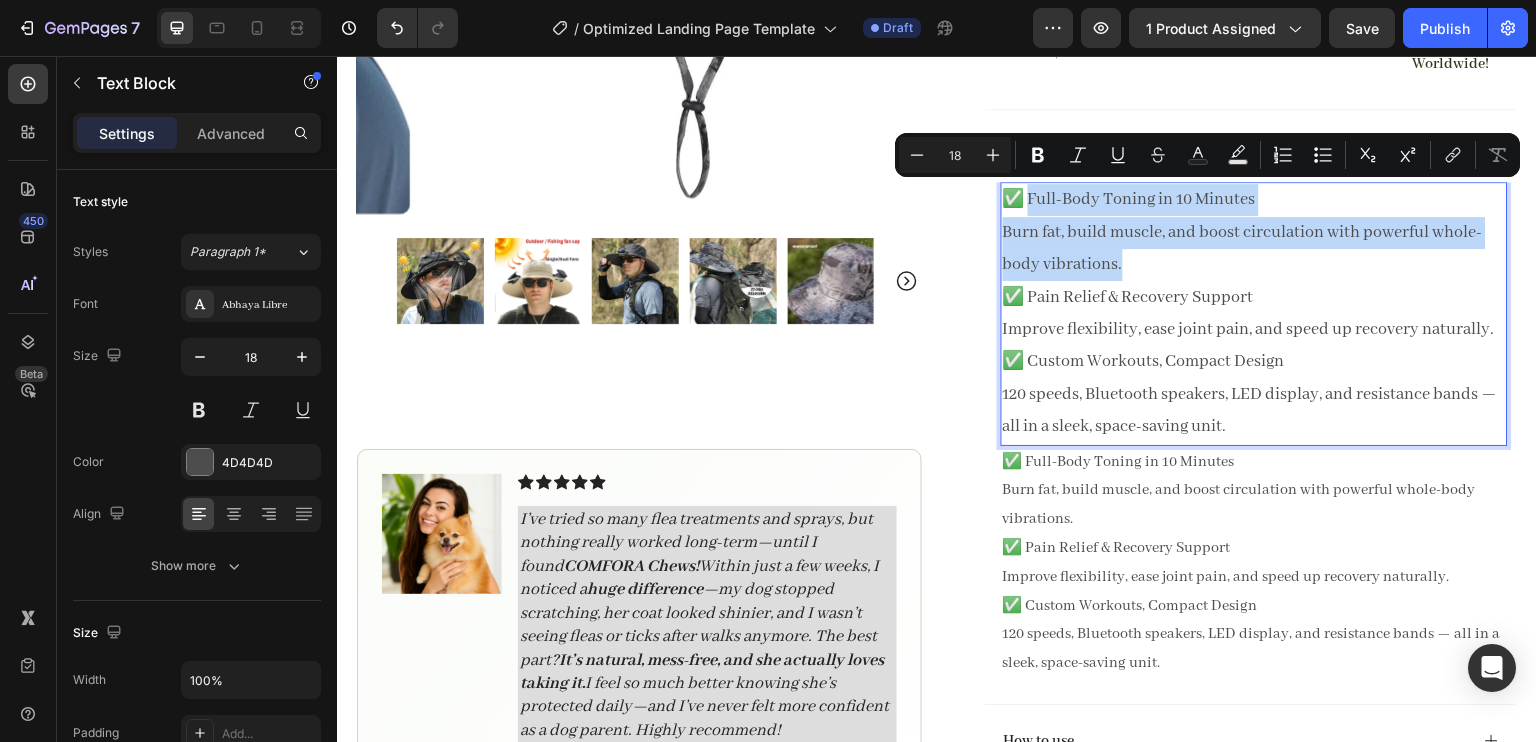 click on "✅ Full-Body Toning in 10 Minutes" at bounding box center [1254, 200] 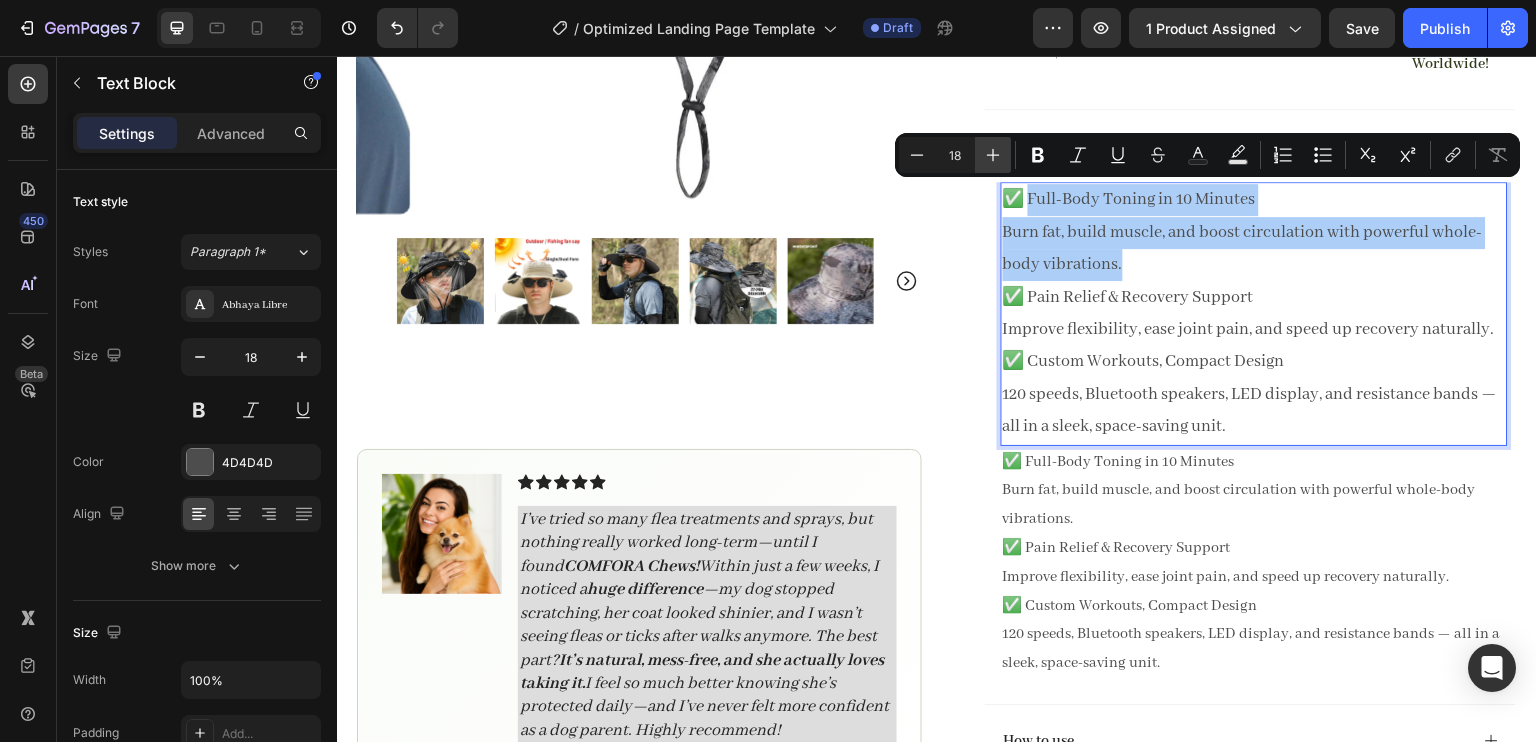 click on "Plus" at bounding box center (993, 155) 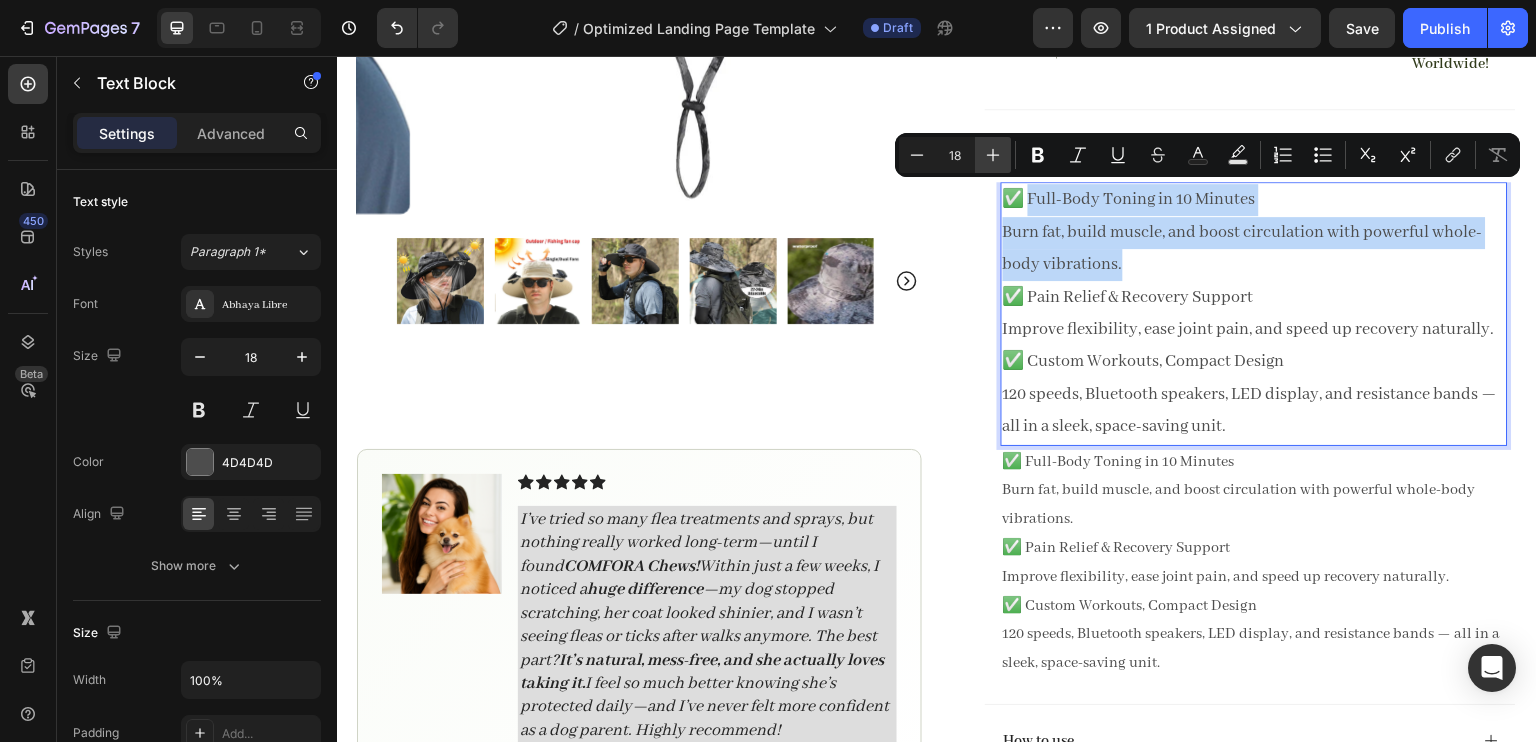 type on "19" 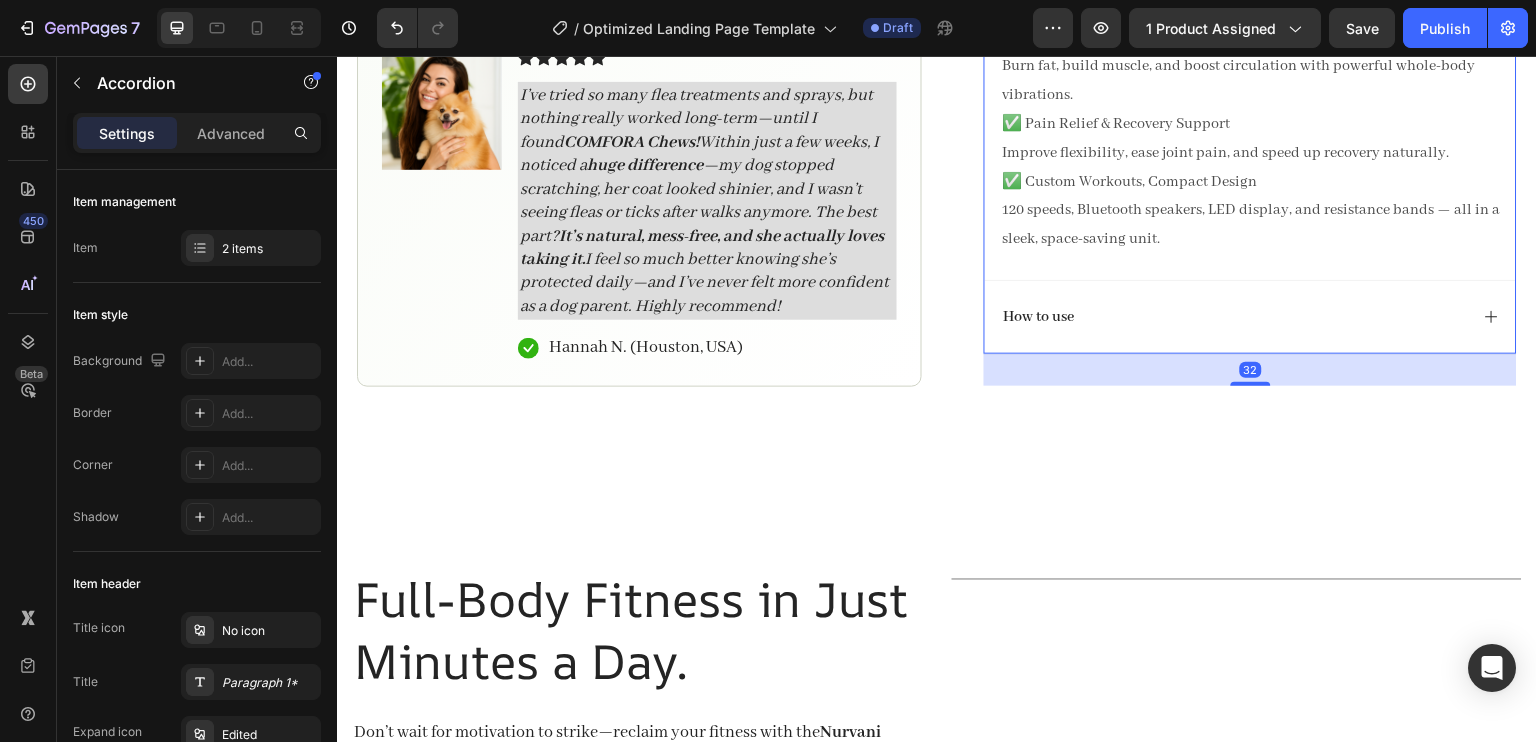 scroll, scrollTop: 1320, scrollLeft: 0, axis: vertical 